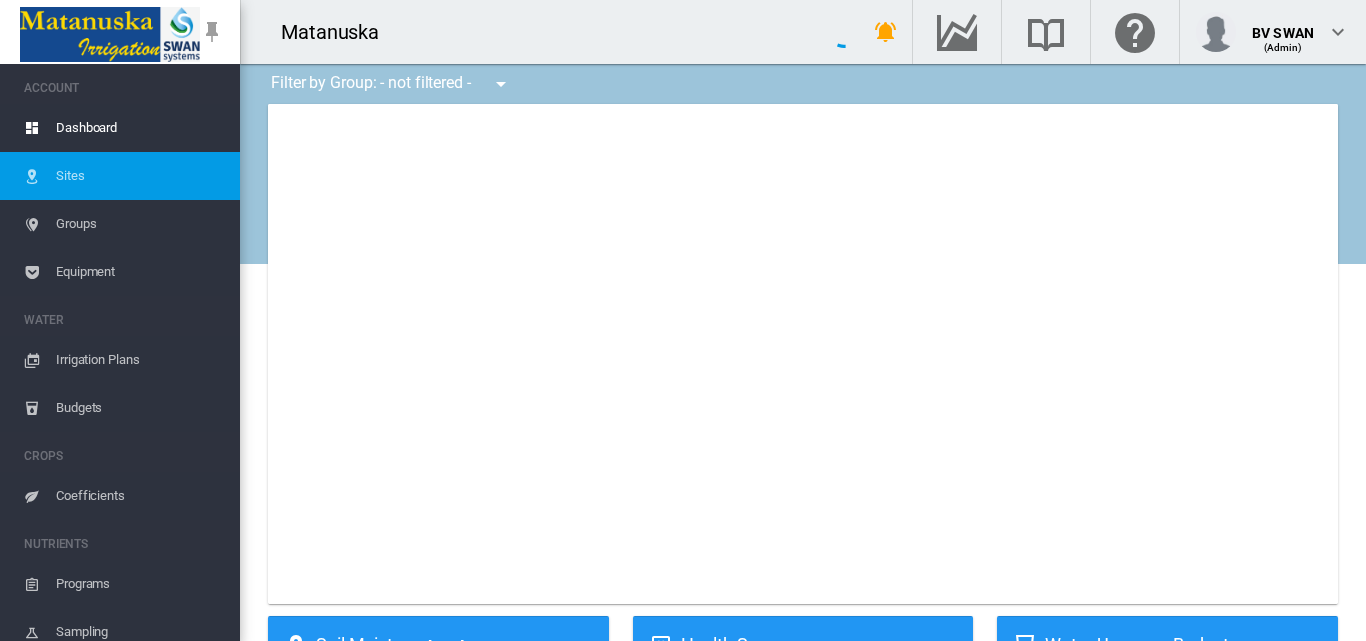 scroll, scrollTop: 0, scrollLeft: 0, axis: both 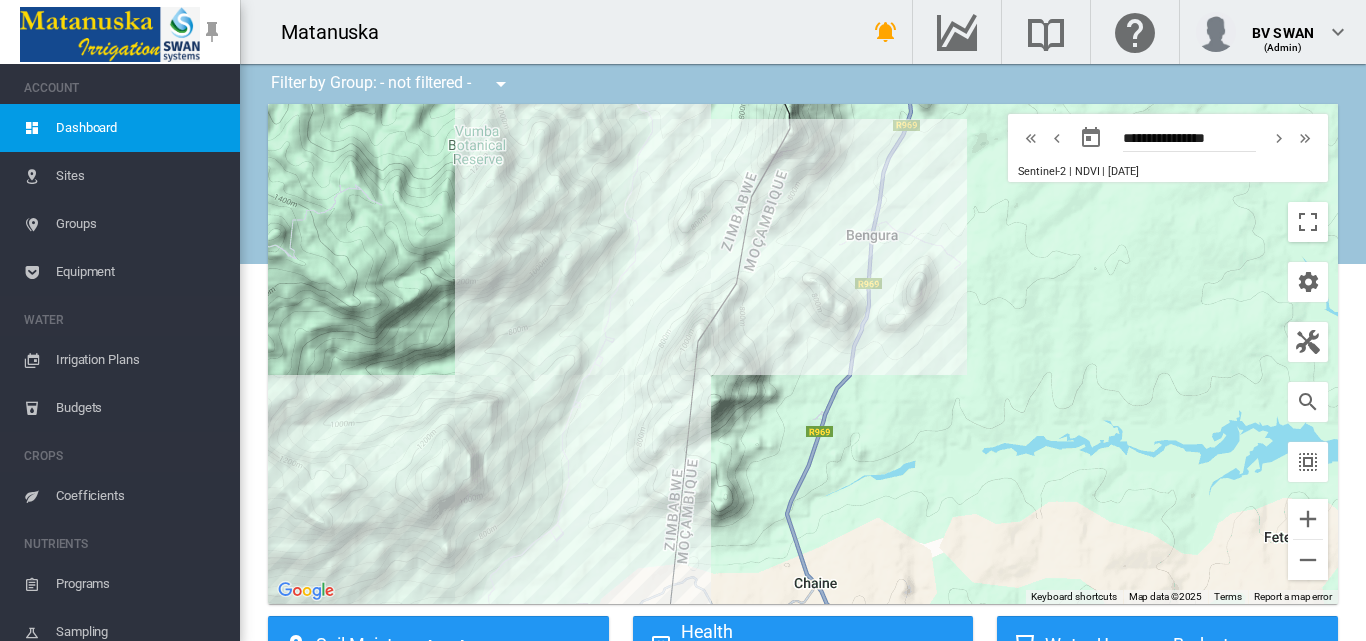 click on "Sites" at bounding box center [140, 176] 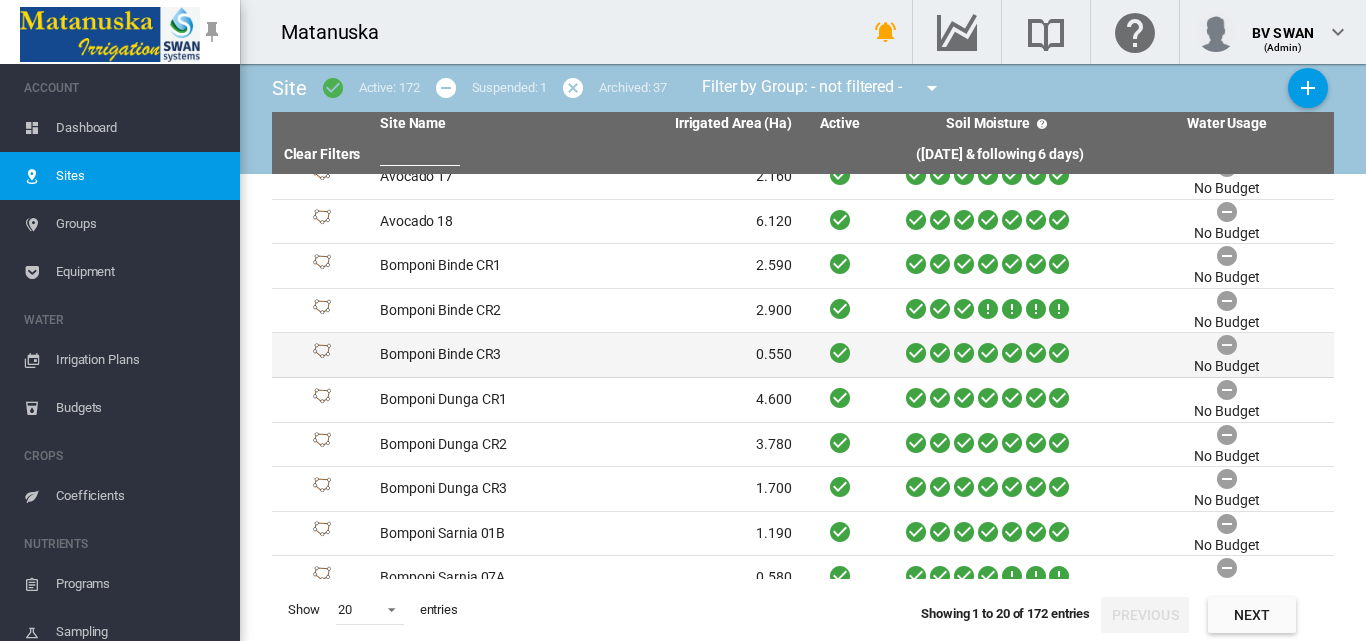 scroll, scrollTop: 487, scrollLeft: 0, axis: vertical 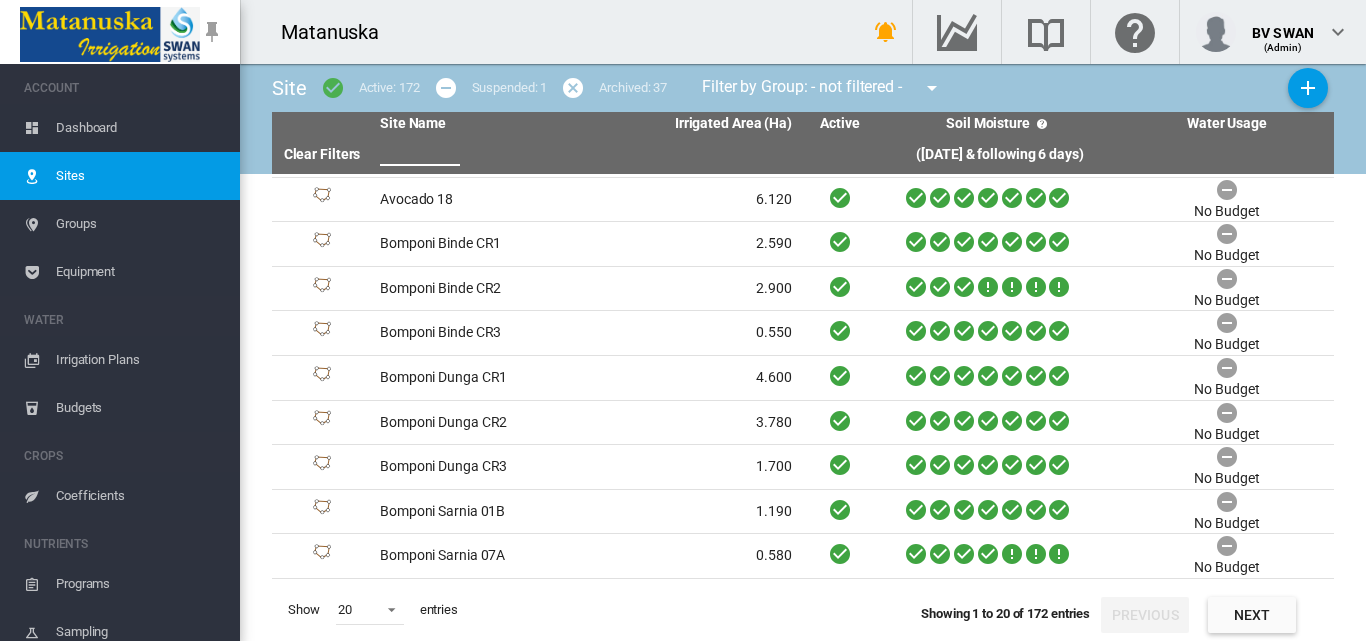 click at bounding box center [420, 151] 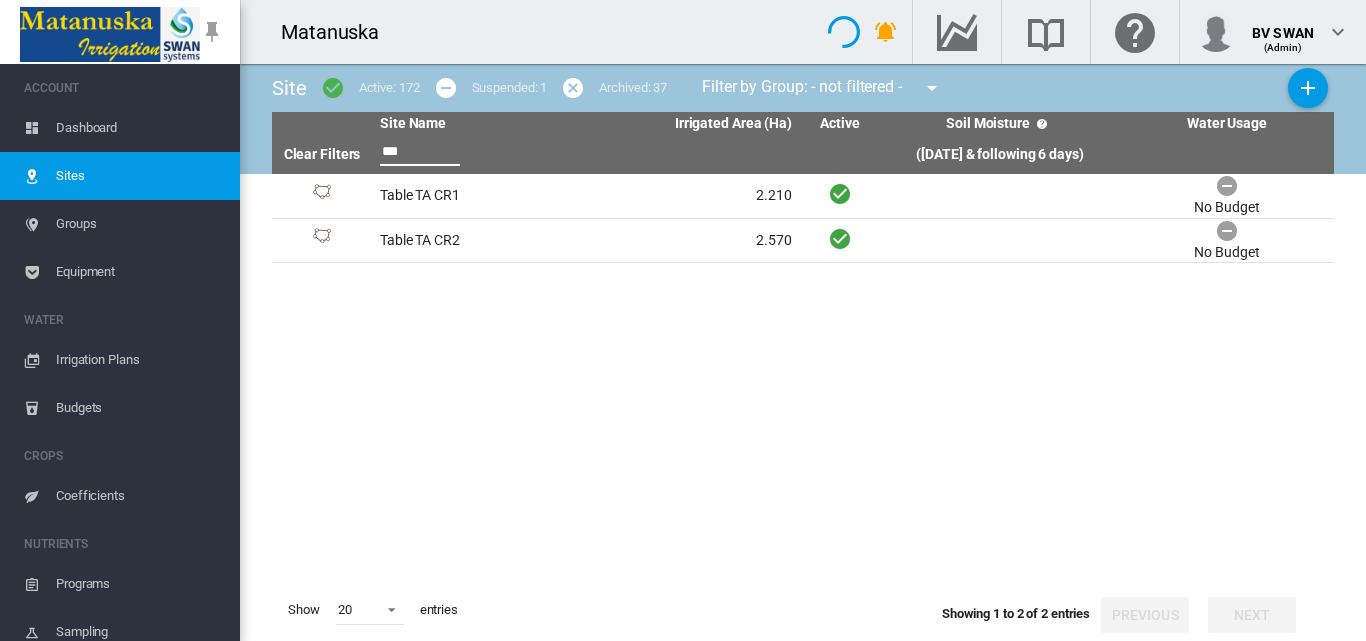 scroll, scrollTop: 0, scrollLeft: 0, axis: both 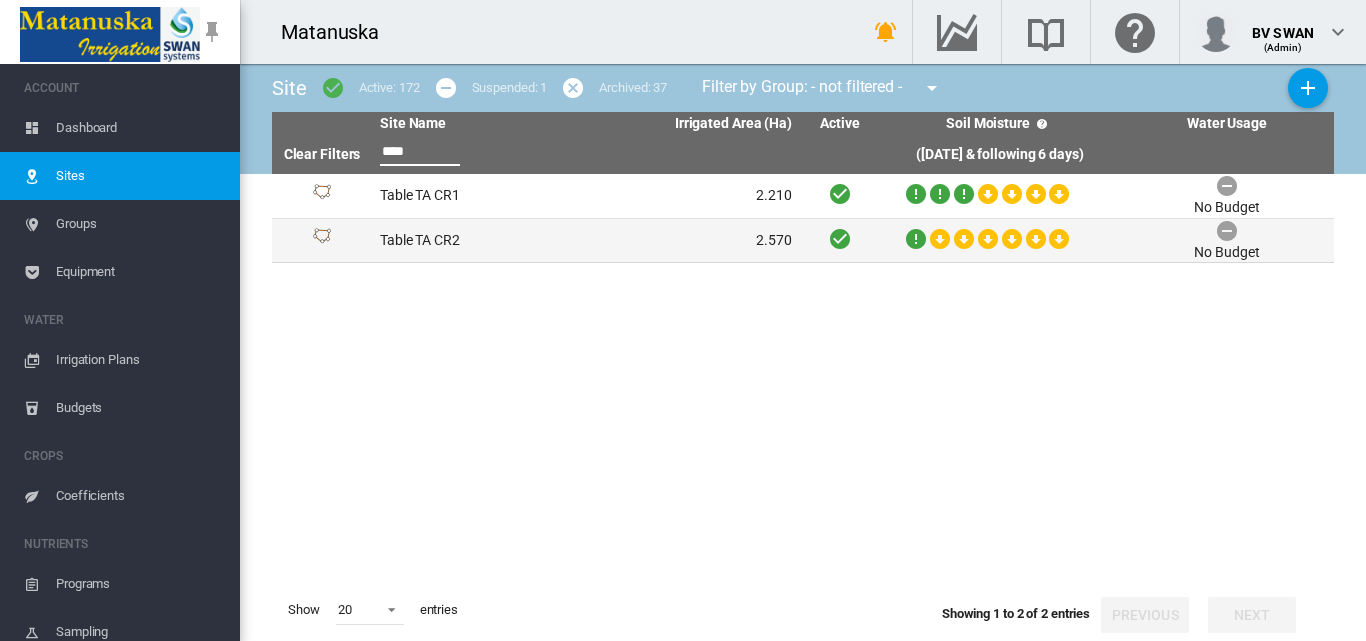 type on "****" 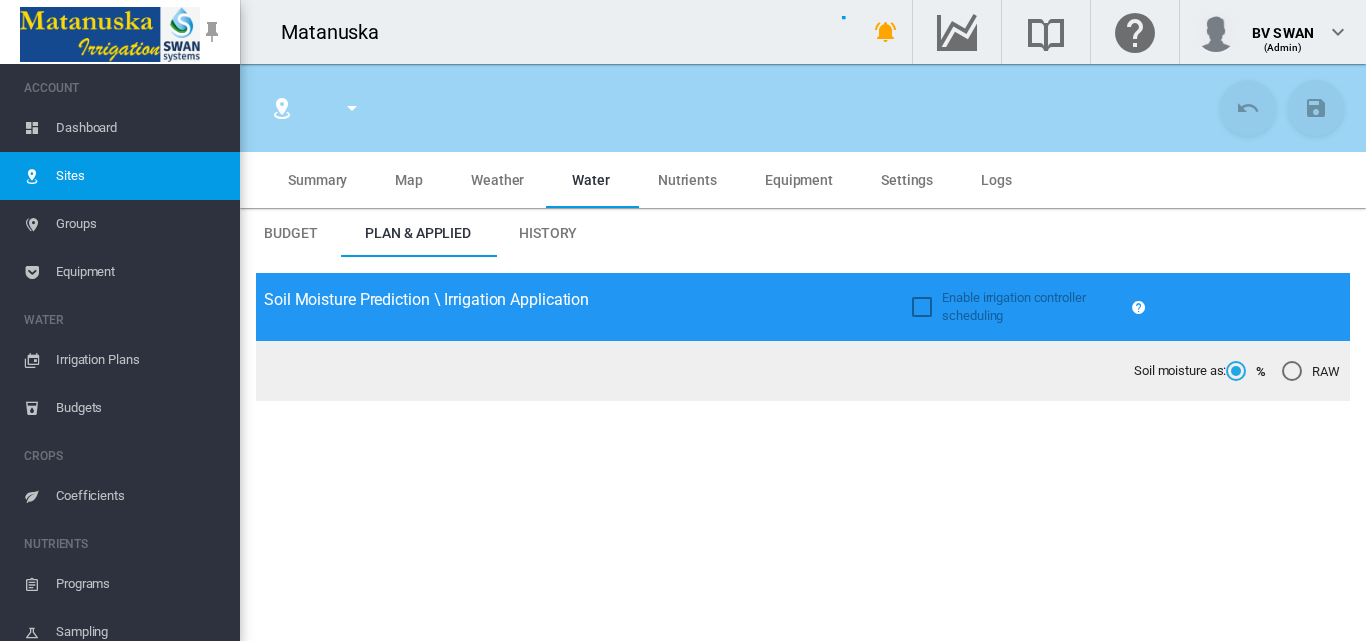type on "**********" 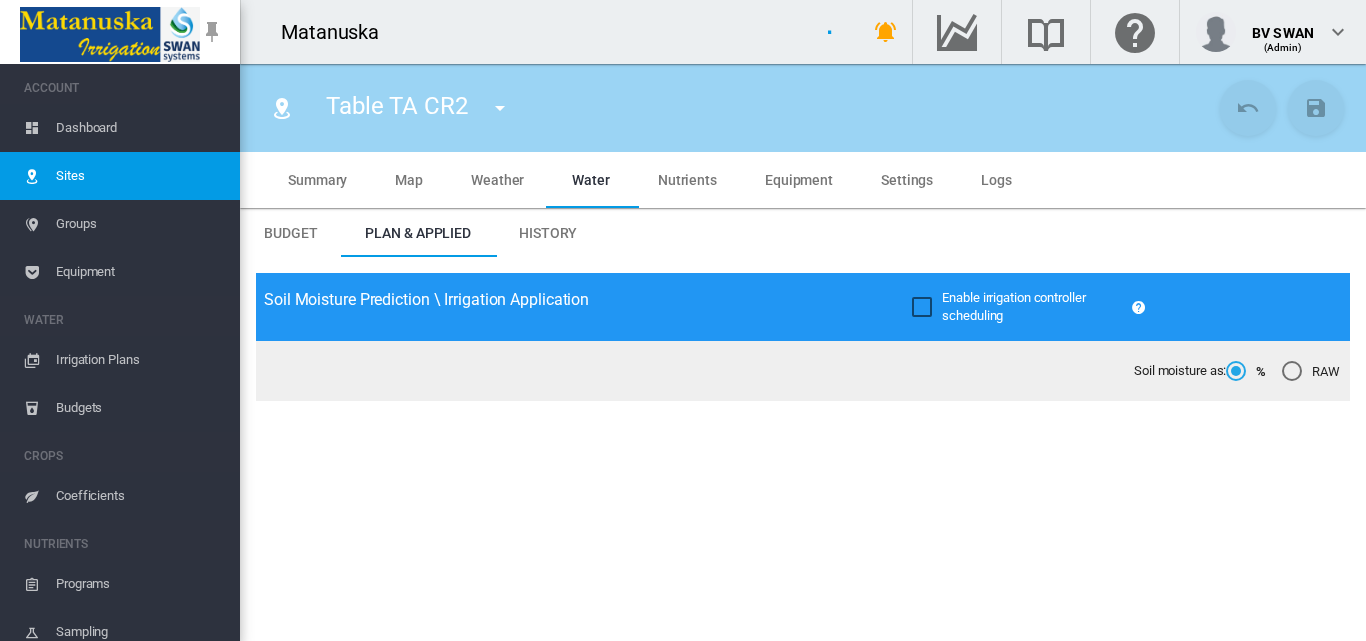 type on "*****" 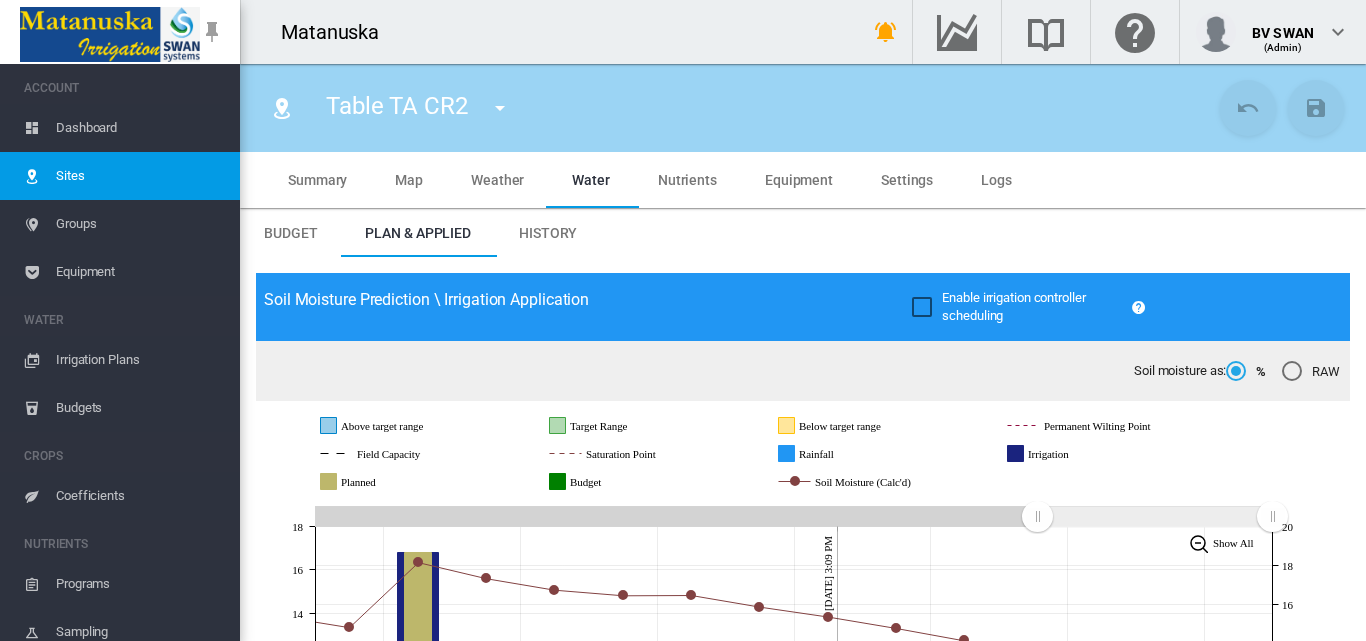 scroll, scrollTop: 500, scrollLeft: 0, axis: vertical 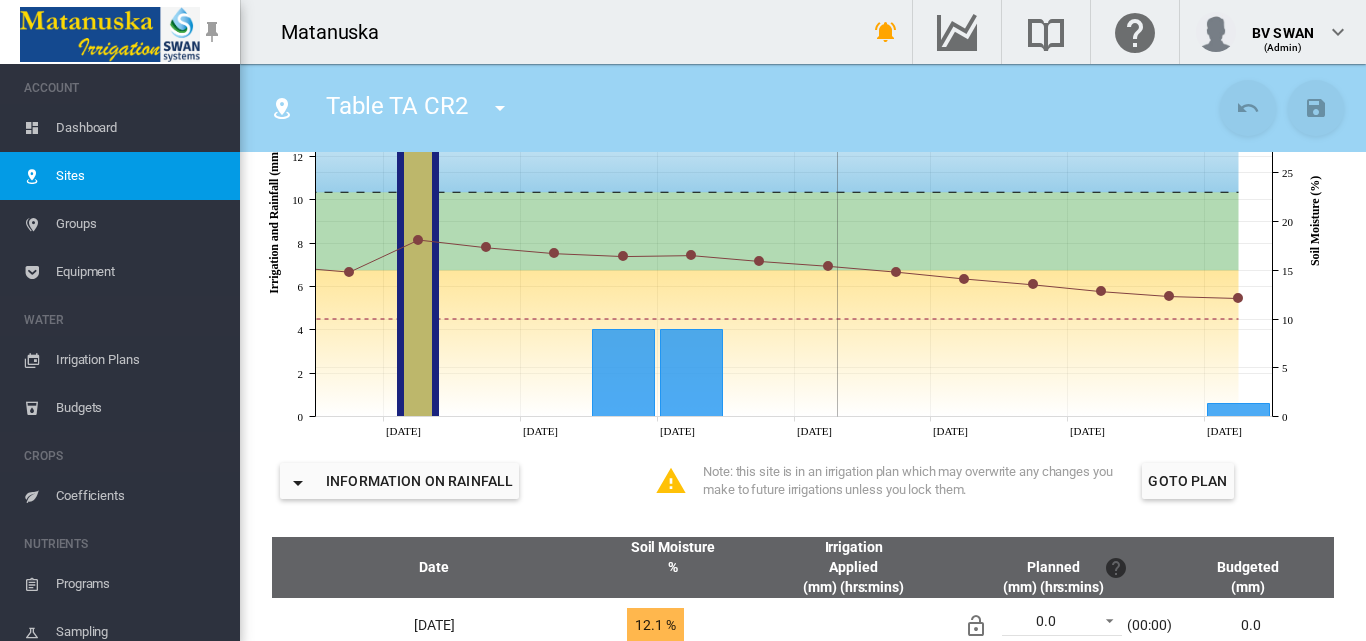 click on "Equipment" at bounding box center (140, 272) 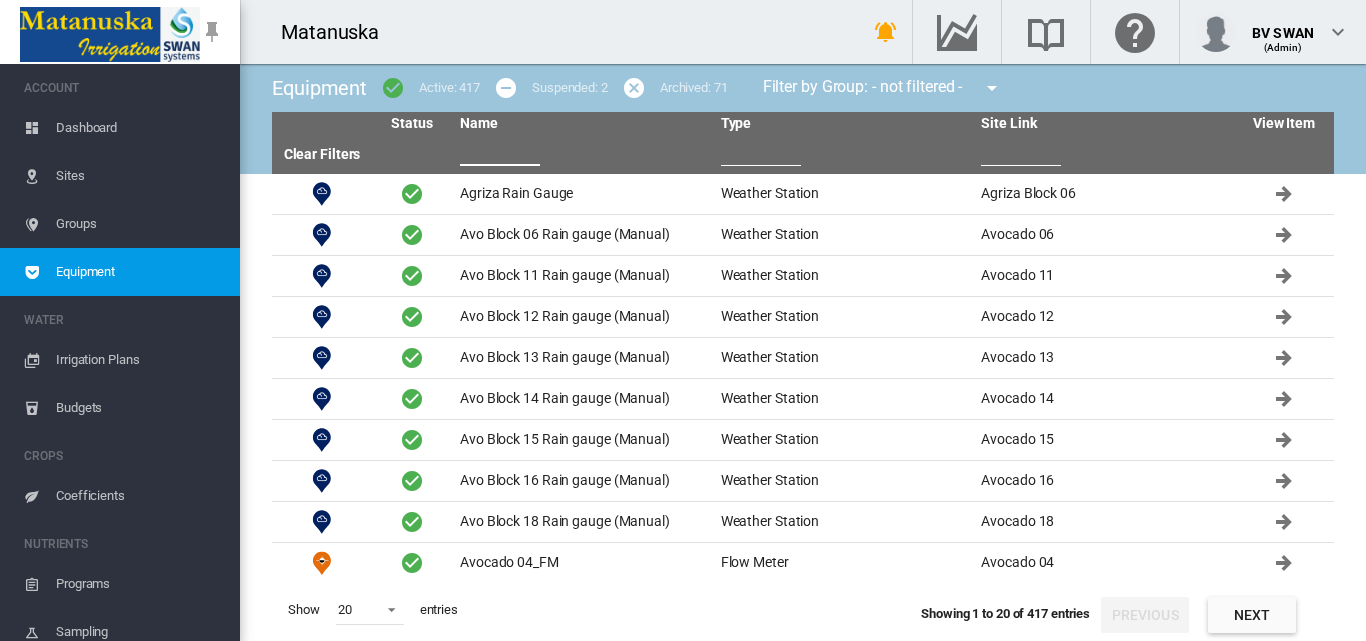 click at bounding box center (500, 151) 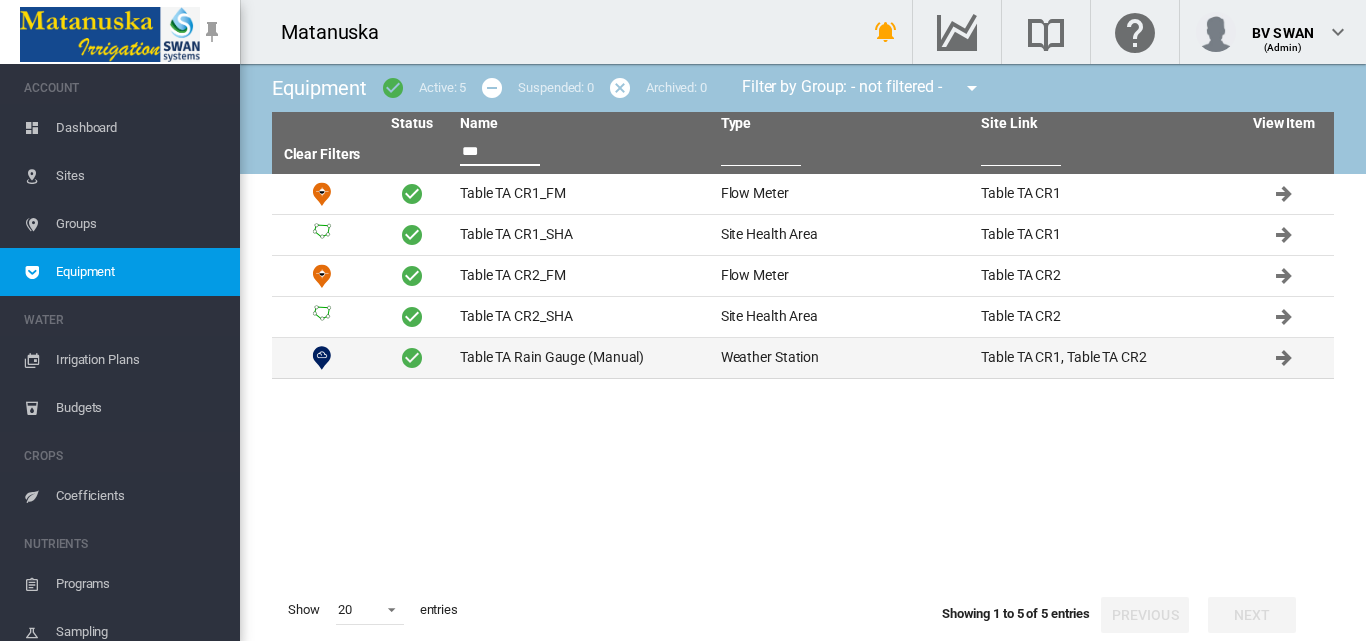 type on "***" 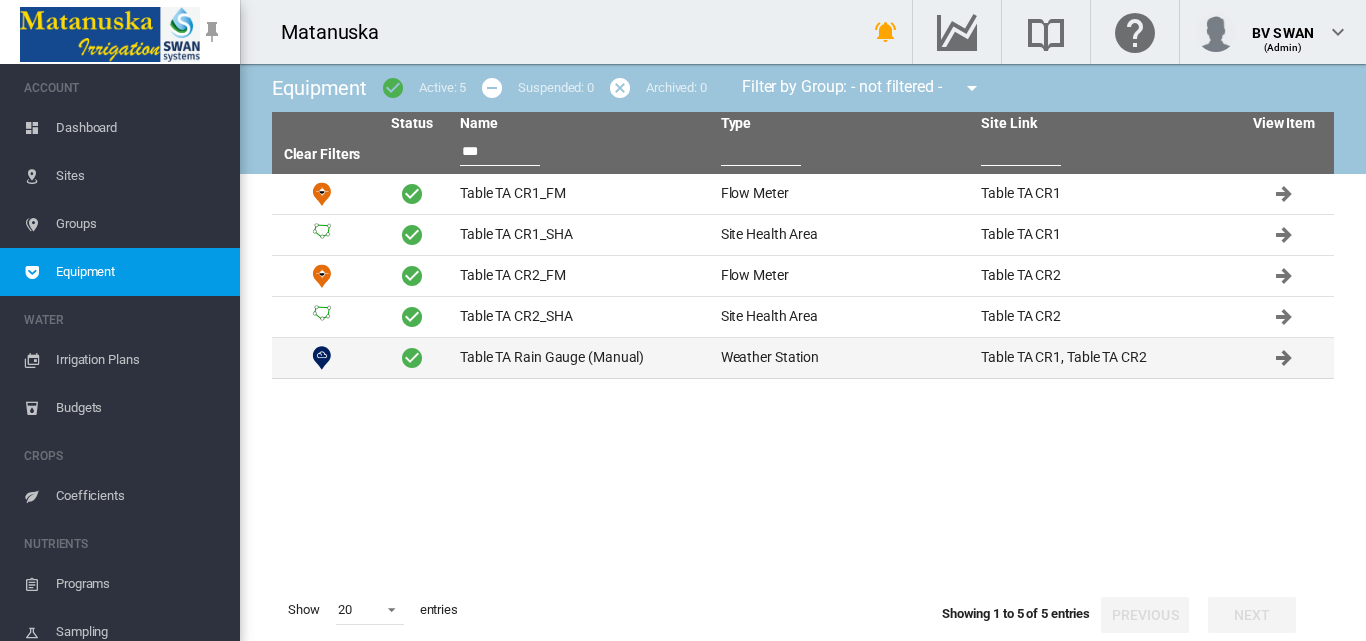 click on "Weather Station" at bounding box center [843, 358] 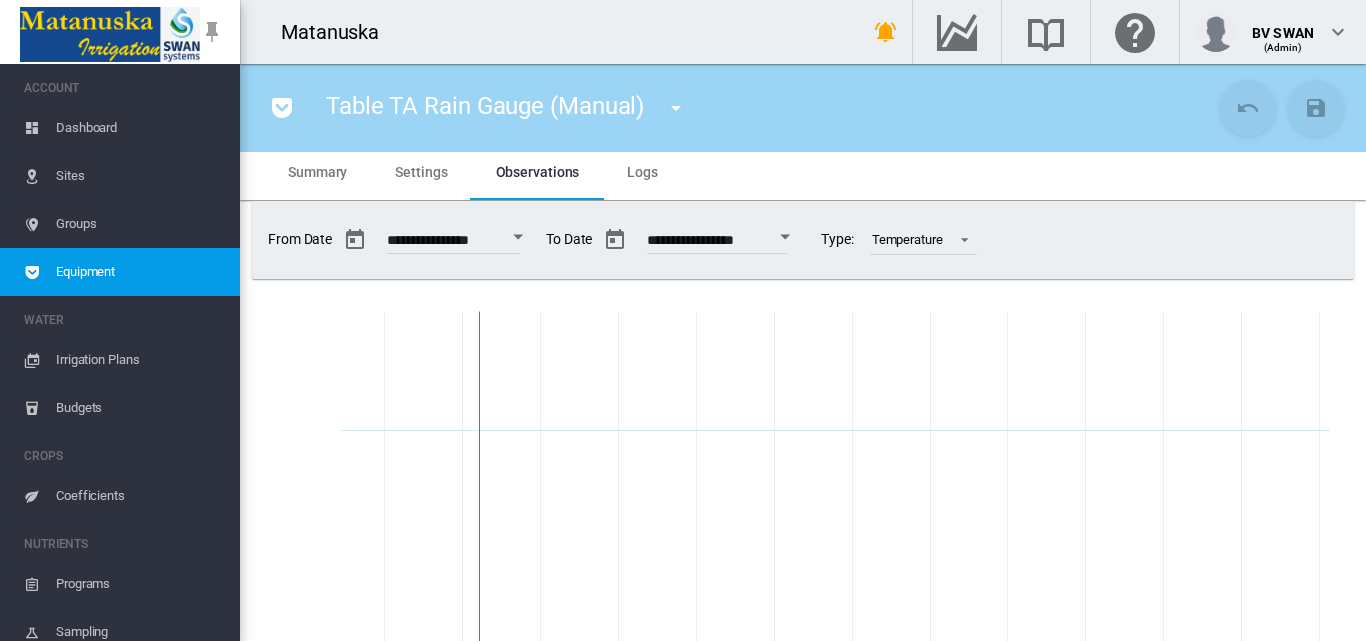 scroll, scrollTop: 0, scrollLeft: 0, axis: both 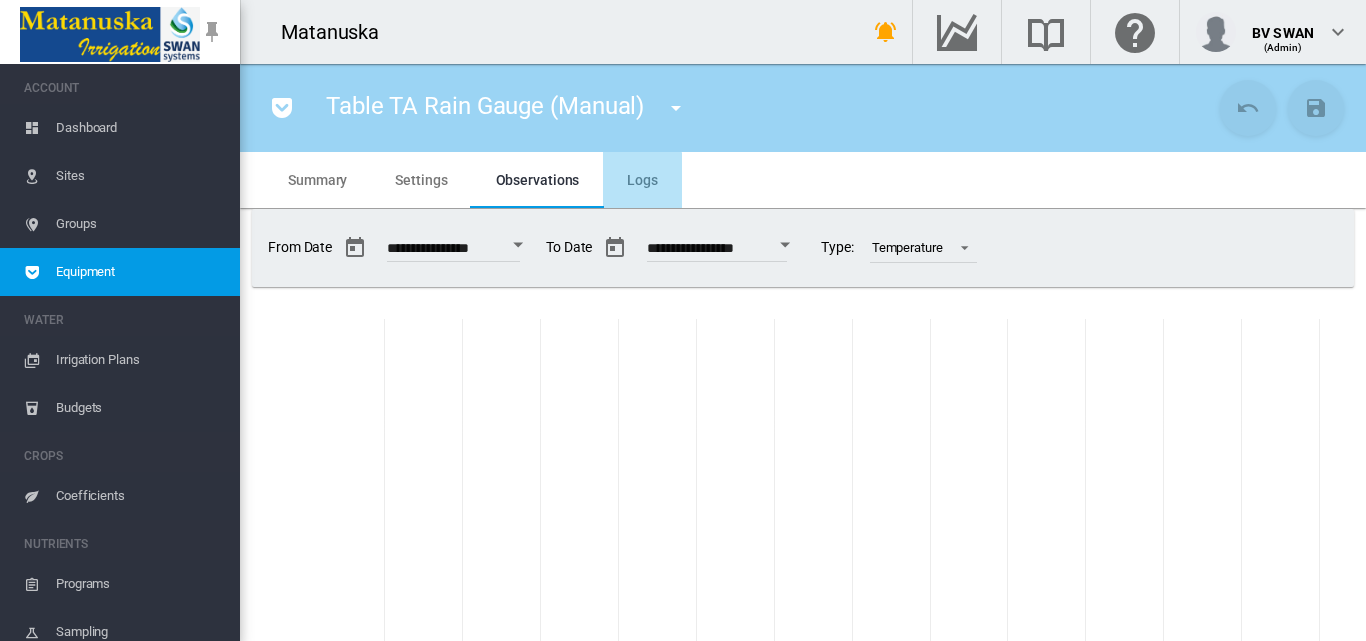 click on "Logs" at bounding box center (642, 180) 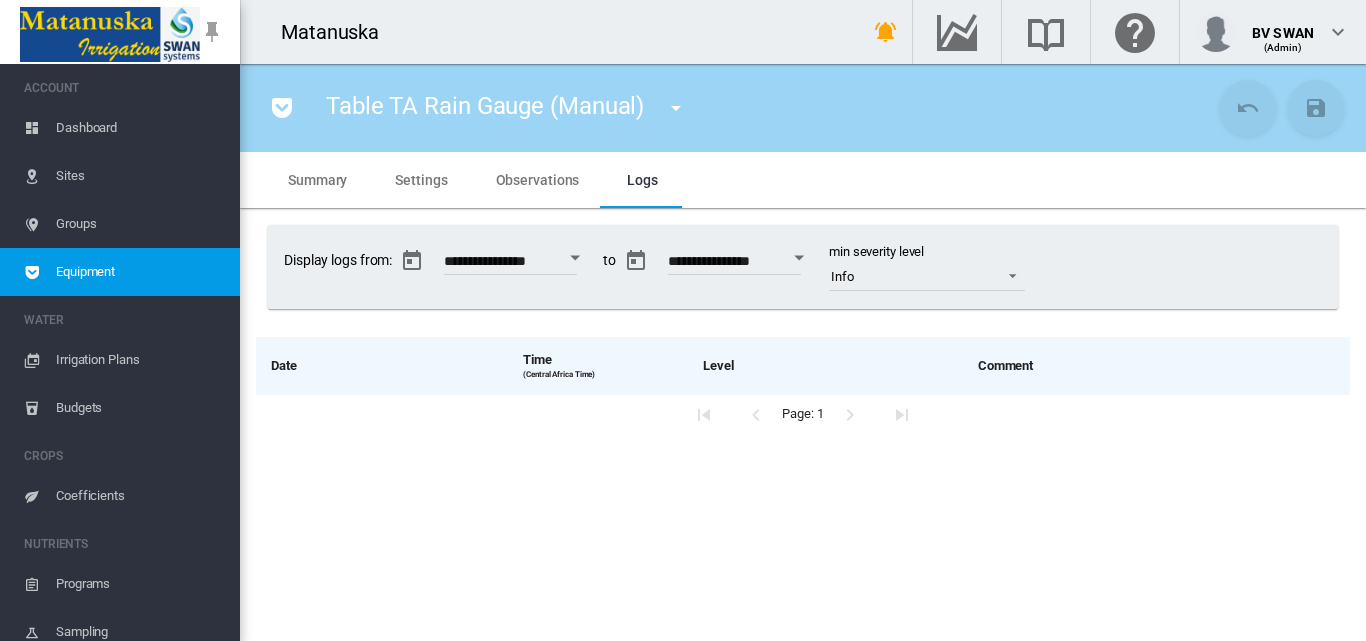 click on "Observations" at bounding box center [538, 180] 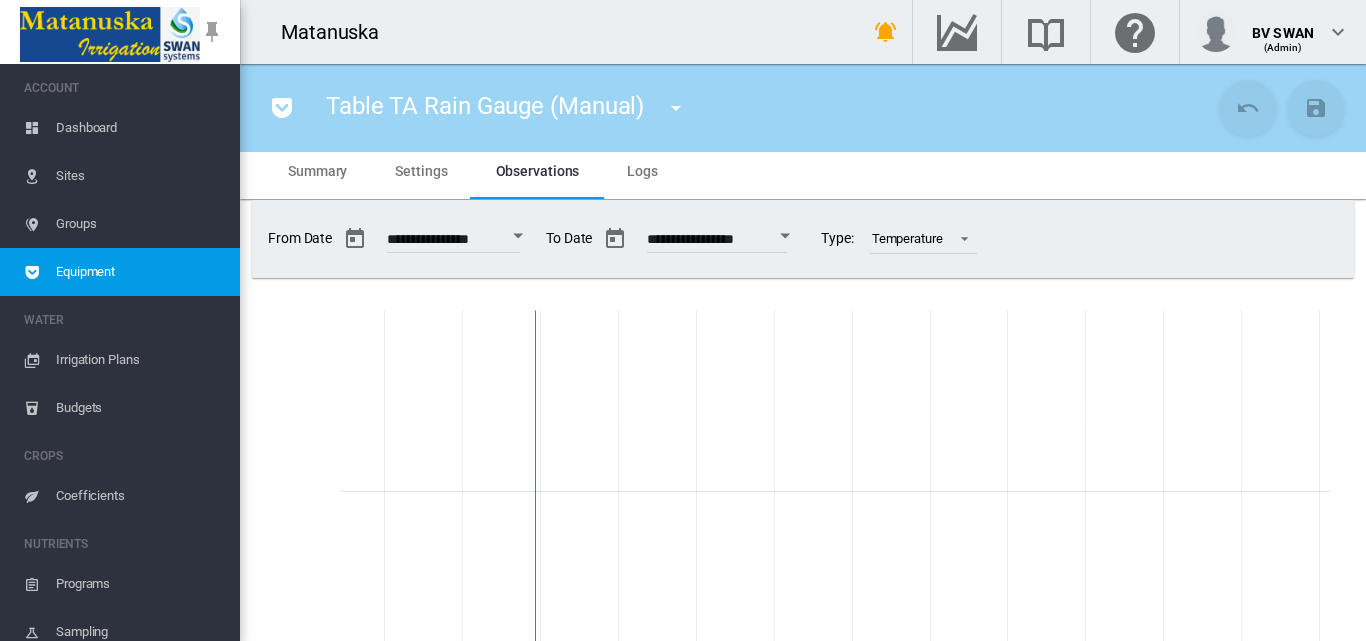 scroll, scrollTop: 0, scrollLeft: 0, axis: both 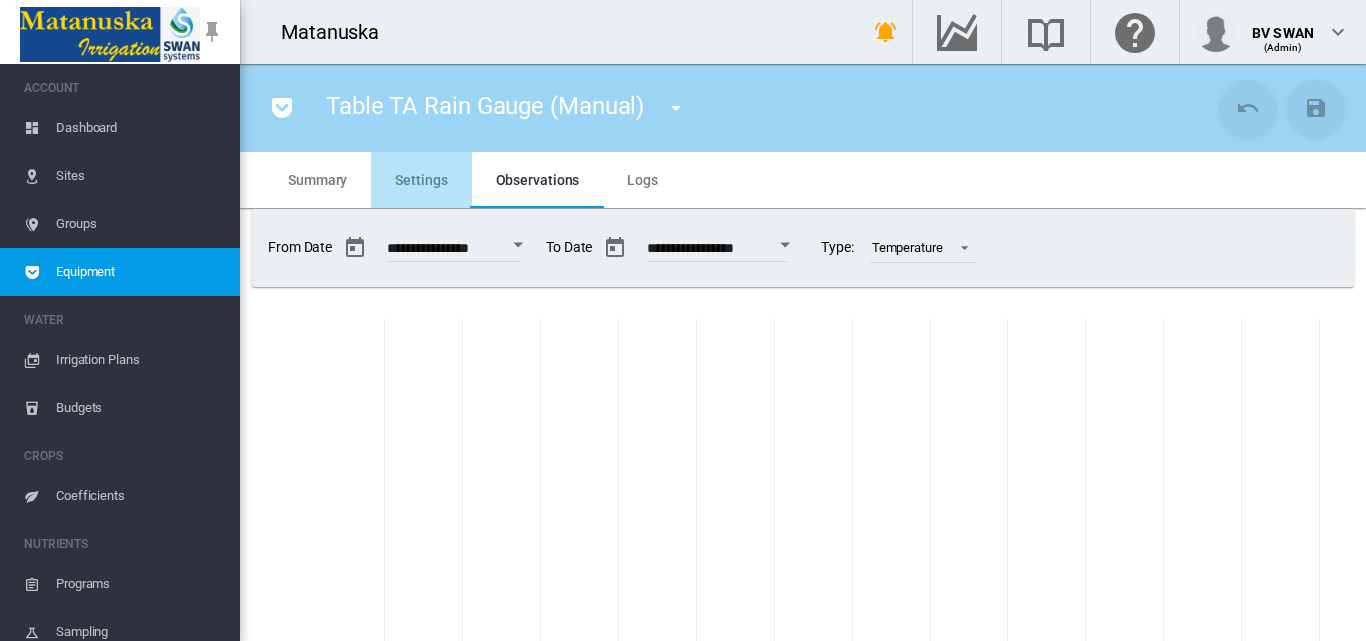 click on "Settings" at bounding box center [421, 180] 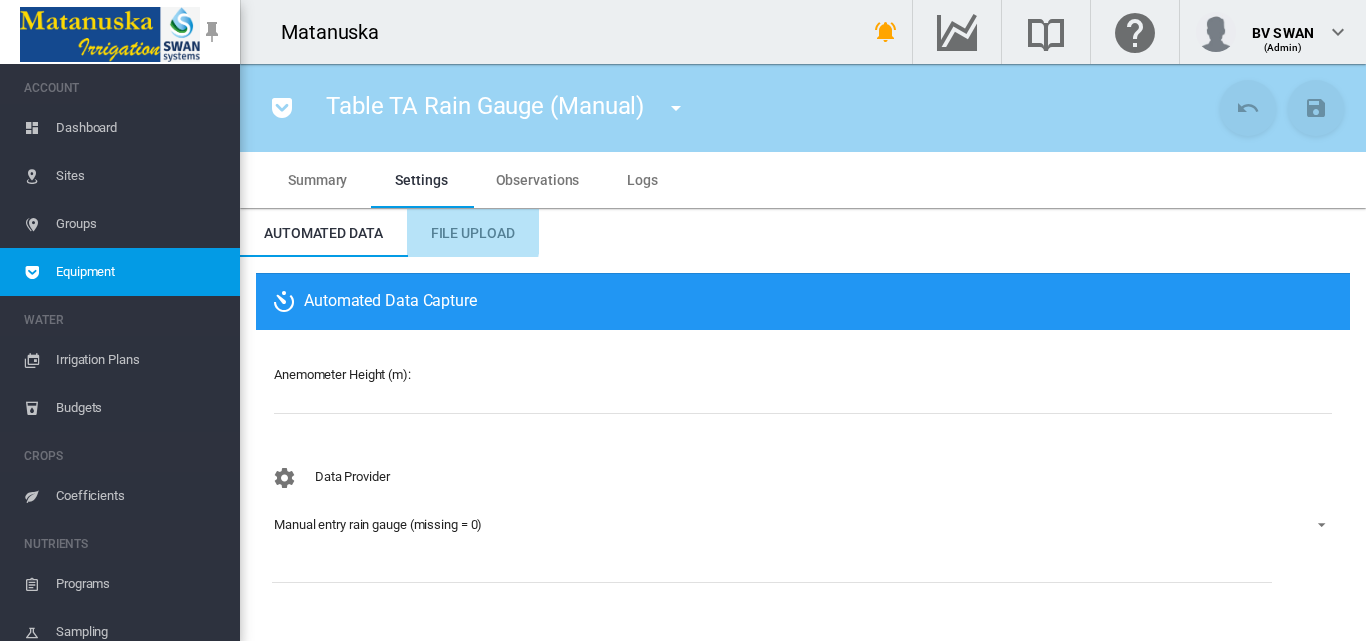 click on "File Upload" at bounding box center (473, 233) 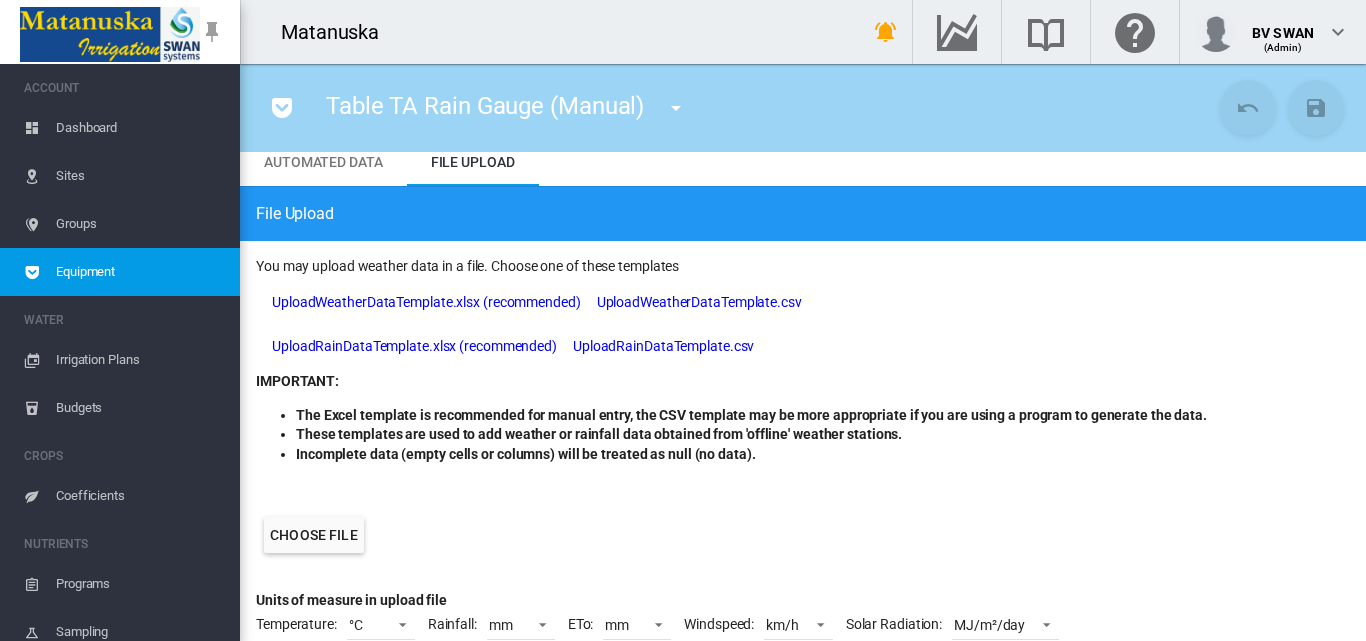 scroll, scrollTop: 0, scrollLeft: 0, axis: both 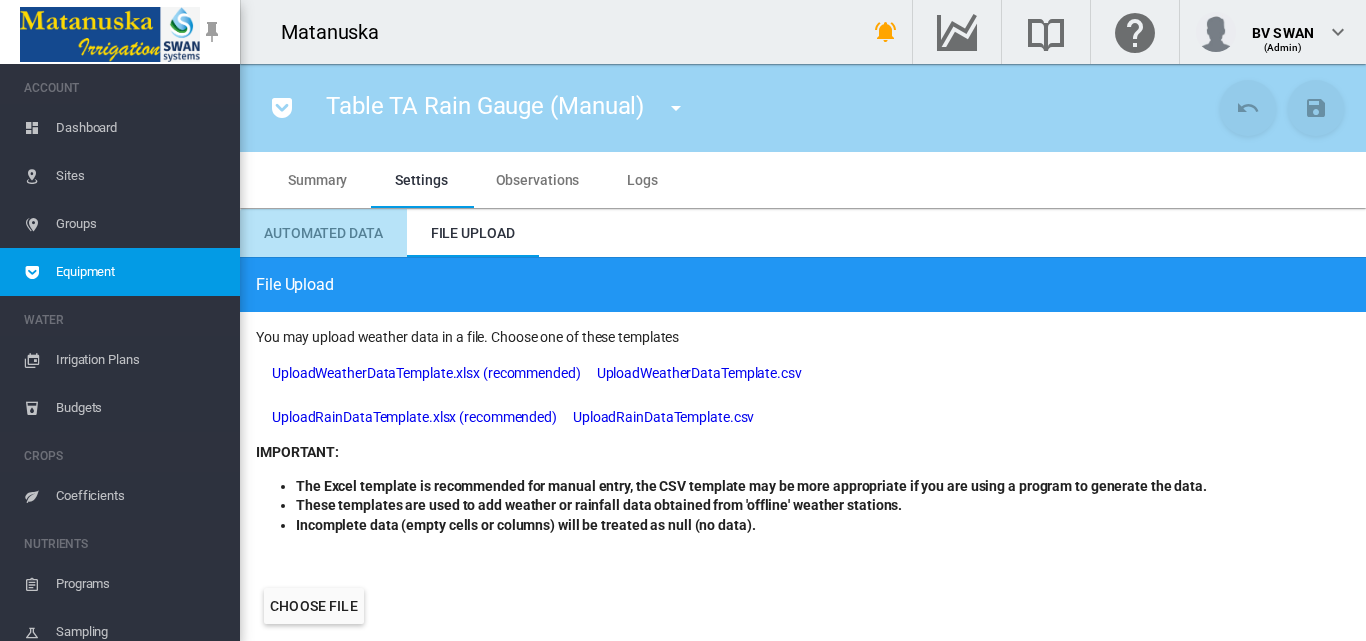 click on "Automated Data" at bounding box center [323, 233] 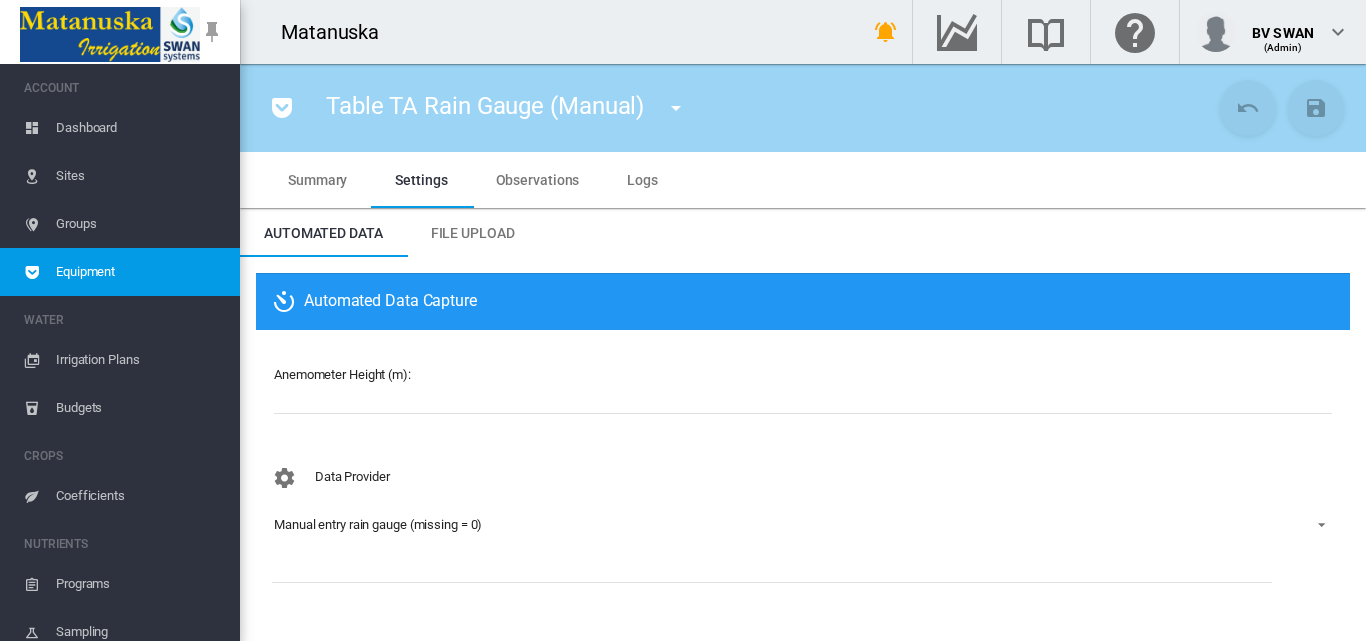 click at bounding box center [1316, 523] 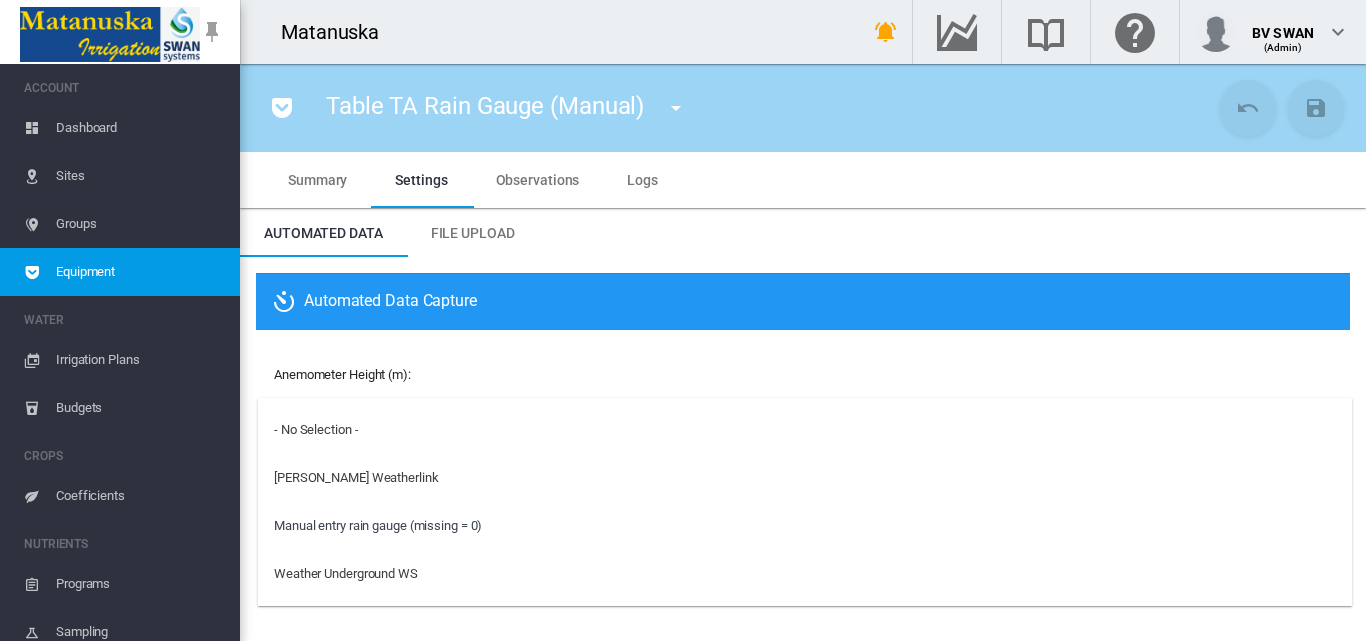 click at bounding box center (683, 320) 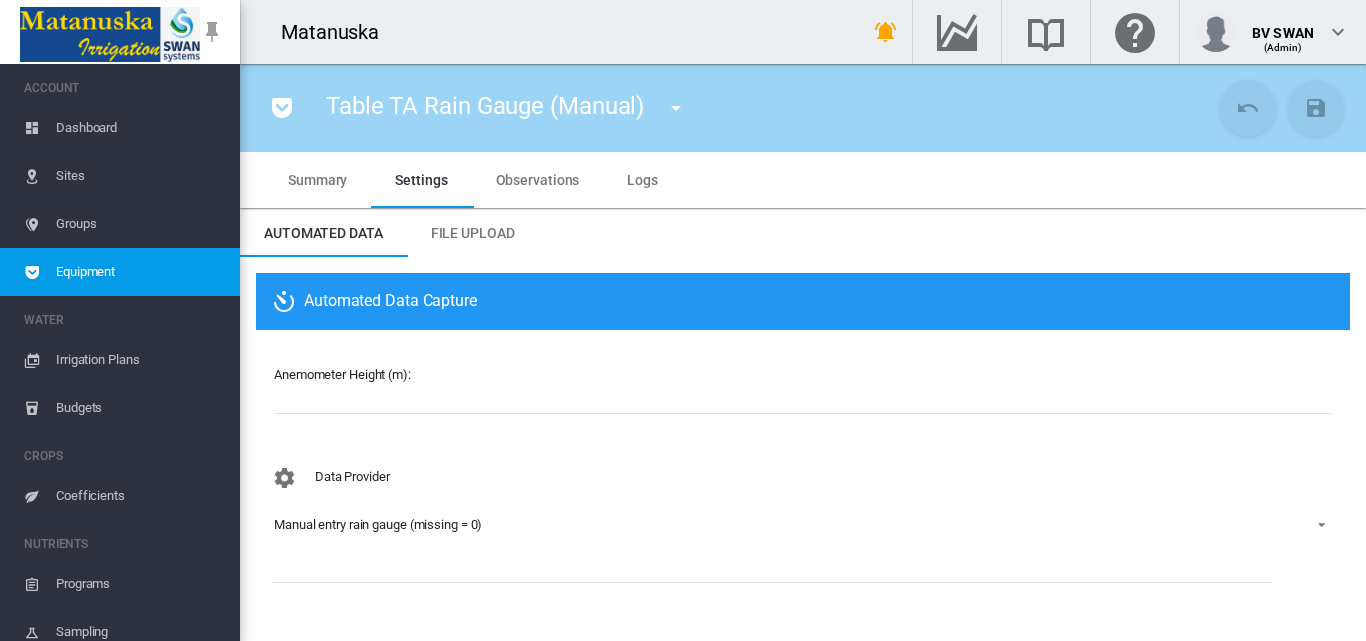 click on "Summary" at bounding box center (317, 180) 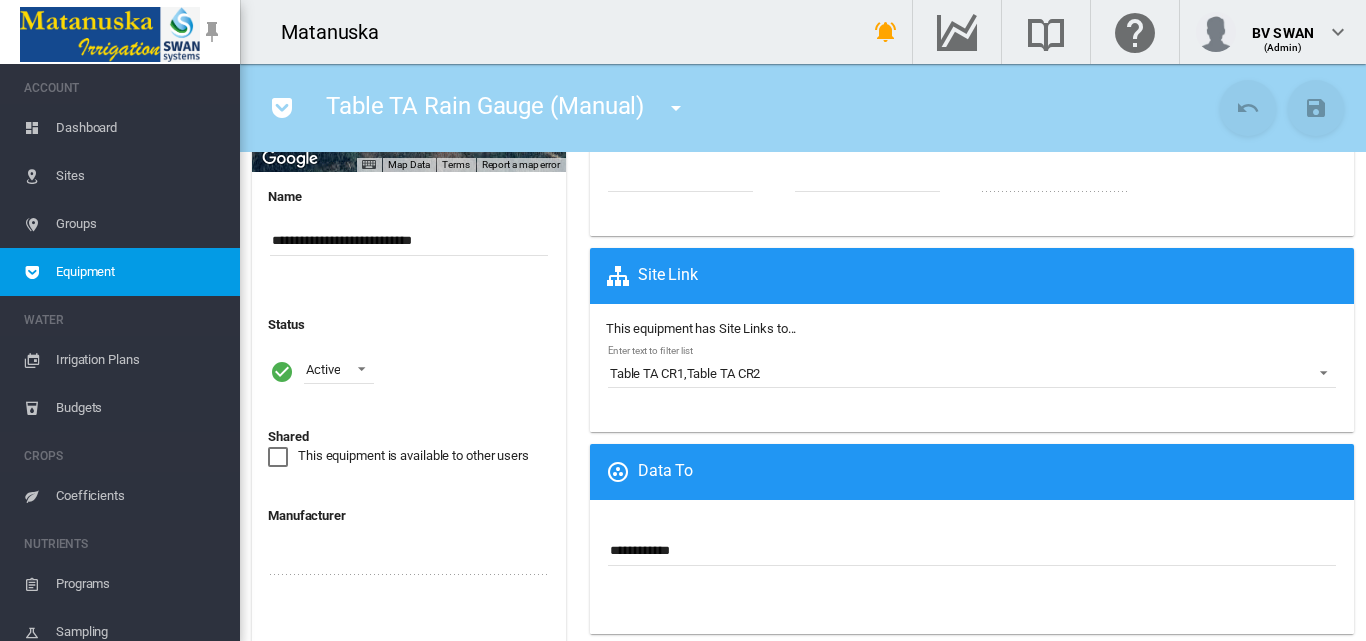 scroll, scrollTop: 512, scrollLeft: 0, axis: vertical 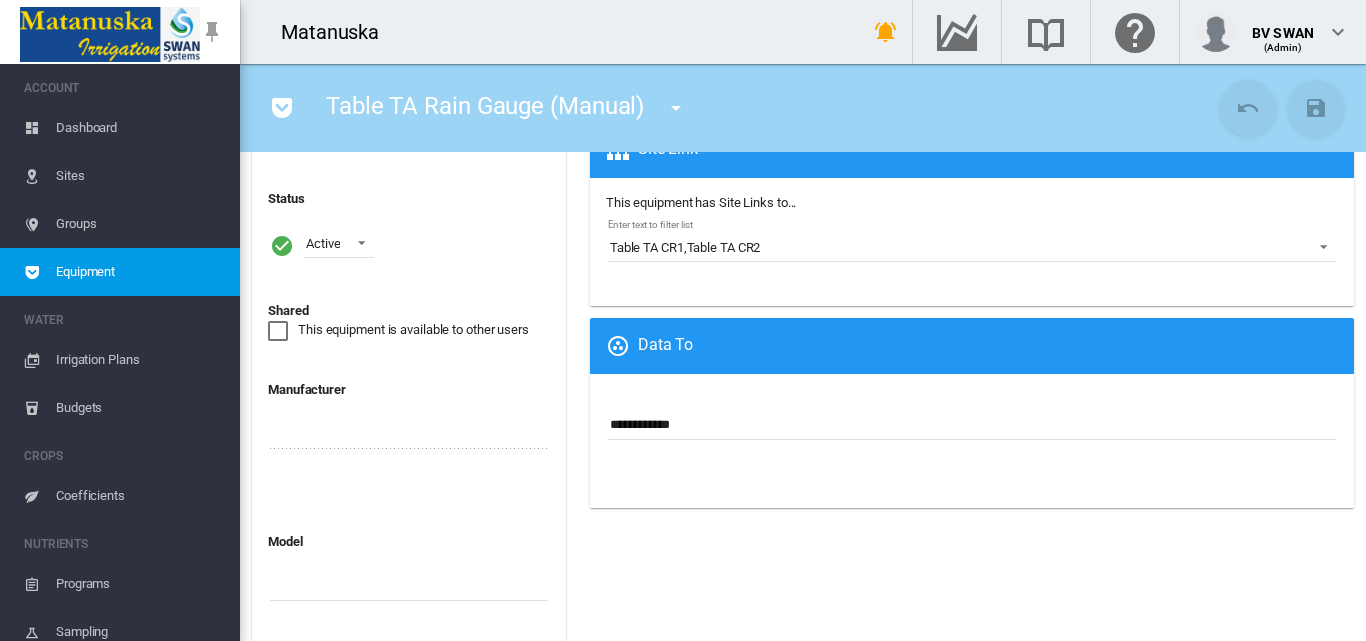 click on "**********" at bounding box center (972, 425) 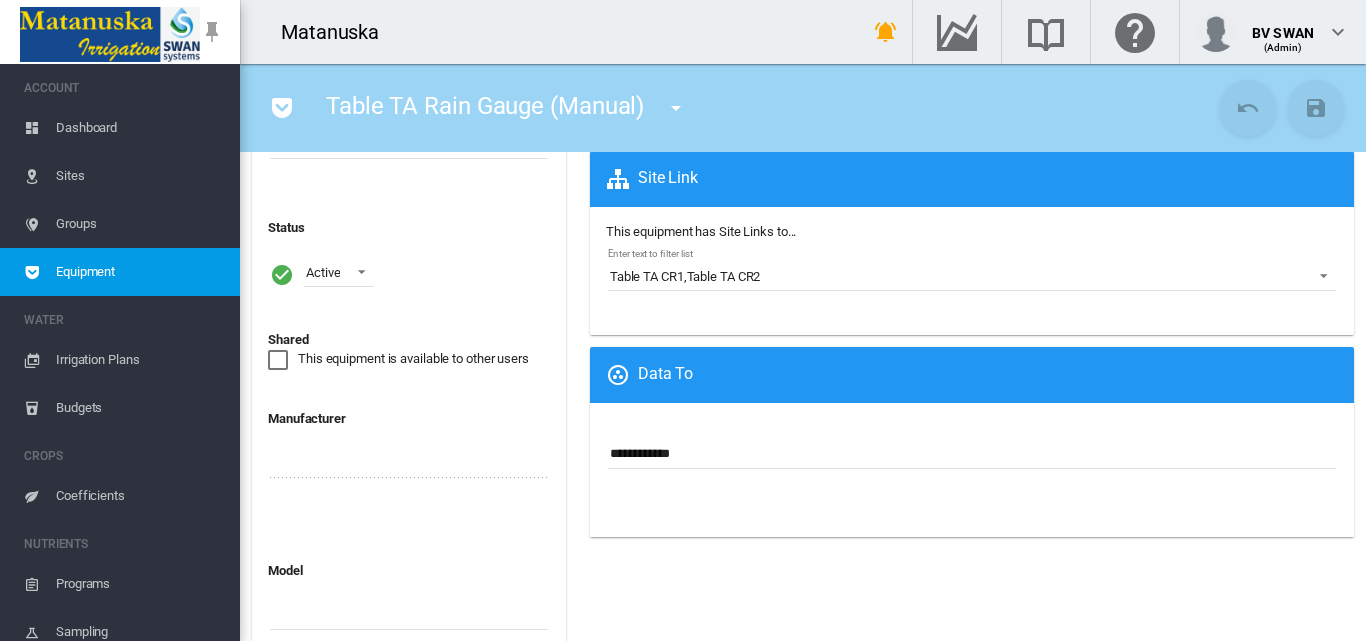 scroll, scrollTop: 500, scrollLeft: 0, axis: vertical 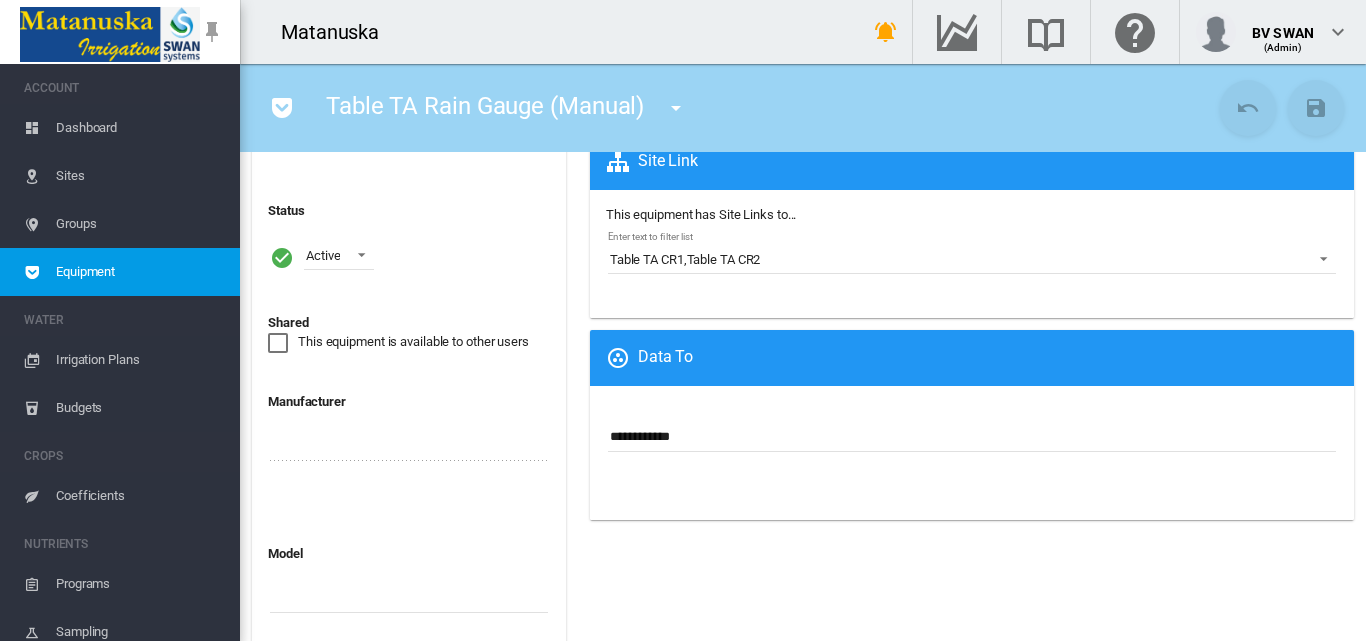 click on "Data To" at bounding box center [976, 358] 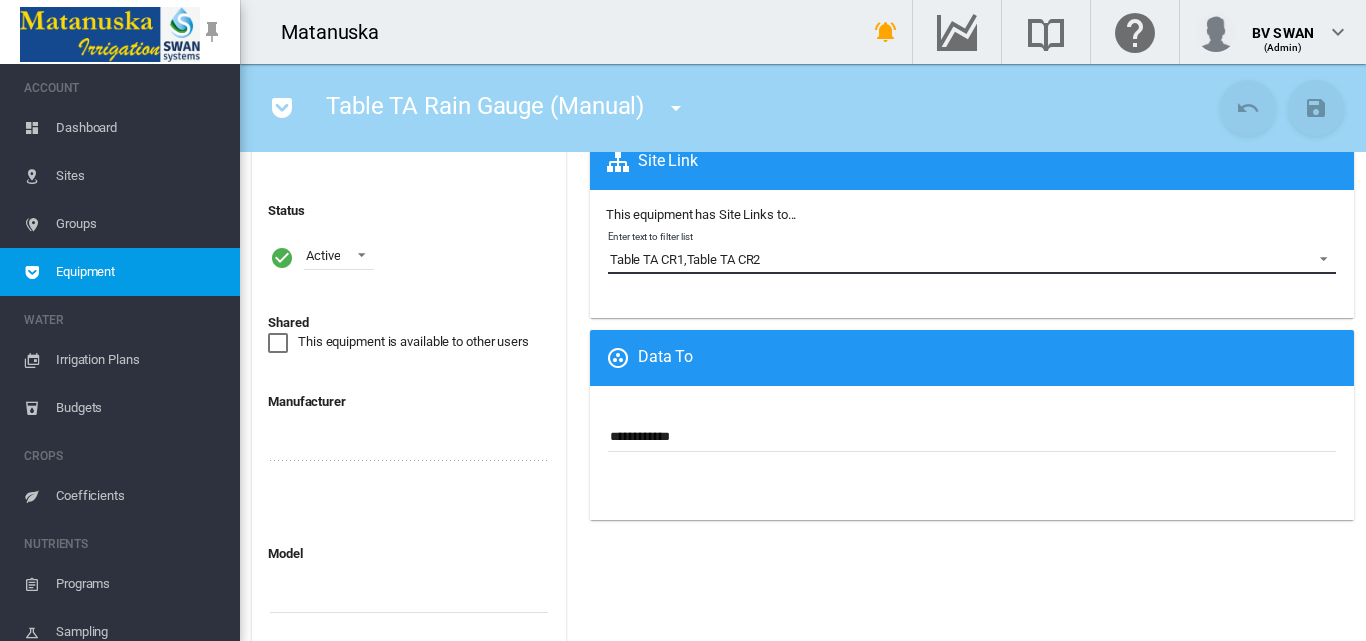 click at bounding box center [1318, 257] 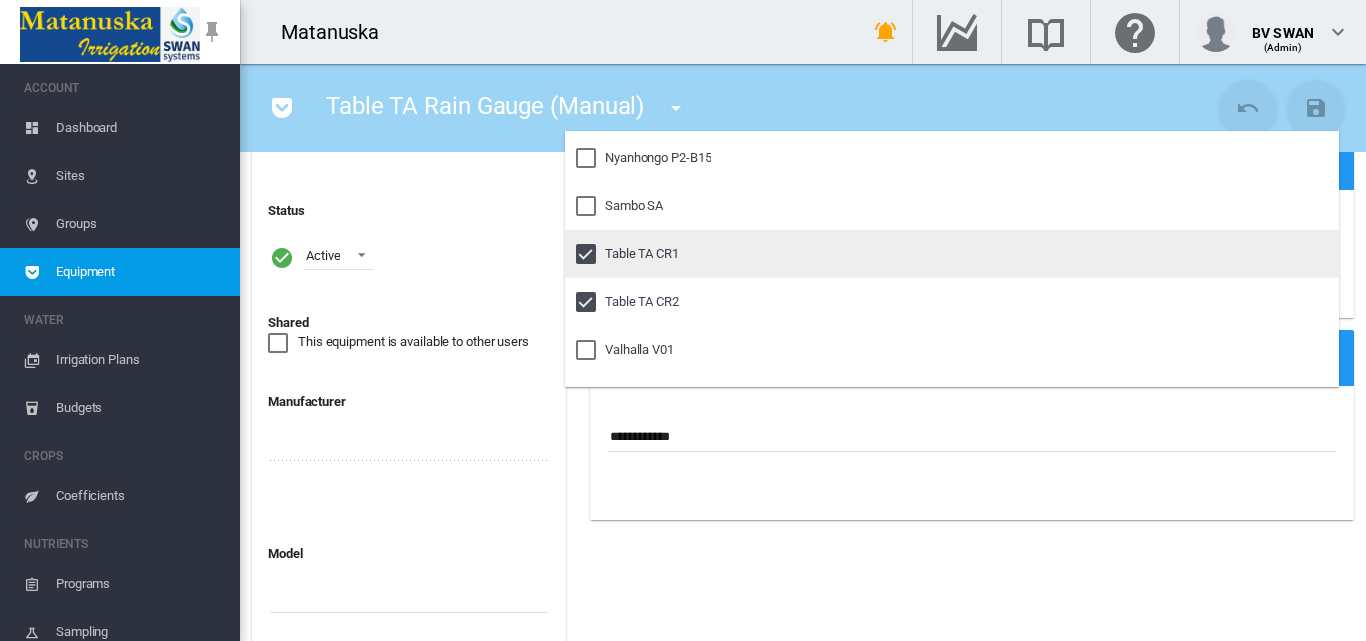 scroll, scrollTop: 7848, scrollLeft: 0, axis: vertical 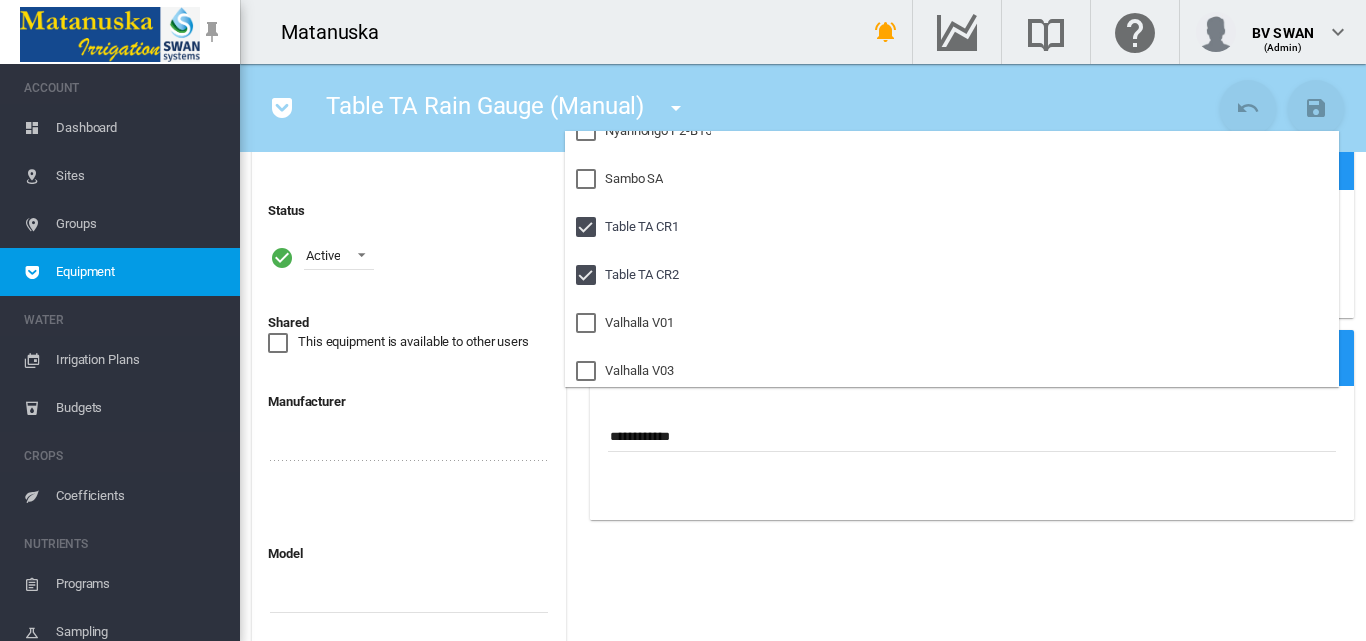 click at bounding box center [683, 320] 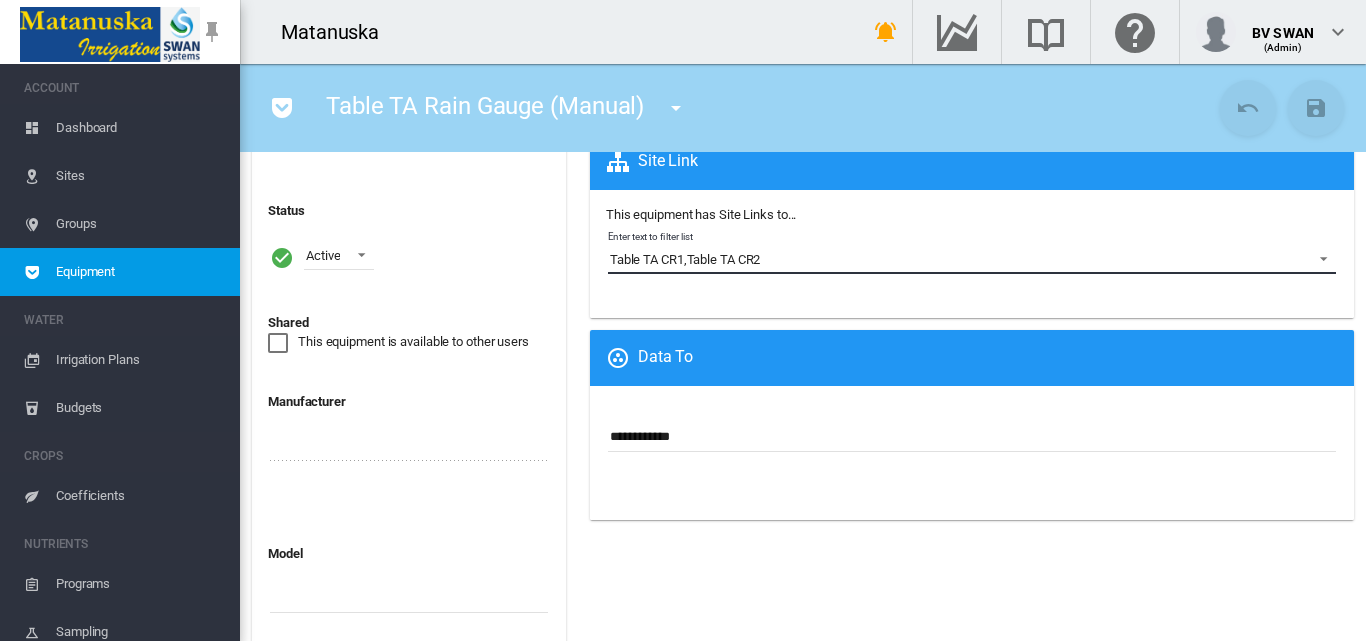 click on "Table TA CR1
,
Table TA CR2" at bounding box center [956, 260] 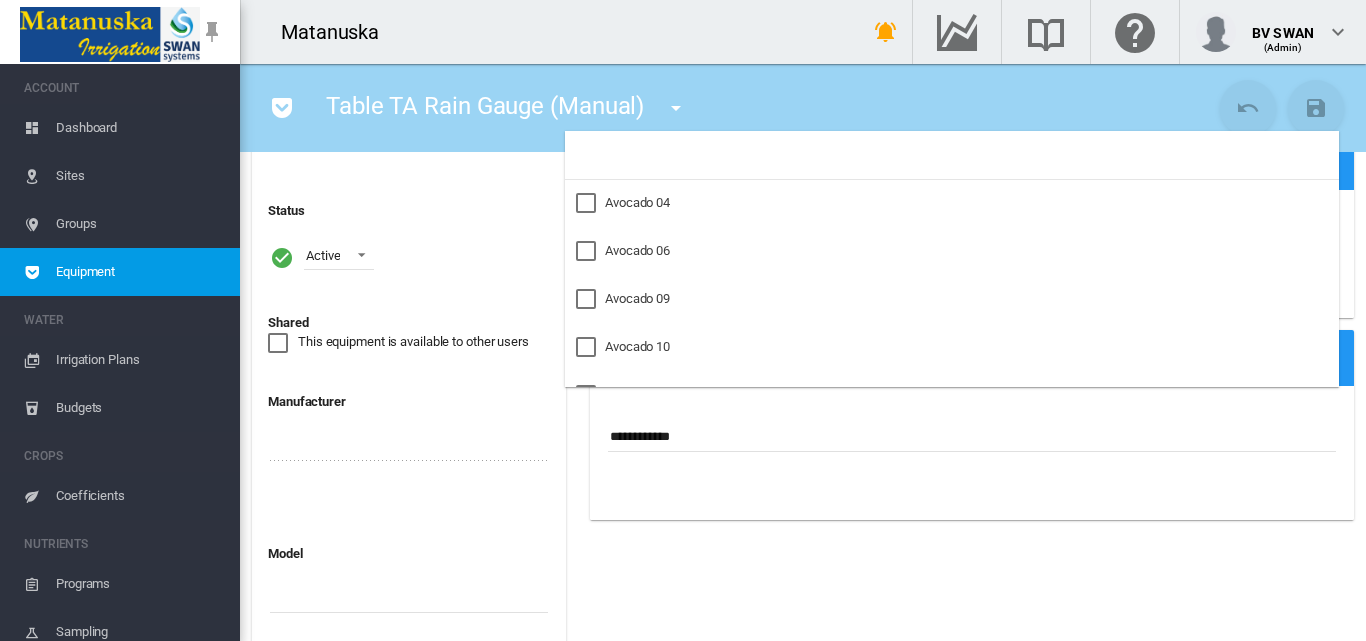 scroll, scrollTop: 7816, scrollLeft: 0, axis: vertical 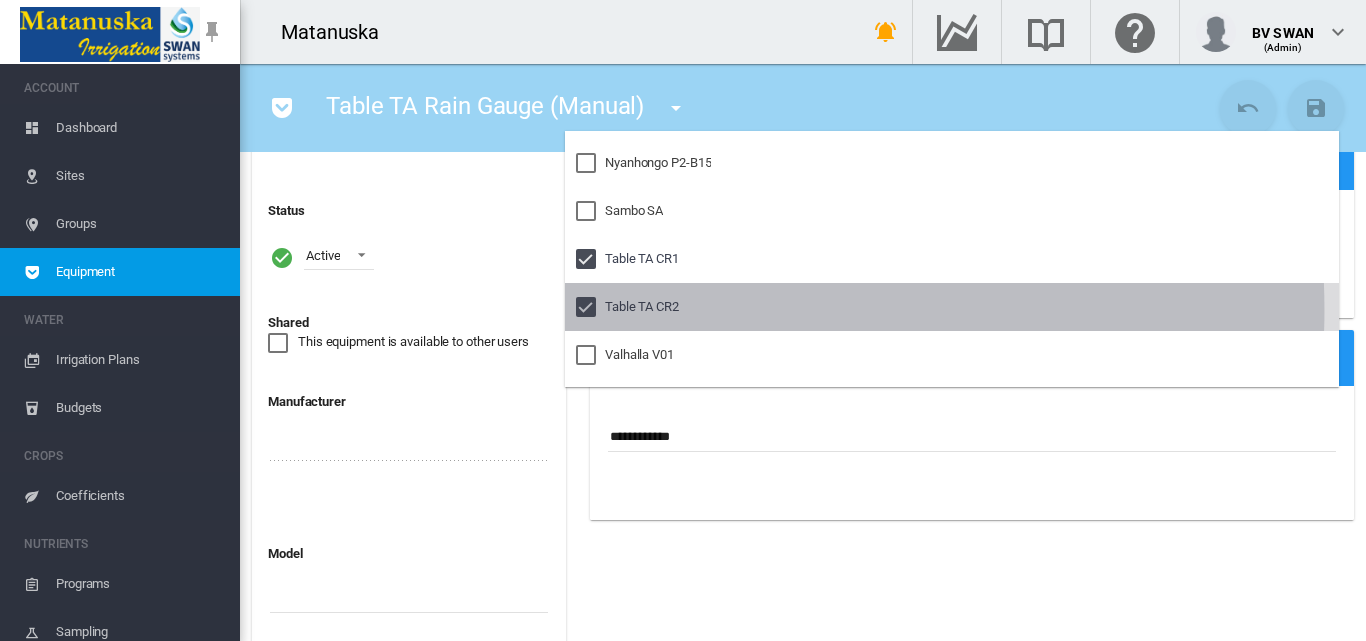 click on "Table TA CR2" at bounding box center (642, 307) 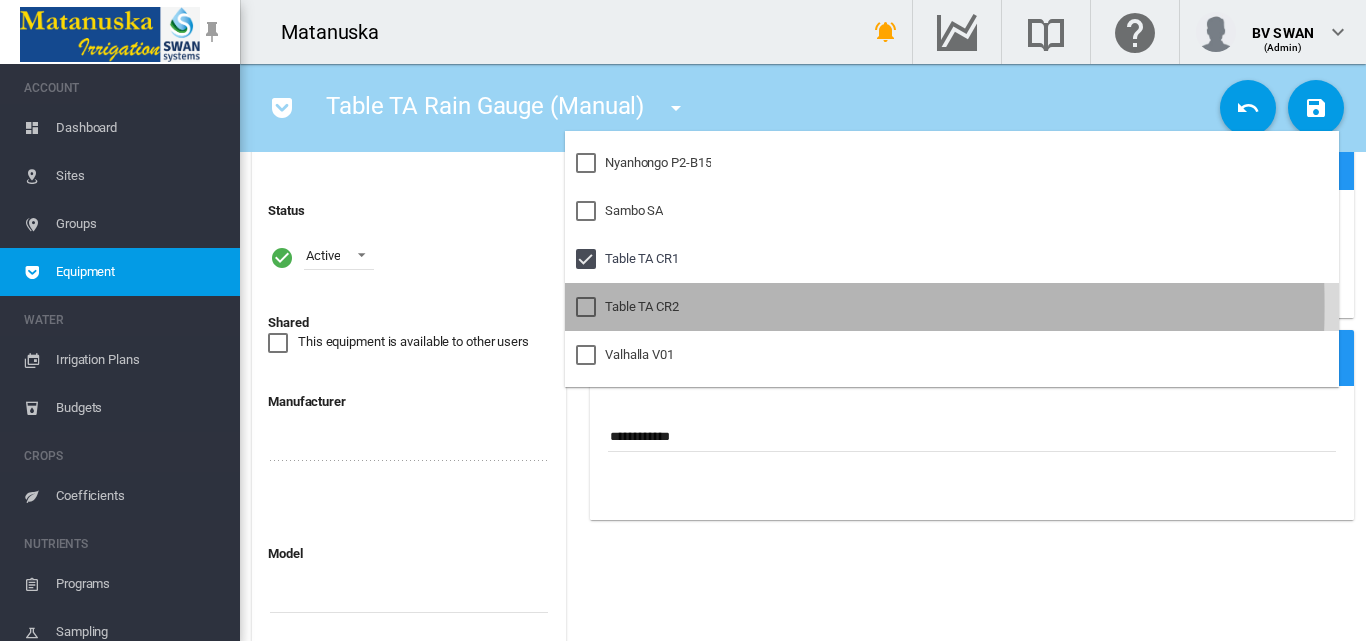 click at bounding box center [586, 307] 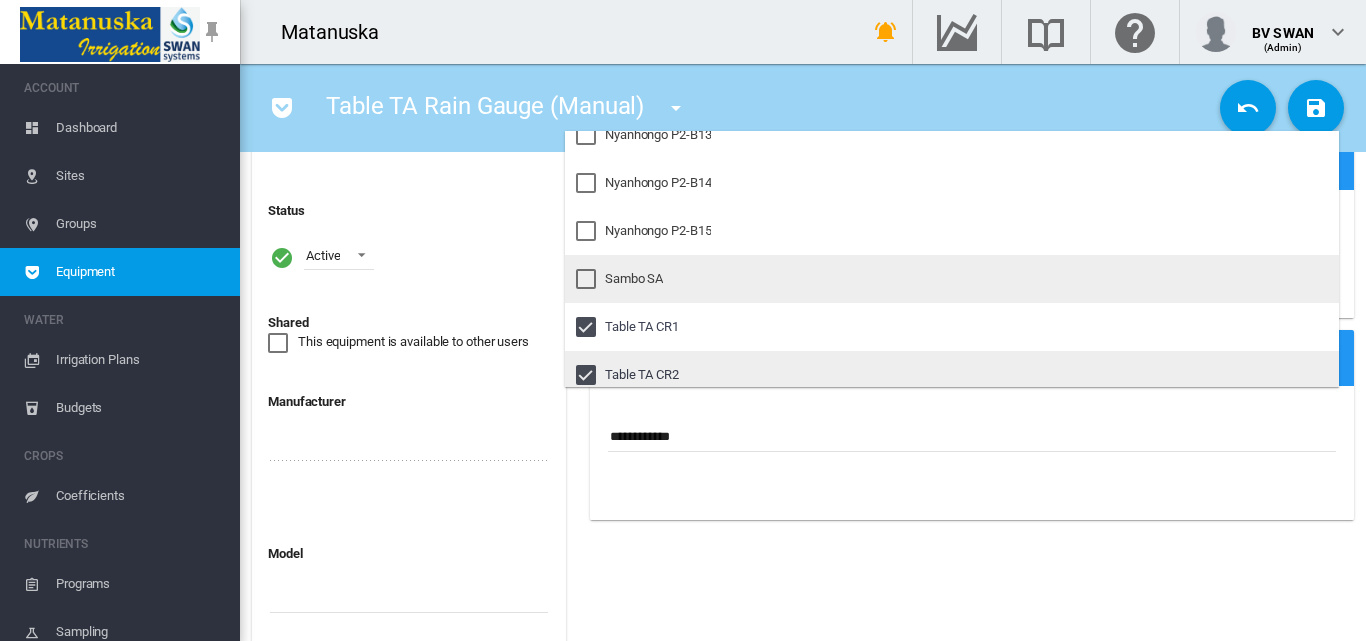 scroll, scrollTop: 7648, scrollLeft: 0, axis: vertical 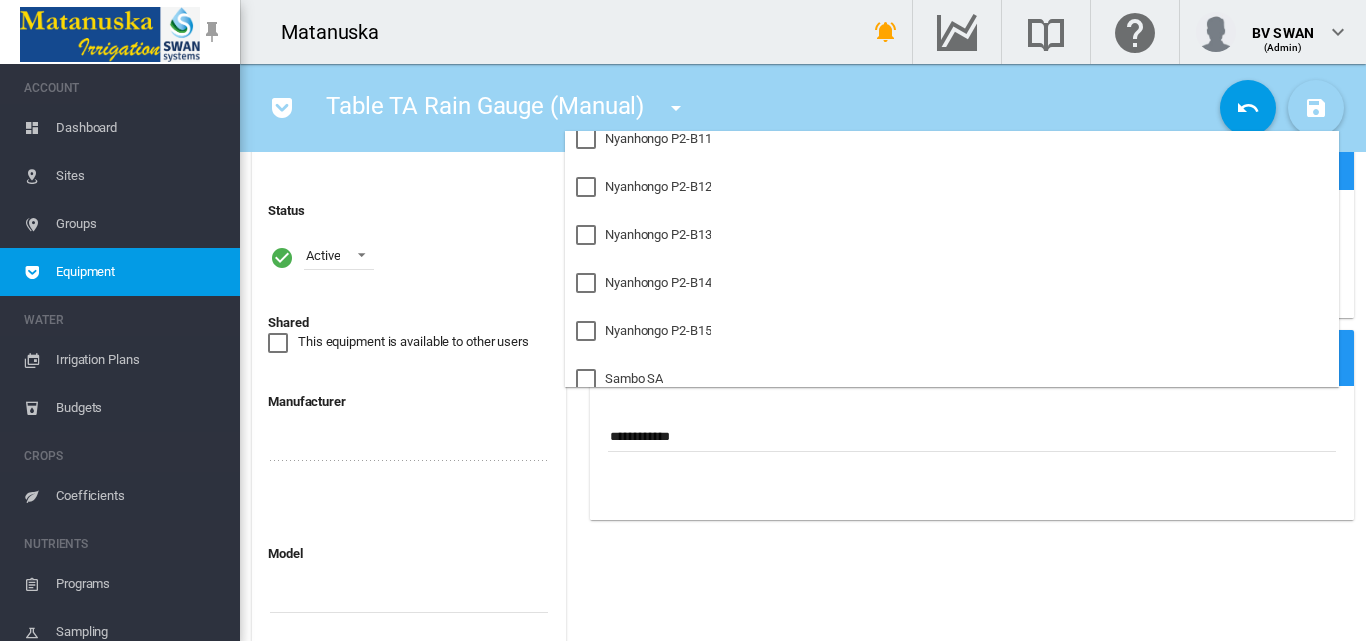 click at bounding box center (683, 320) 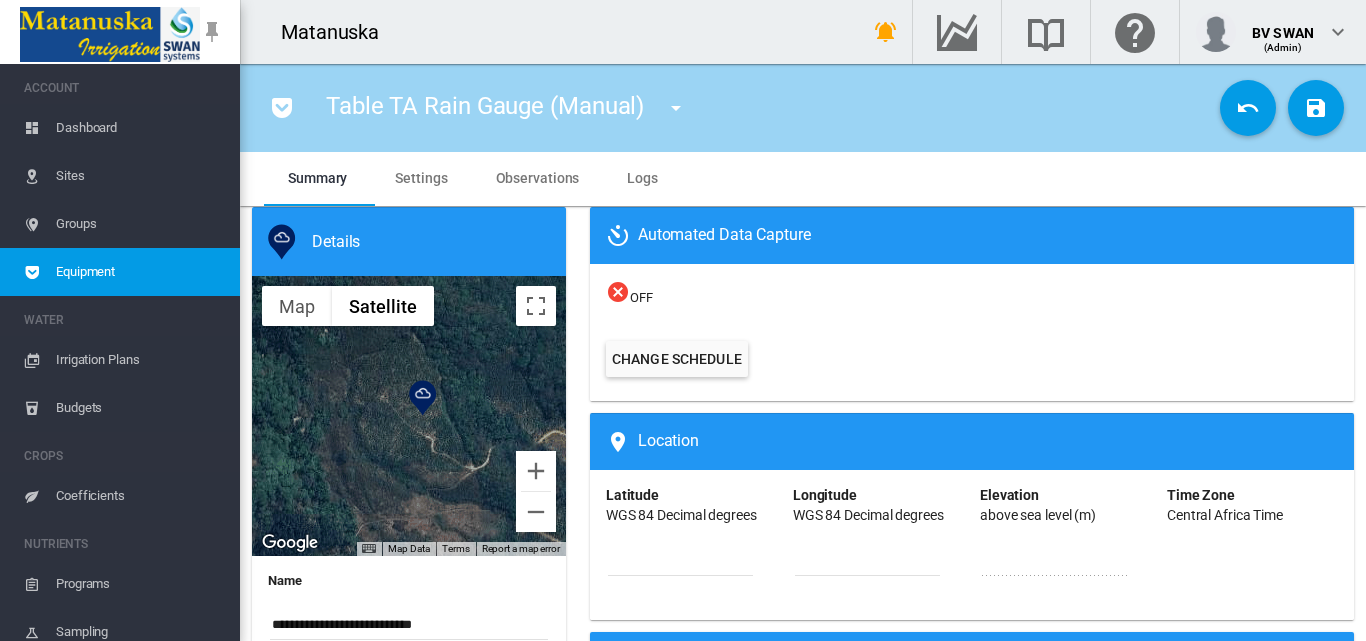 scroll, scrollTop: 0, scrollLeft: 0, axis: both 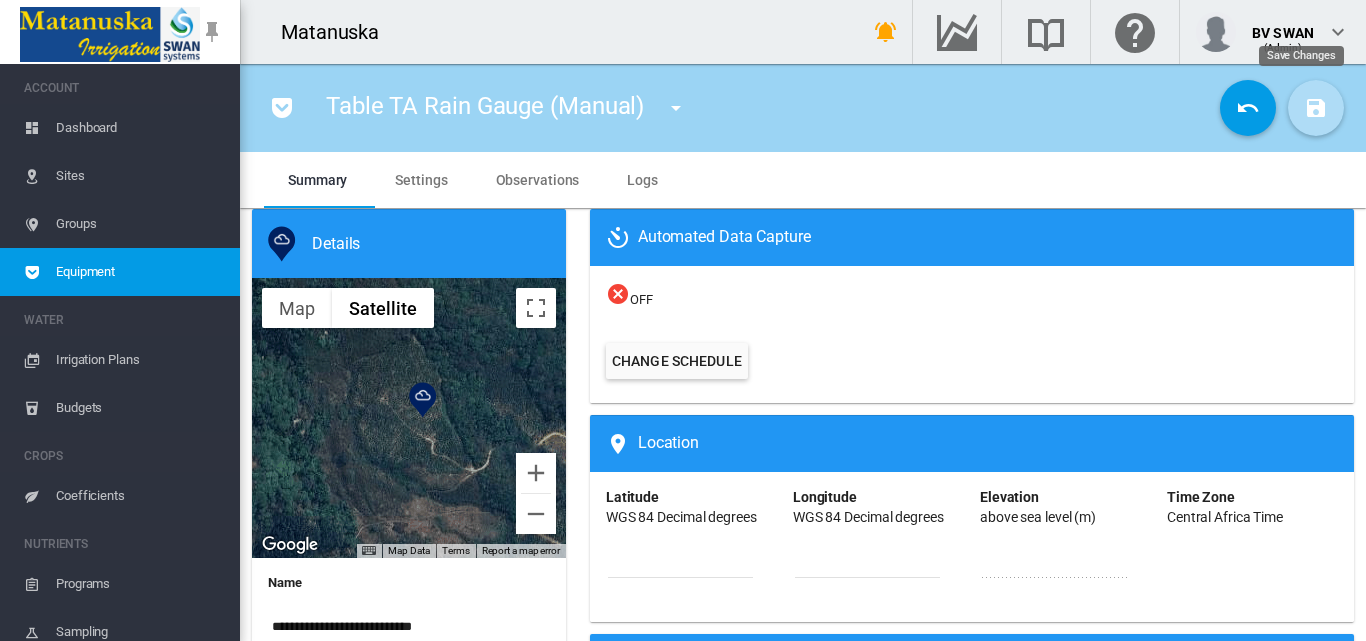 click at bounding box center [1316, 108] 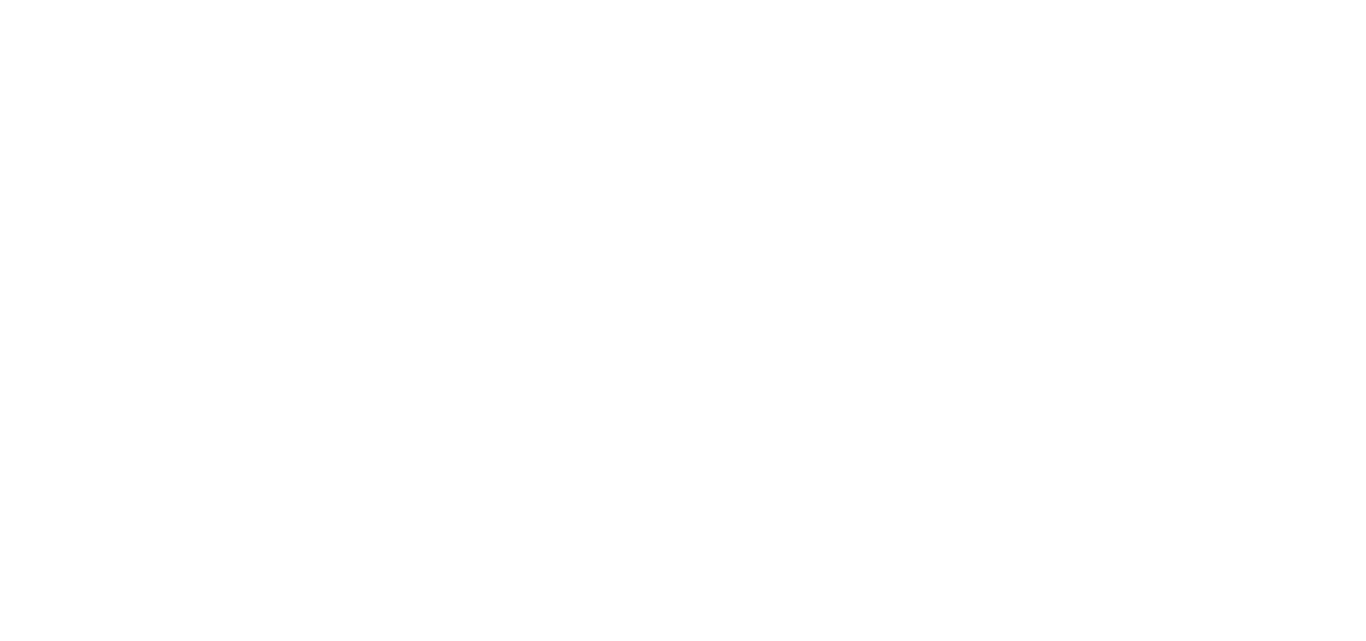 scroll, scrollTop: 0, scrollLeft: 0, axis: both 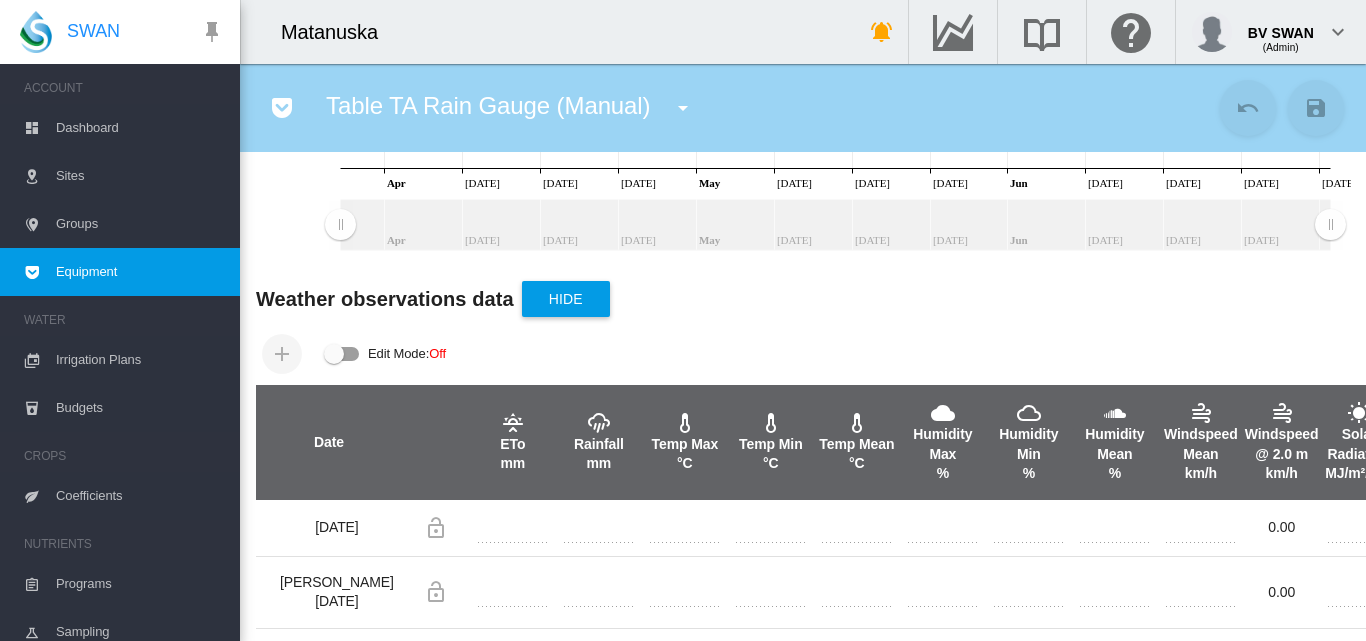 click on "Sites" at bounding box center [140, 176] 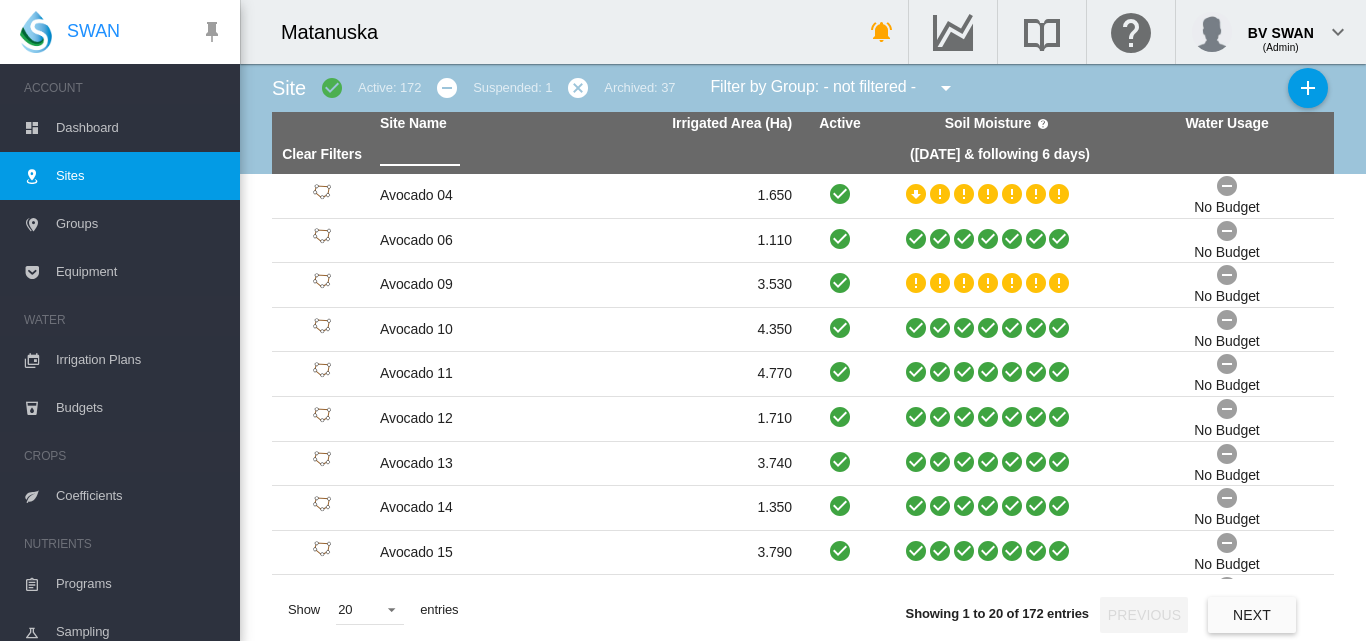 click at bounding box center (420, 151) 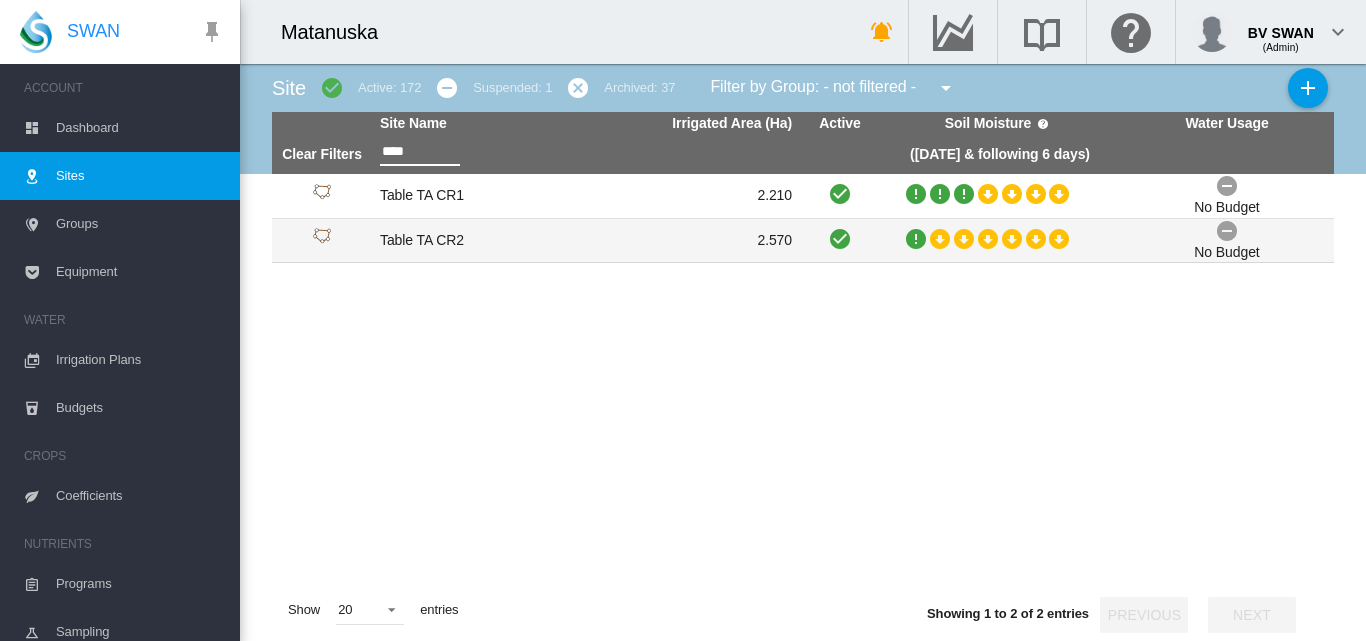 type on "****" 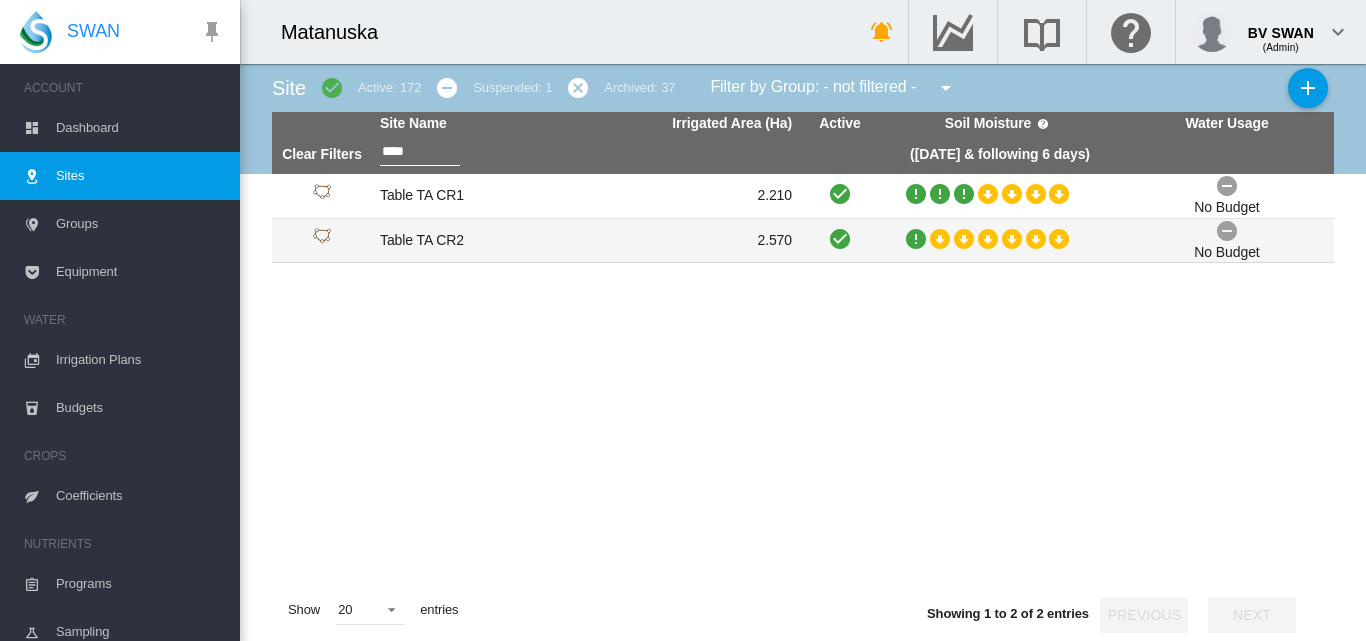 click on "2.570" at bounding box center (693, 241) 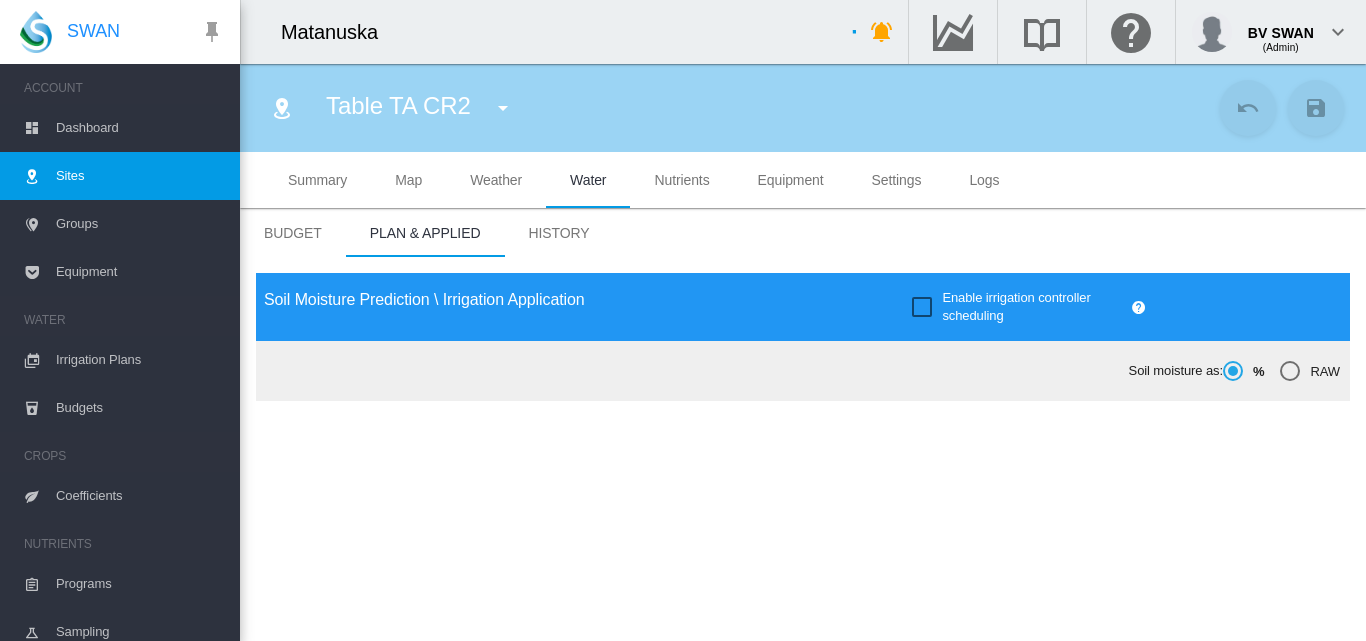 type on "**********" 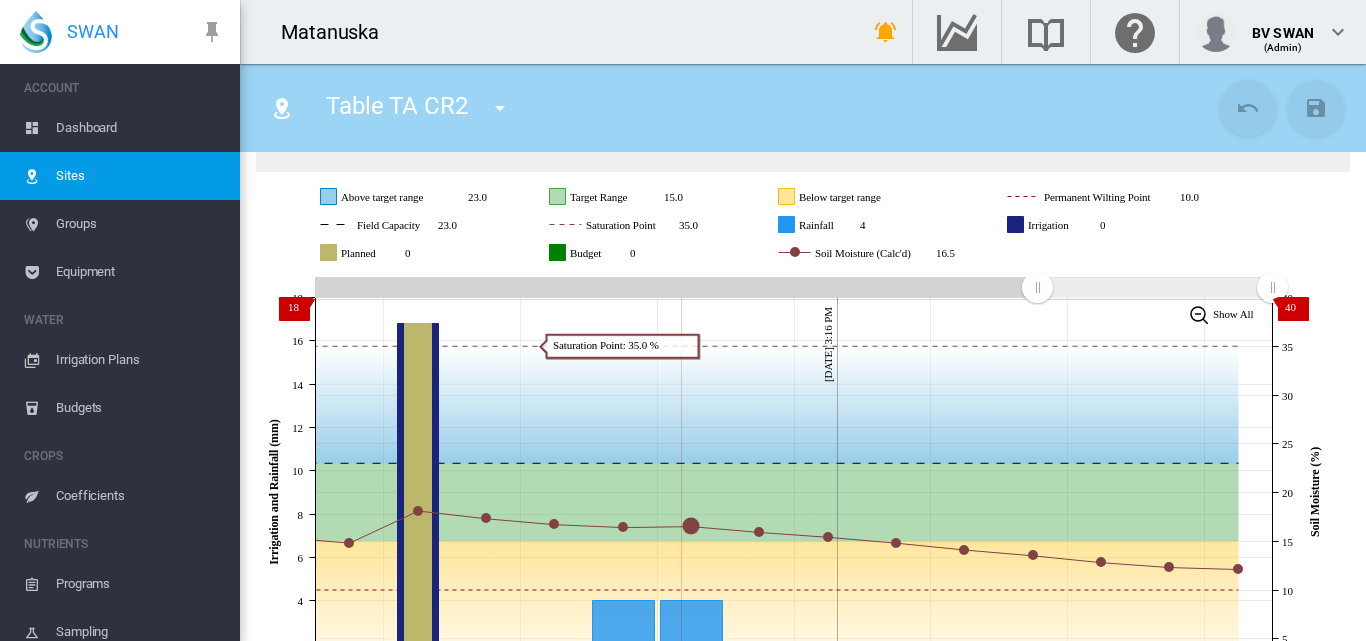 scroll, scrollTop: 300, scrollLeft: 0, axis: vertical 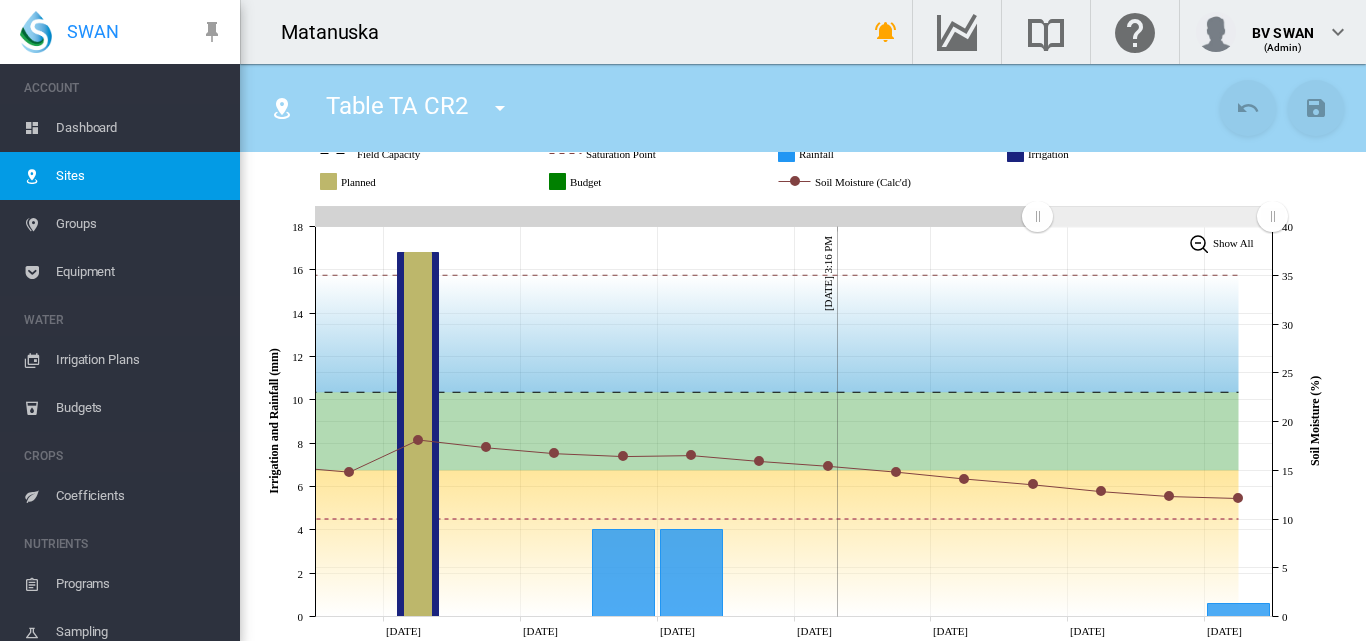 drag, startPoint x: 1036, startPoint y: 220, endPoint x: 999, endPoint y: 216, distance: 37.215588 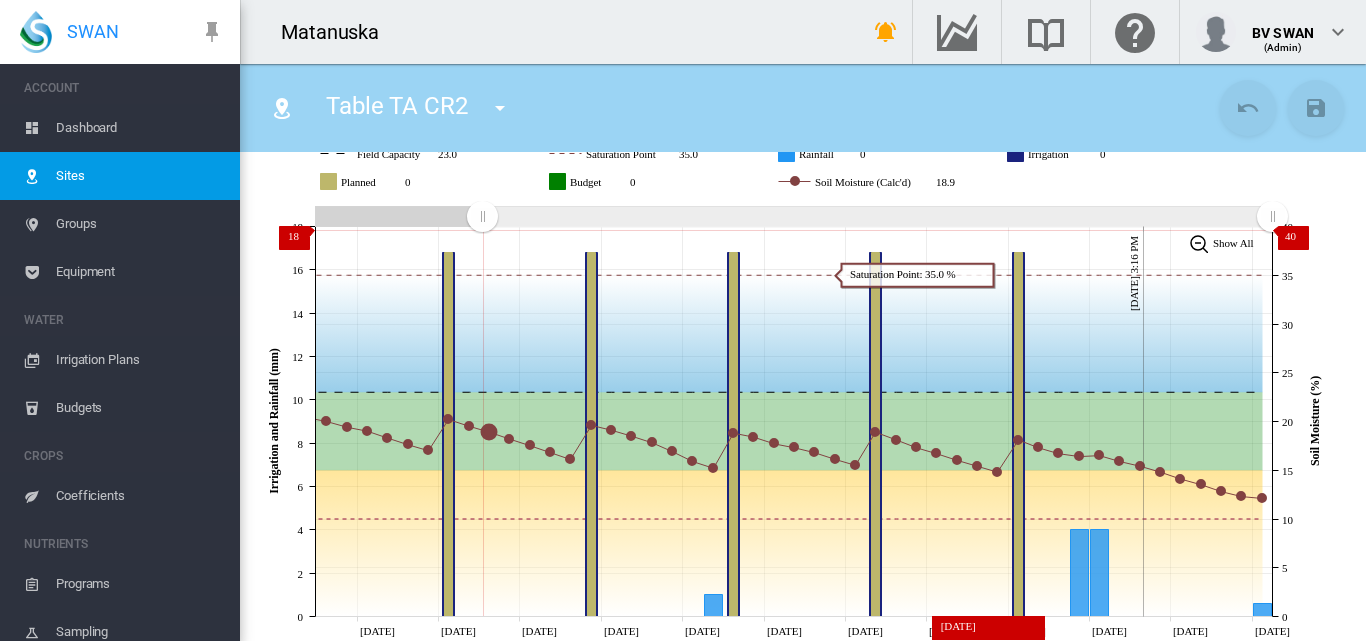 drag, startPoint x: 999, startPoint y: 216, endPoint x: 482, endPoint y: 229, distance: 517.1634 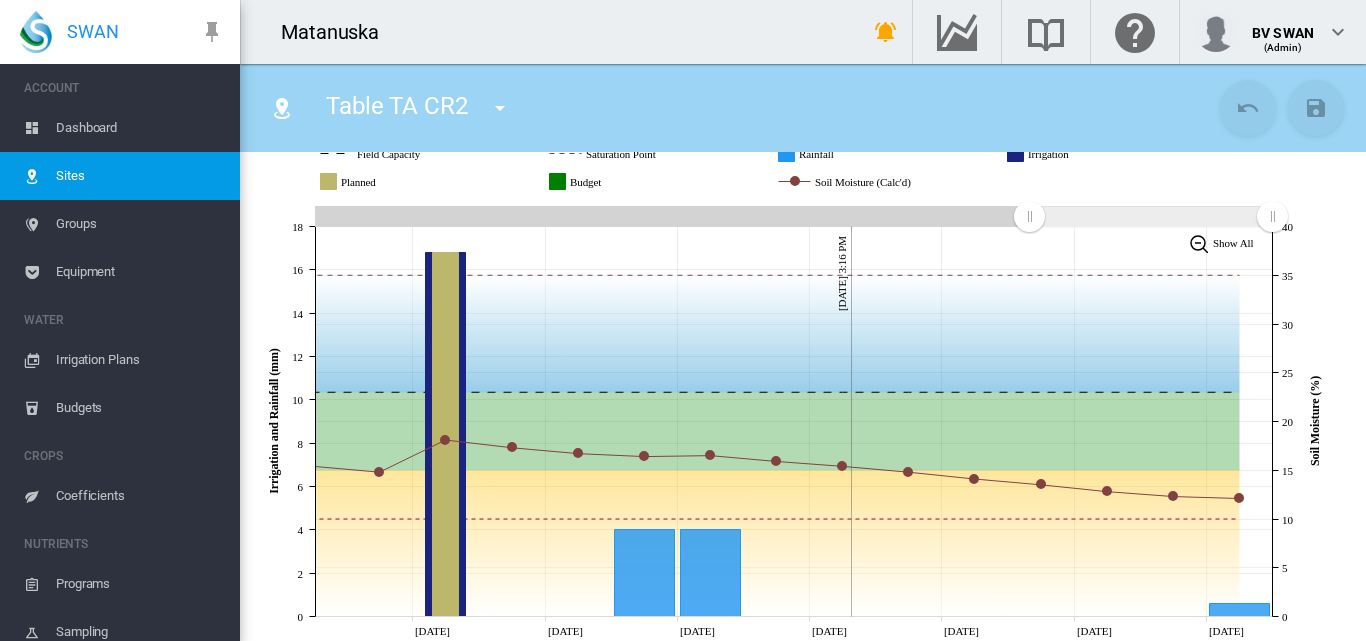 drag, startPoint x: 485, startPoint y: 217, endPoint x: 1029, endPoint y: 217, distance: 544 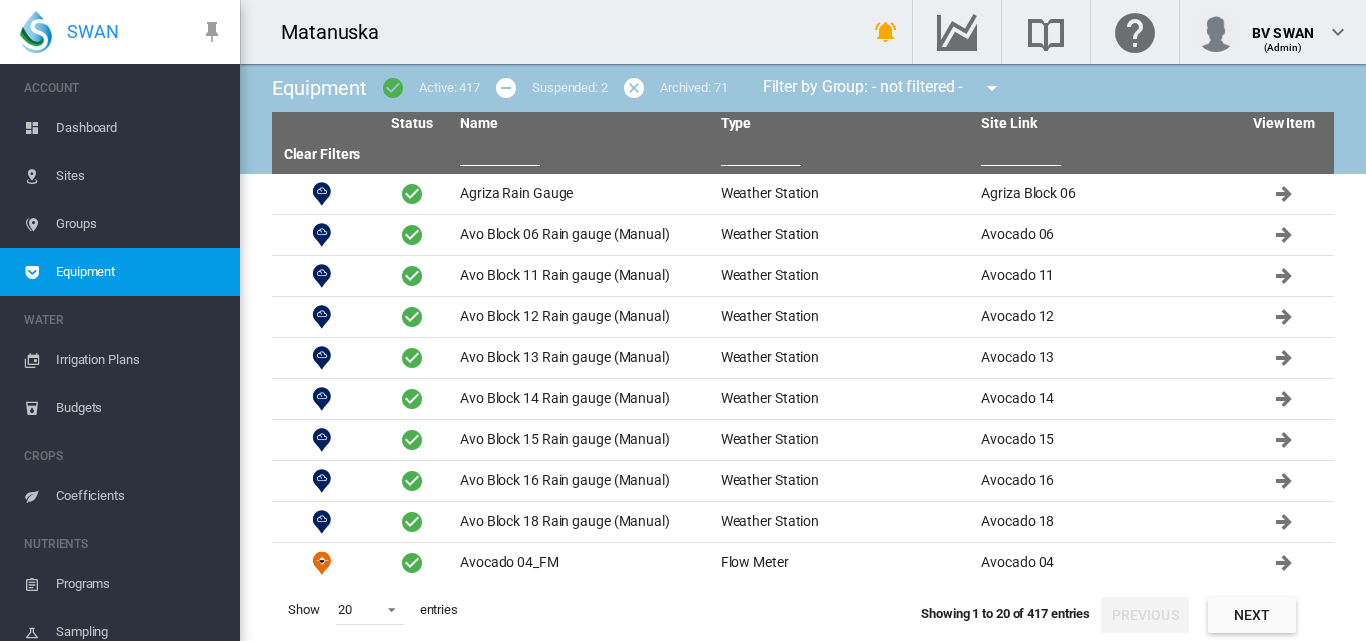 click on "Irrigation Plans" at bounding box center [140, 360] 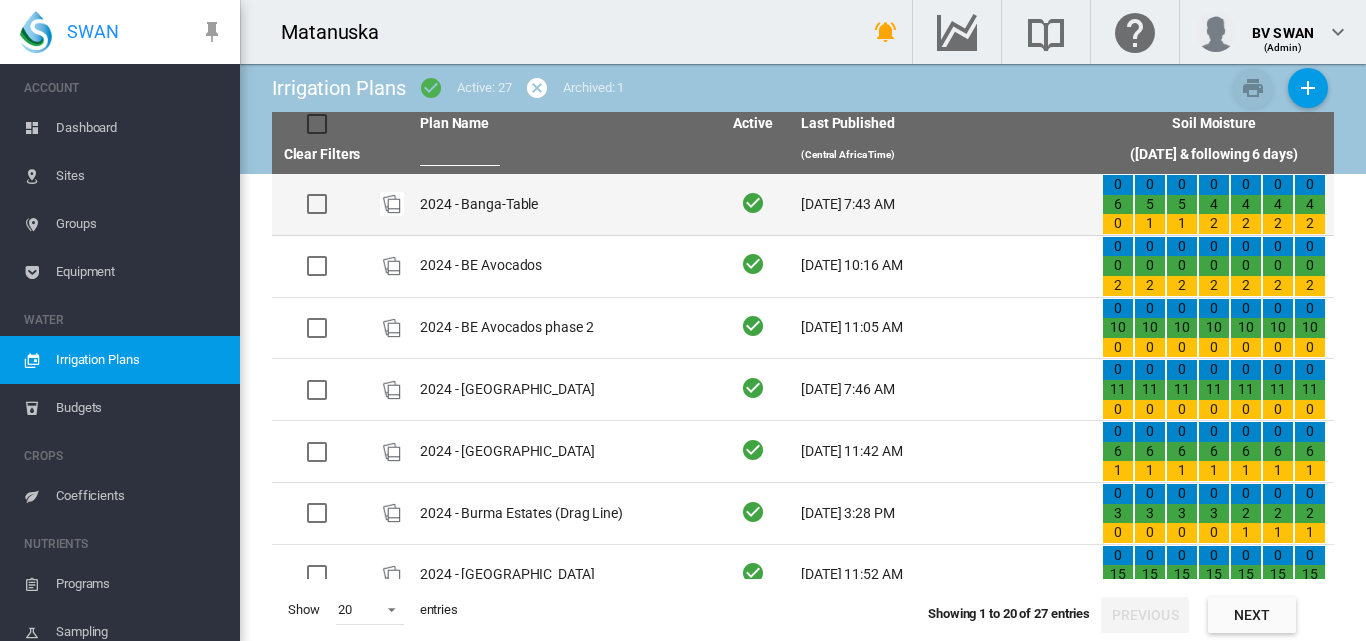 click on "2024 - Banga-Table" at bounding box center (562, 204) 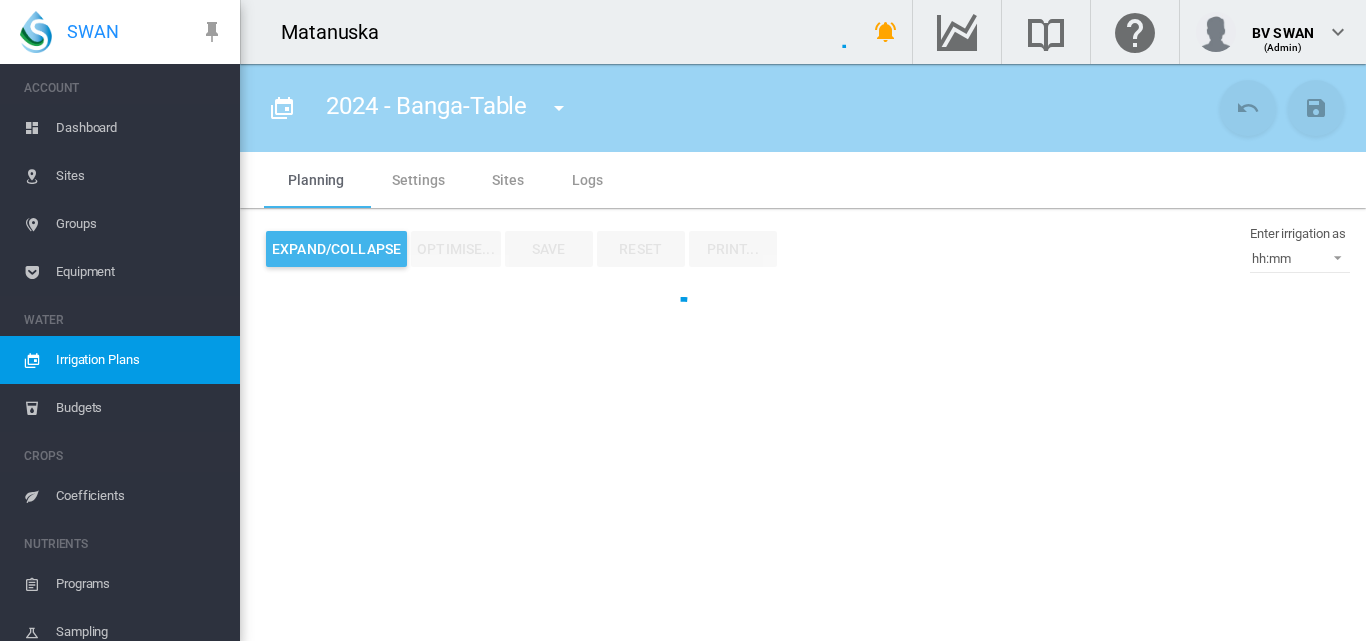 type on "**********" 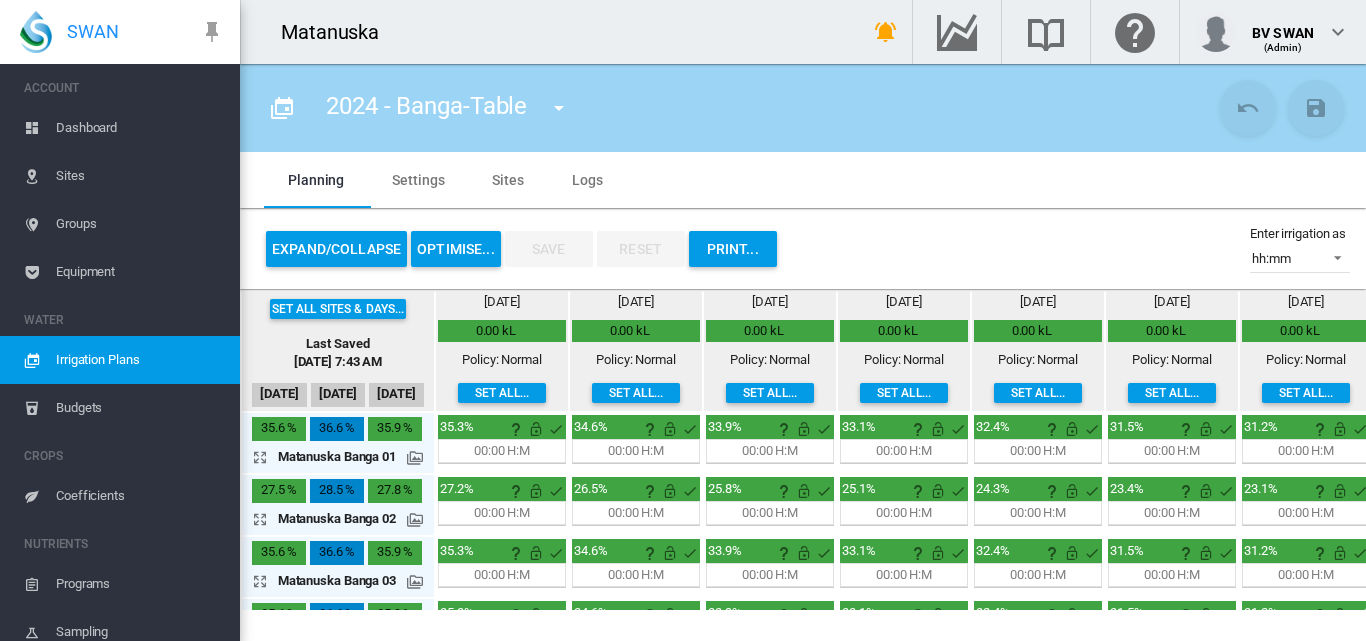 scroll, scrollTop: 240, scrollLeft: 0, axis: vertical 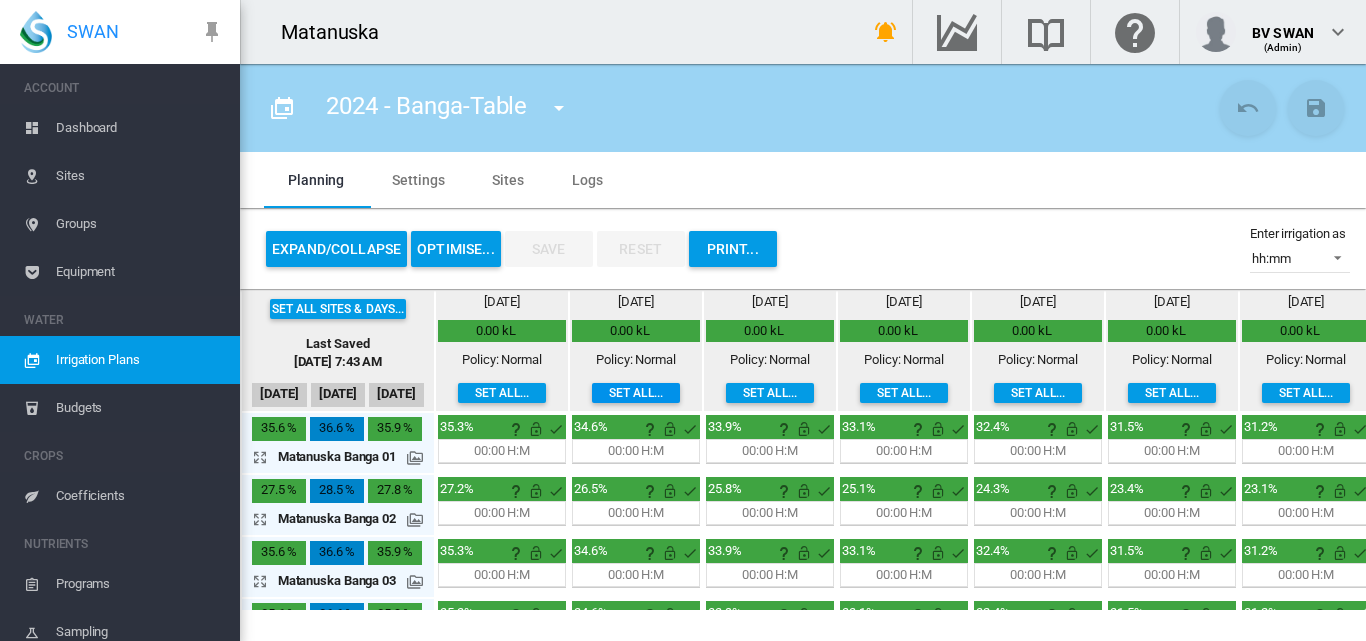 click on "Set all..." at bounding box center [636, 393] 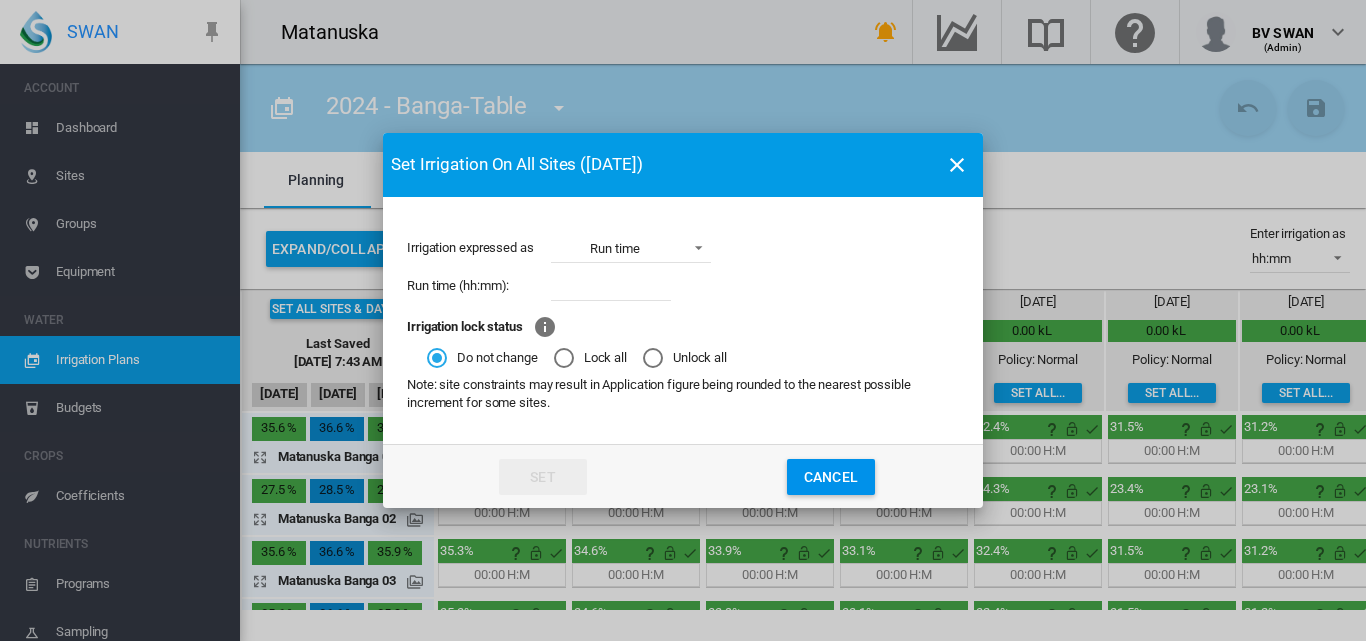 click at bounding box center [611, 286] 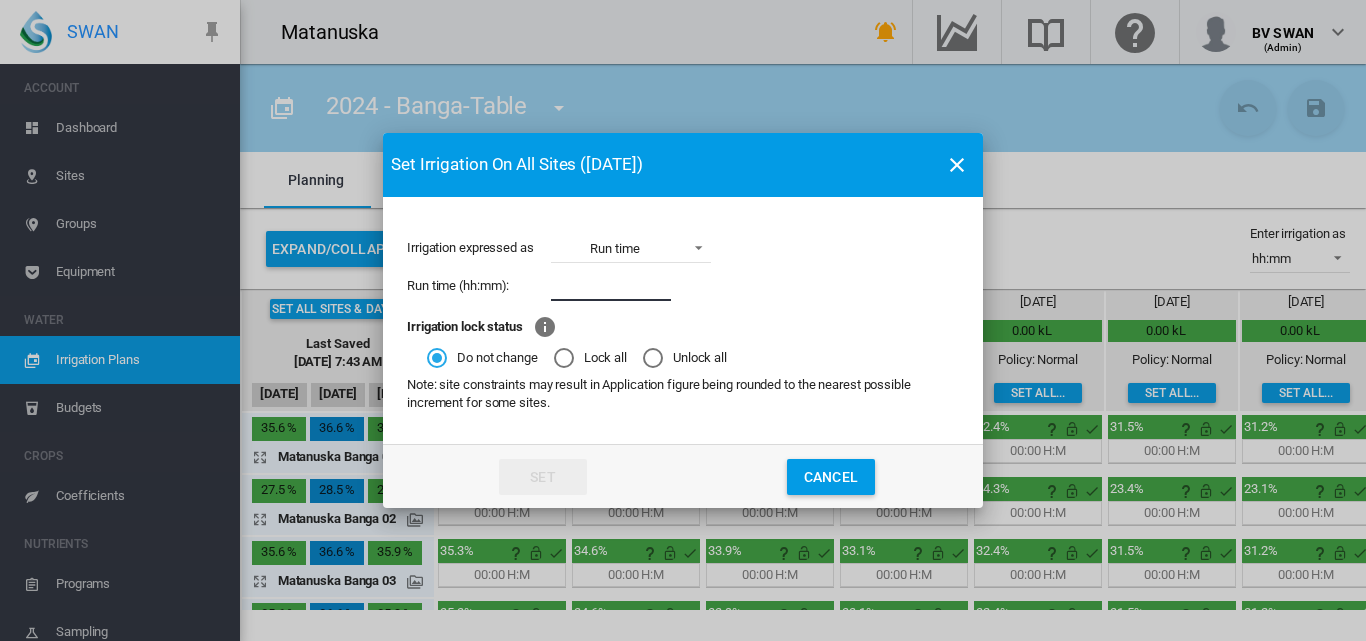 type on "****" 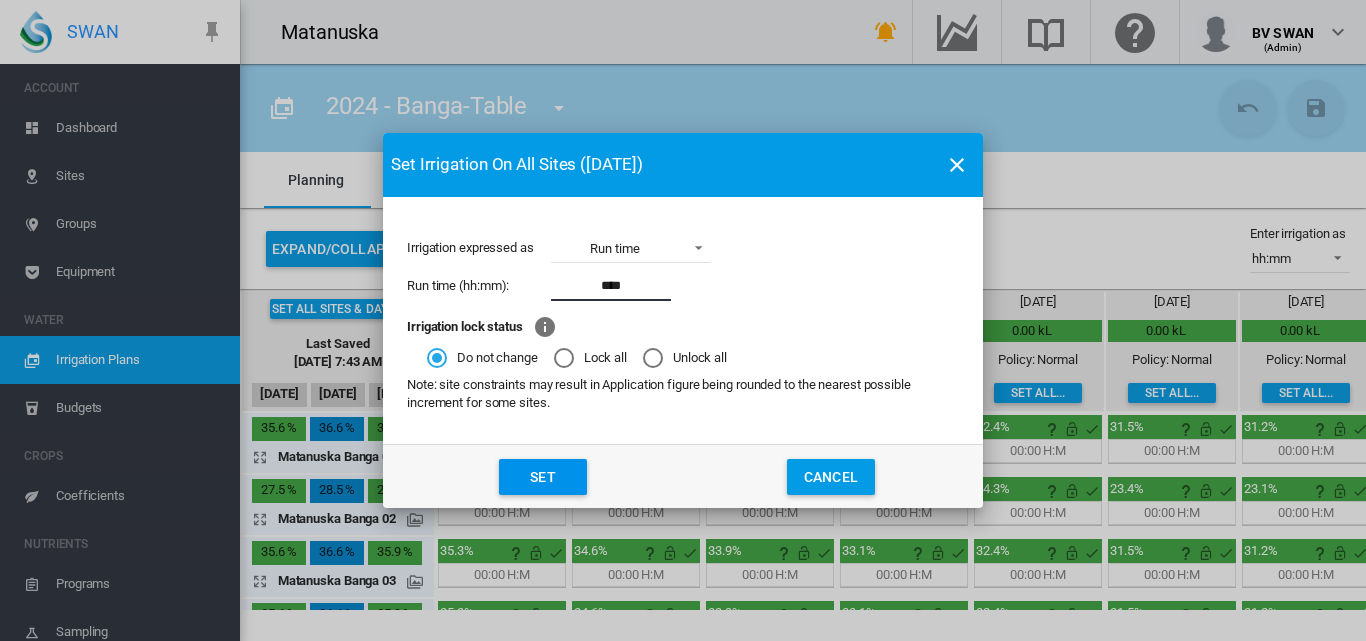 click on "Set" 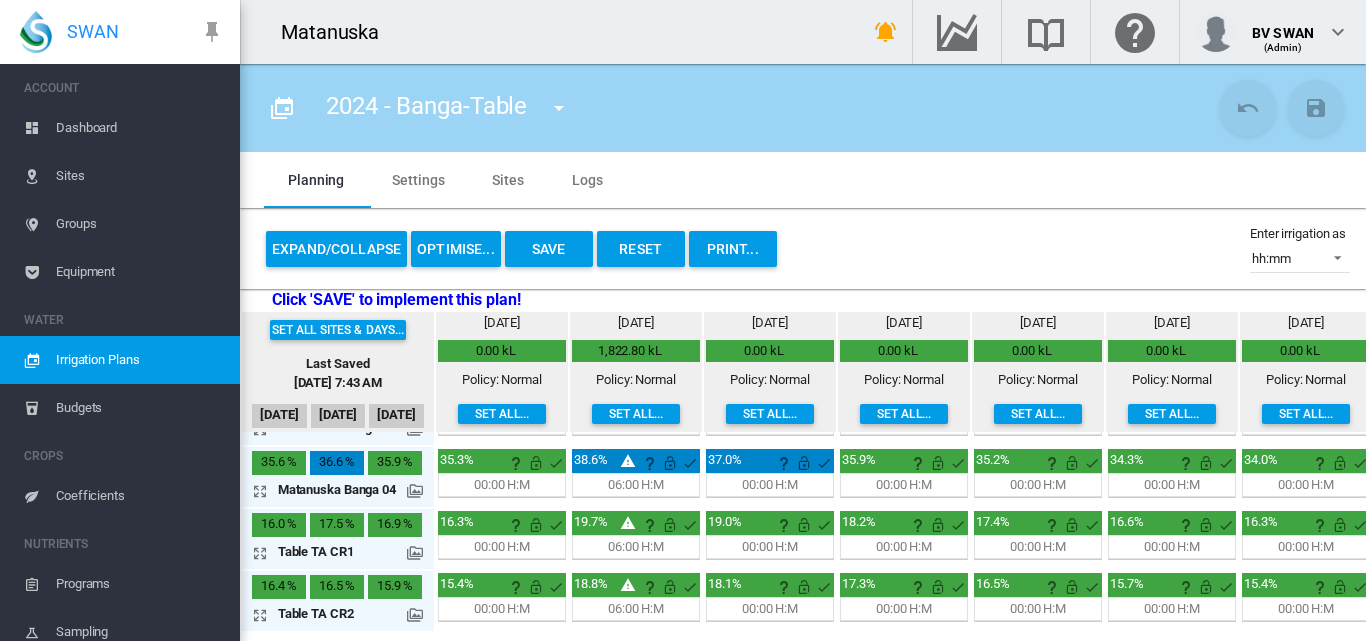scroll, scrollTop: 239, scrollLeft: 0, axis: vertical 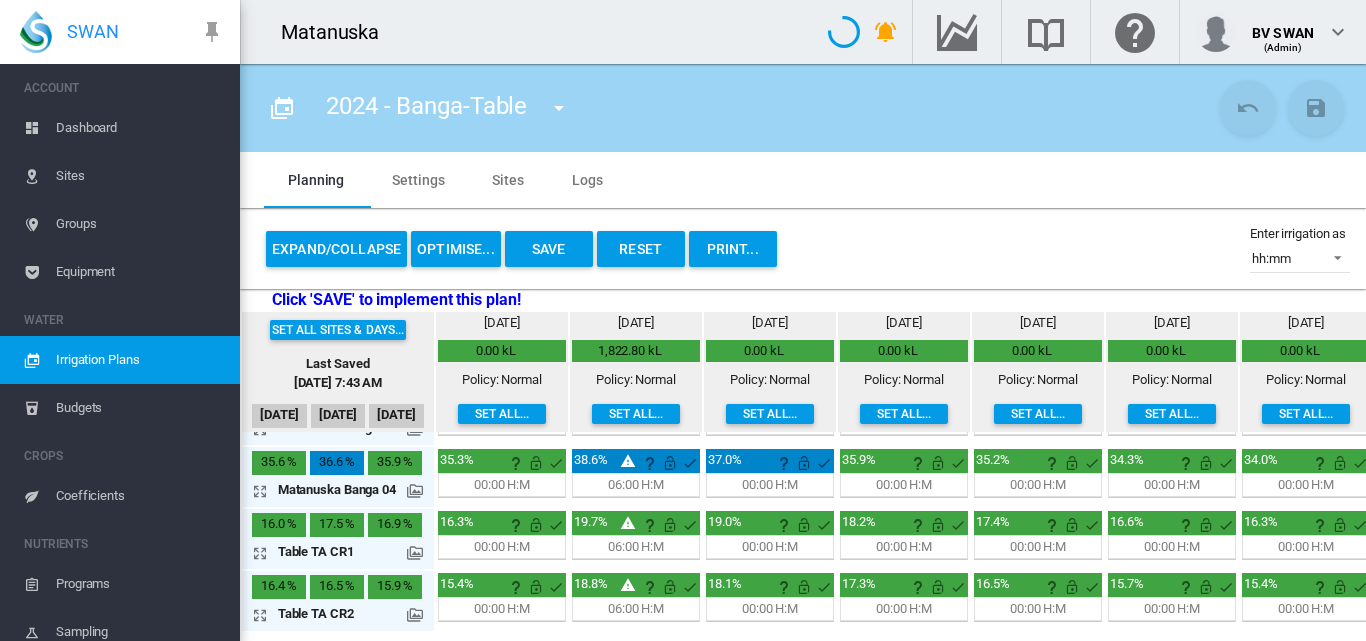 click on "Dashboard" at bounding box center [140, 128] 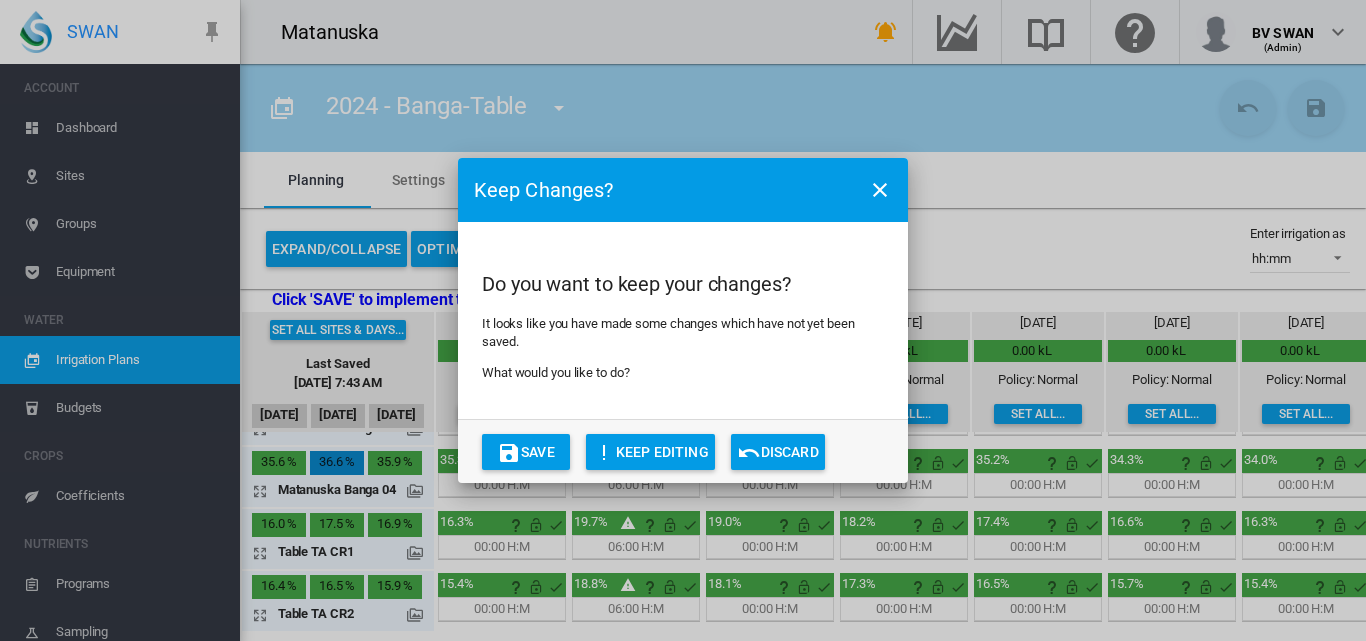 click on "Keep Changes?
Do you want to keep your changes? It looks like you have made some changes which have not yet been saved. What would you like to do?
Save
KEEP EDITING
Discard" at bounding box center [683, 320] 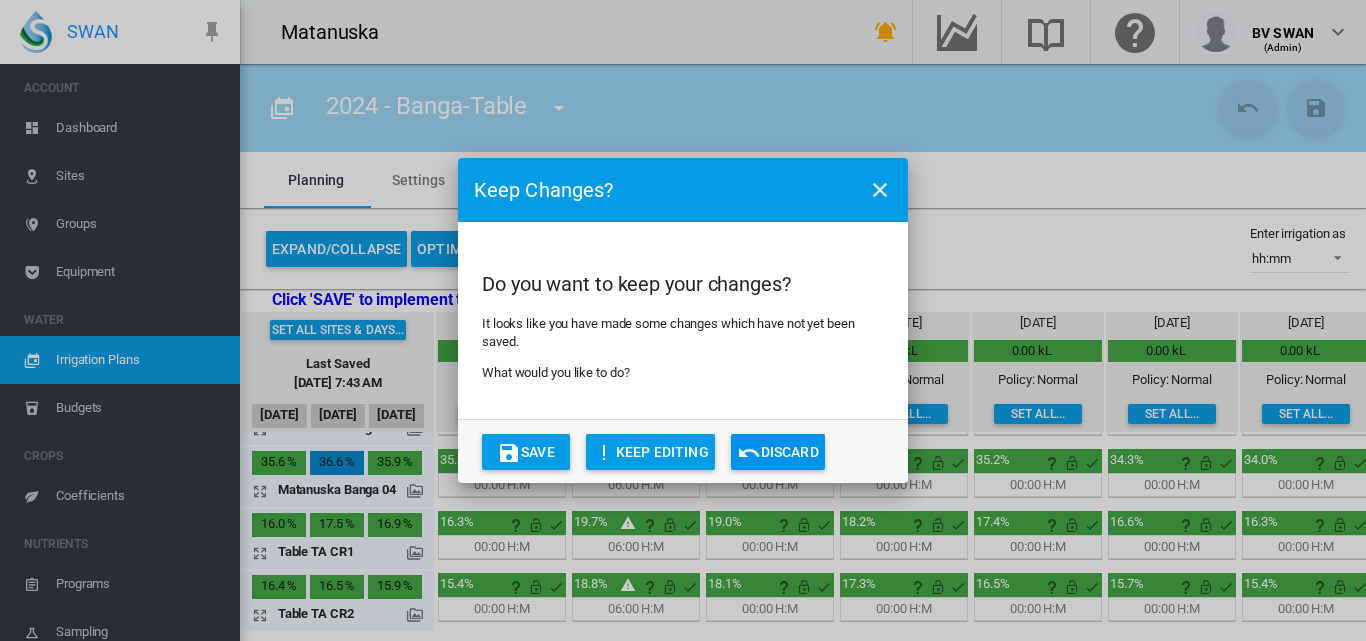 click on "Discard" 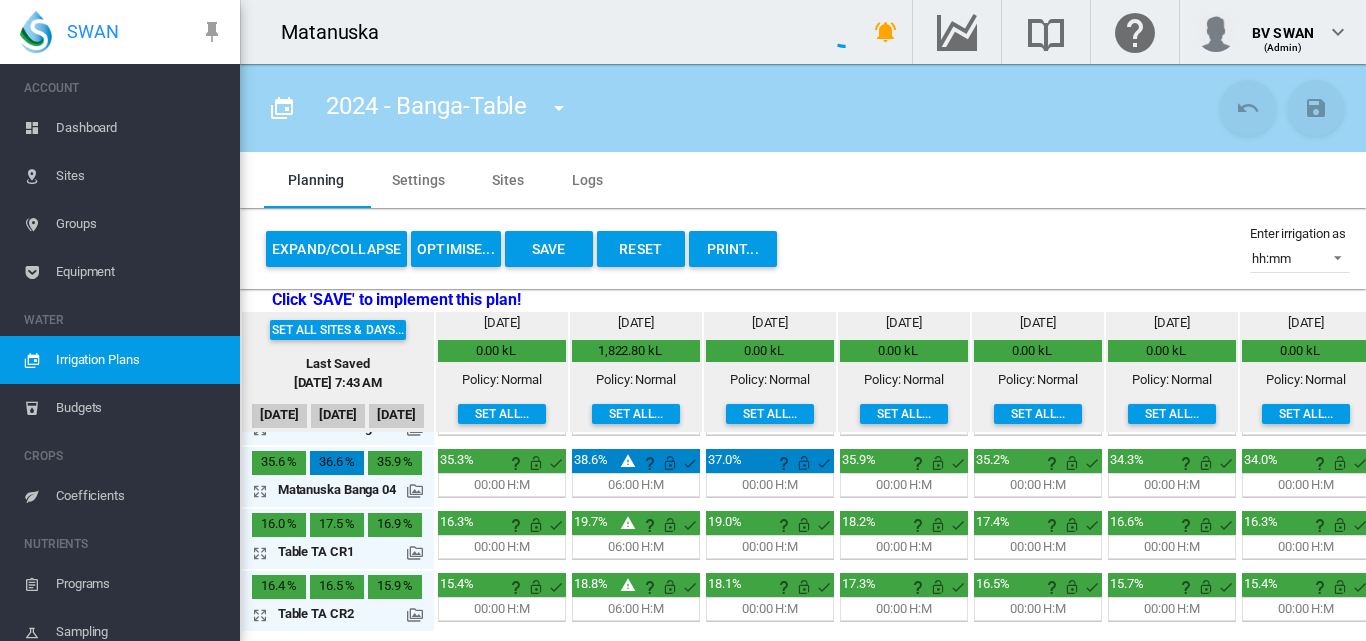 click on "Dashboard" at bounding box center (140, 128) 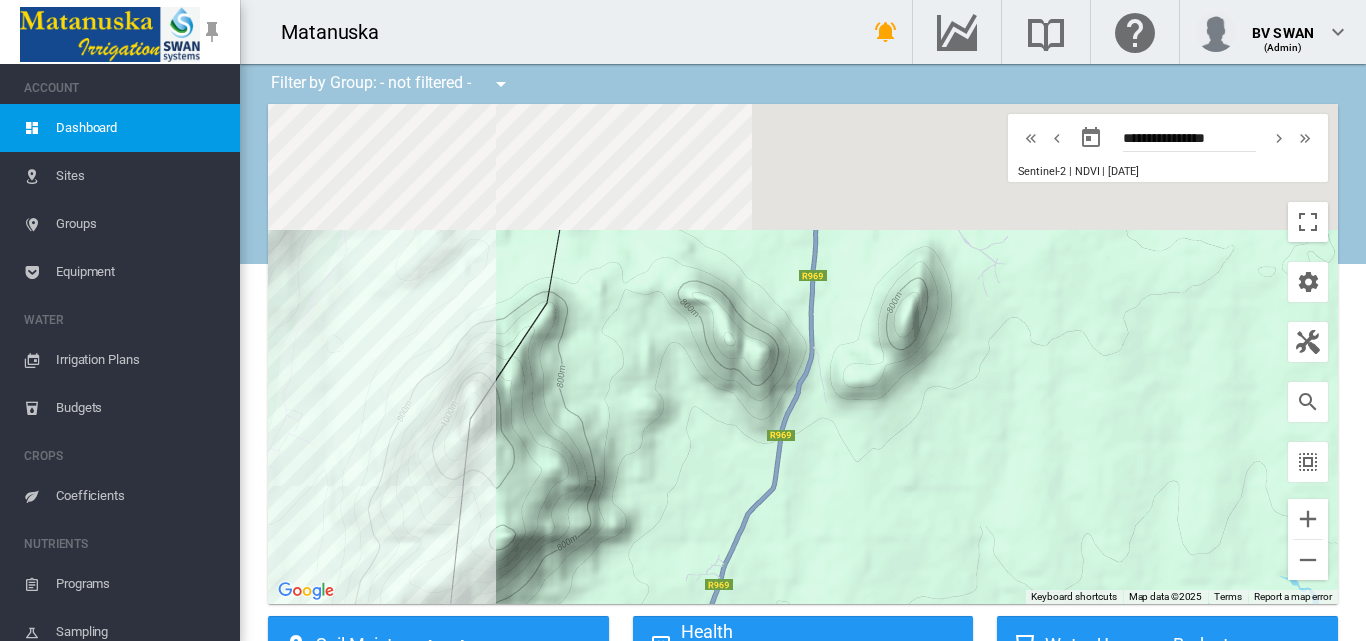 drag, startPoint x: 452, startPoint y: 371, endPoint x: 738, endPoint y: 640, distance: 392.62833 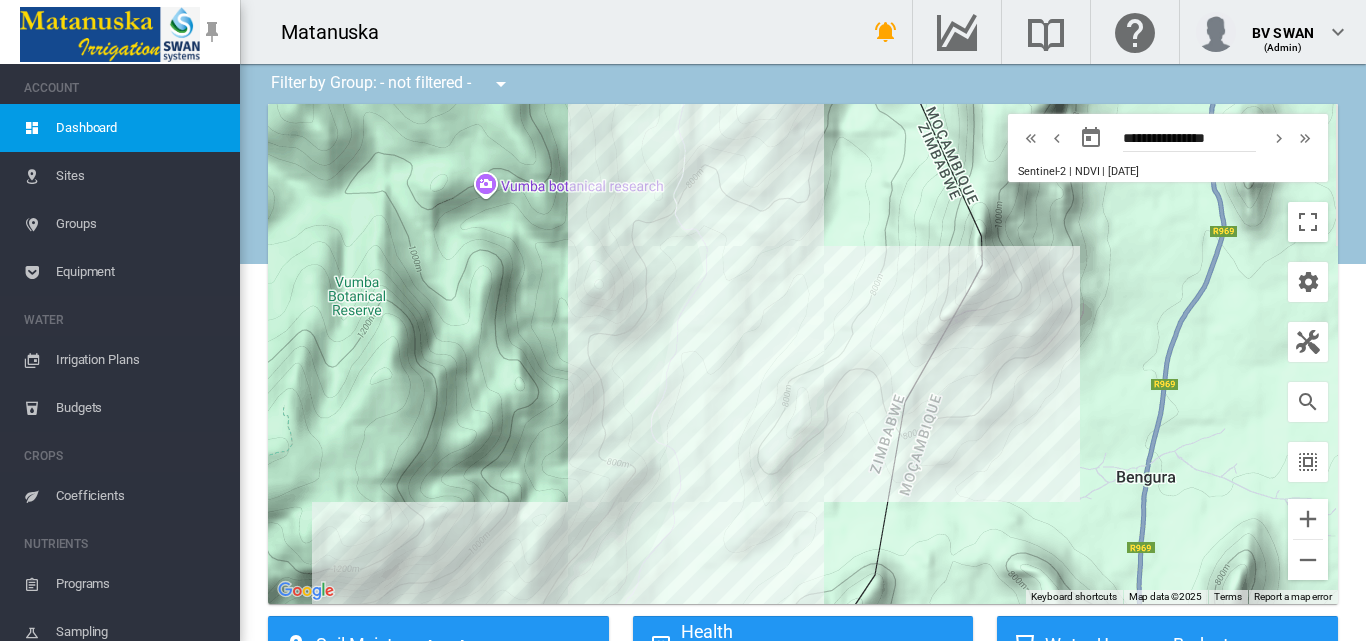 click on "Equipment" at bounding box center [140, 272] 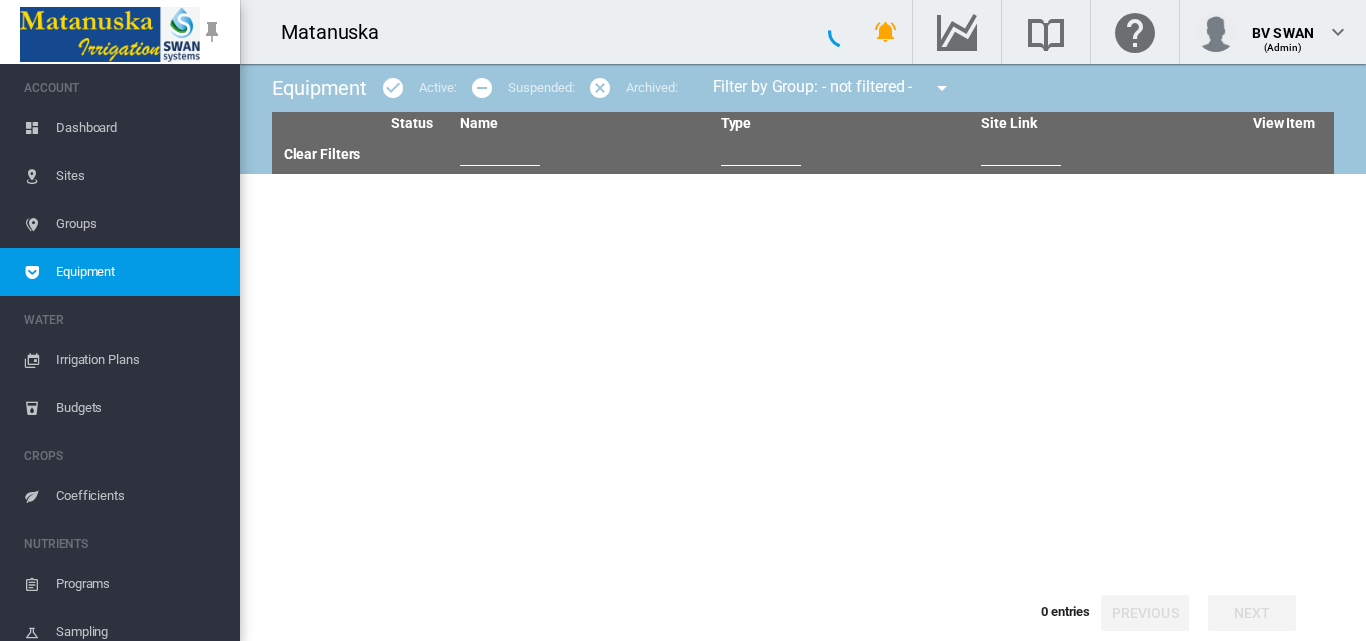 click on "Irrigation Plans" at bounding box center [140, 360] 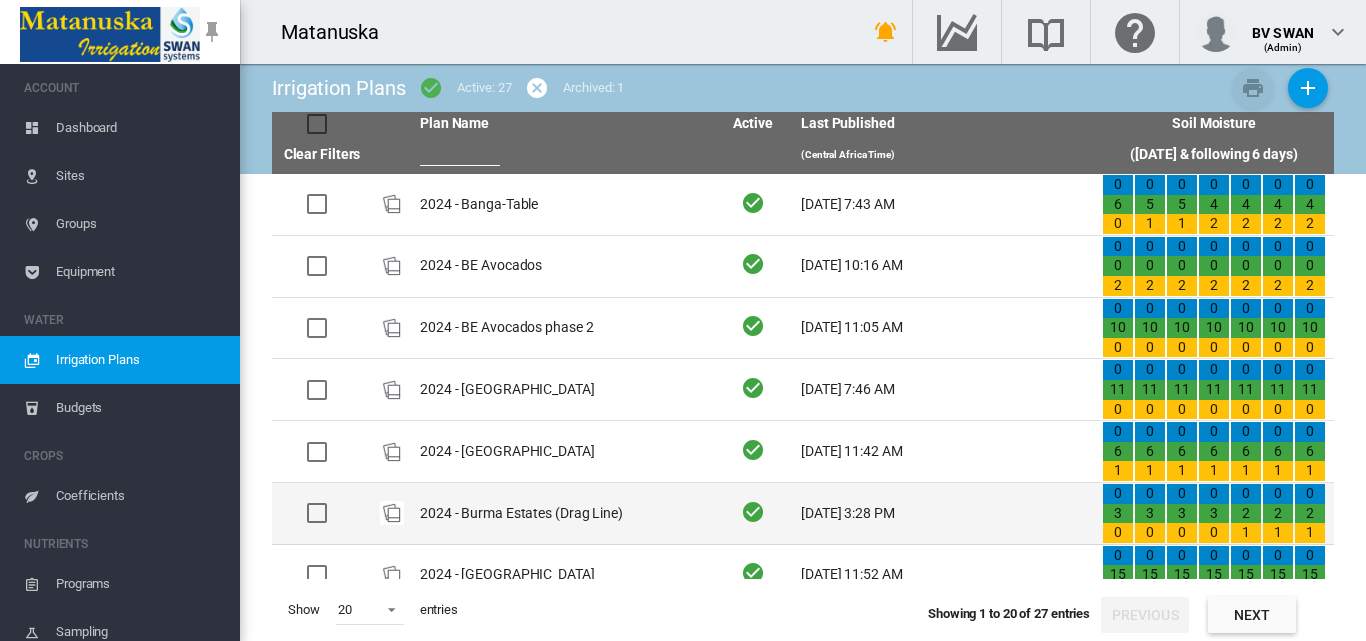 click on "2024 - Burma Estates  (Drag Line)" at bounding box center (562, 513) 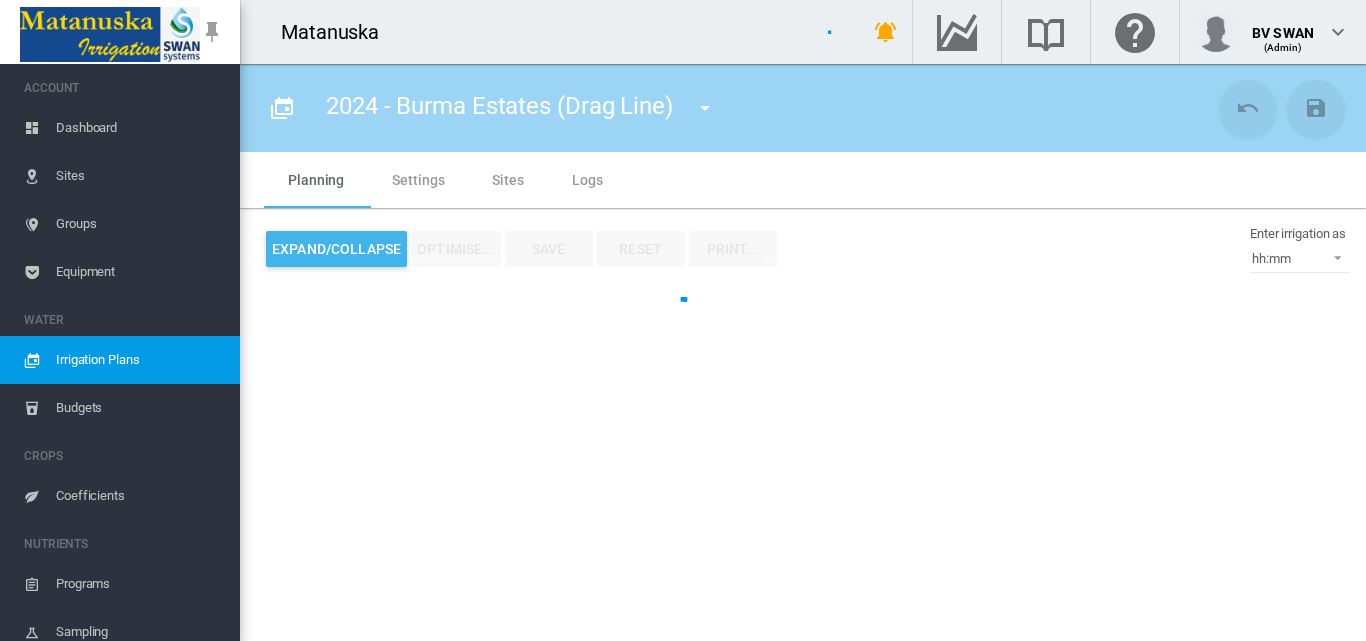 type on "**********" 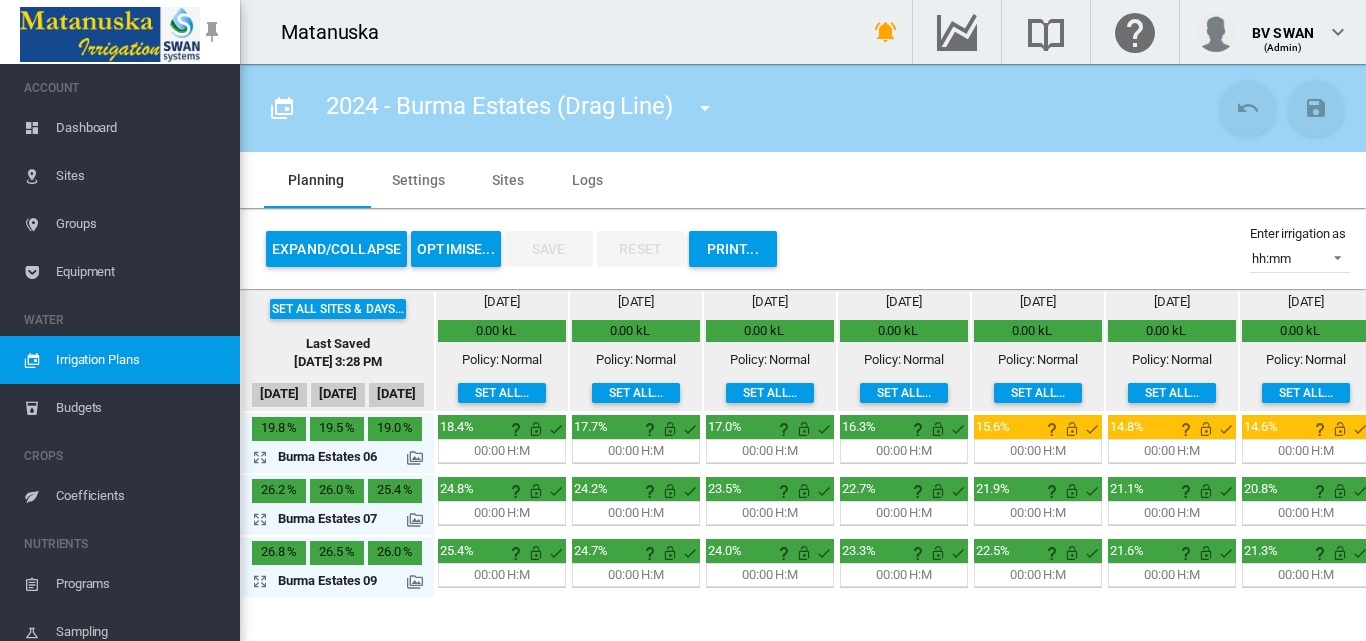 scroll, scrollTop: 0, scrollLeft: 0, axis: both 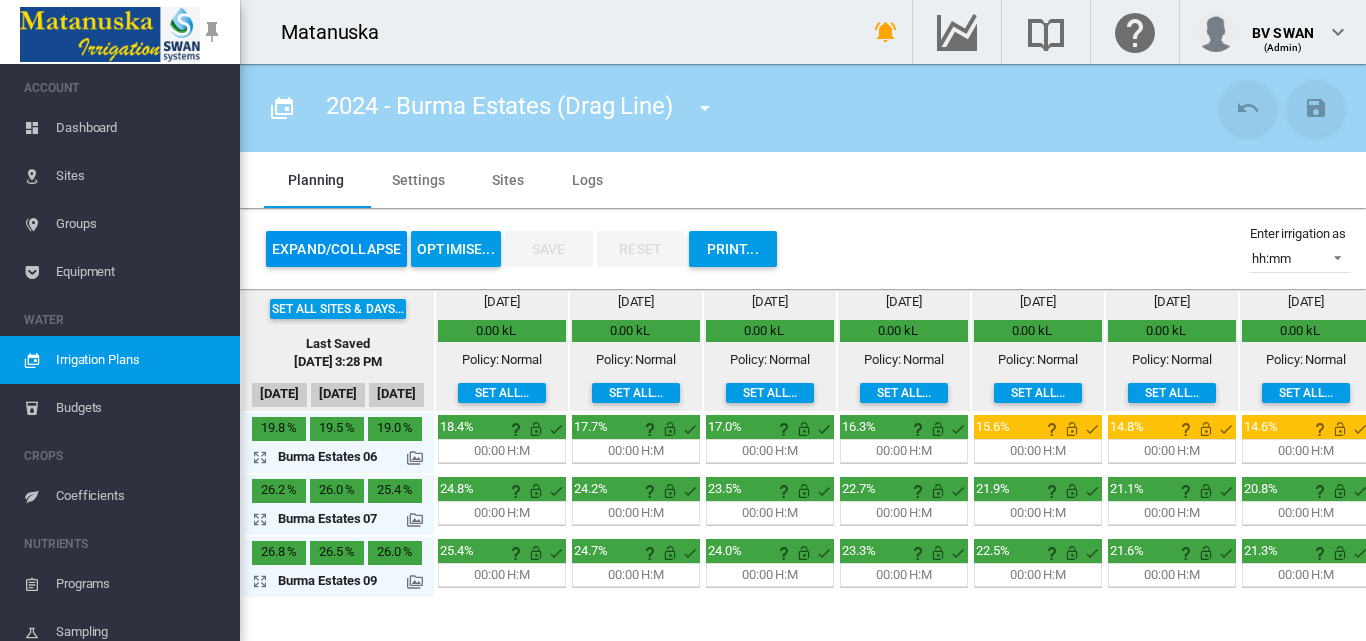 click on "Expand/Collapse" at bounding box center [336, 249] 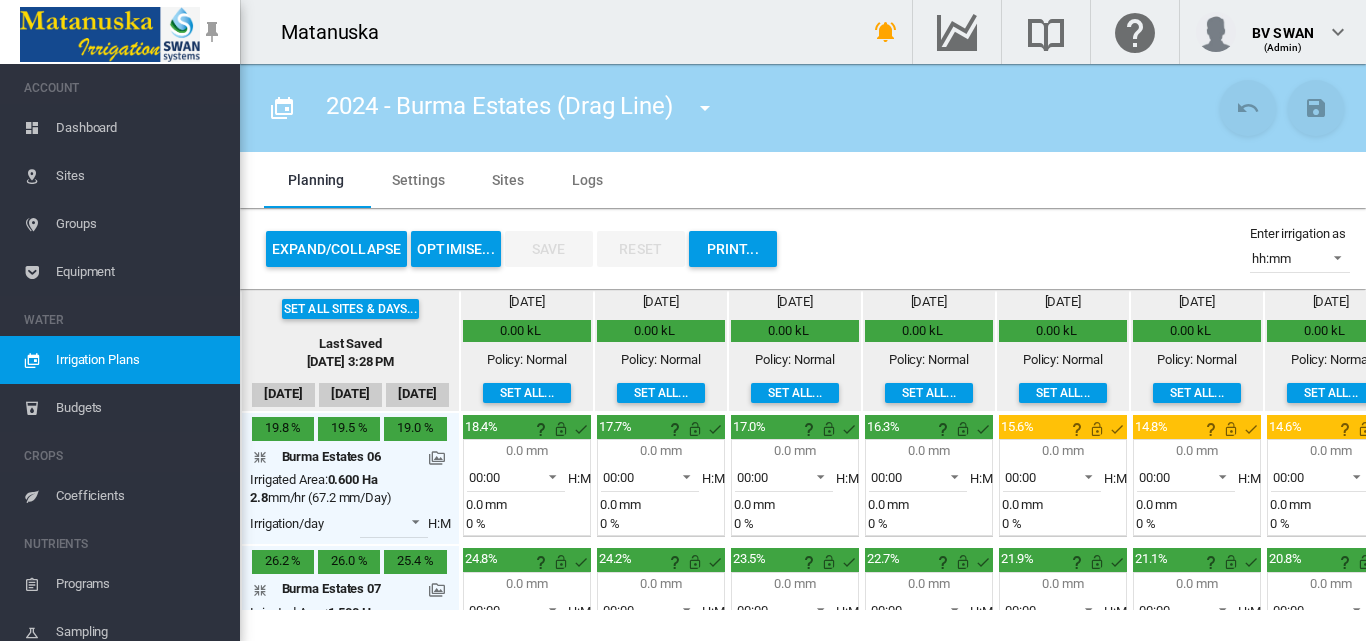 scroll, scrollTop: 100, scrollLeft: 0, axis: vertical 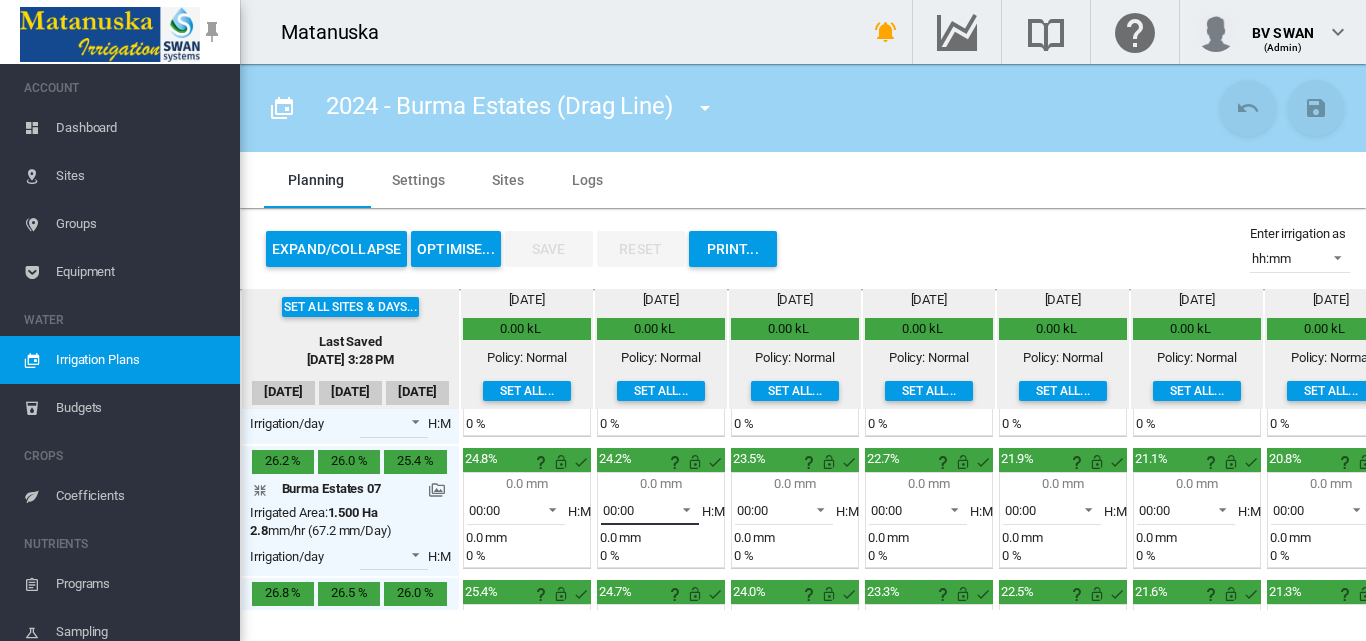 click at bounding box center [681, 508] 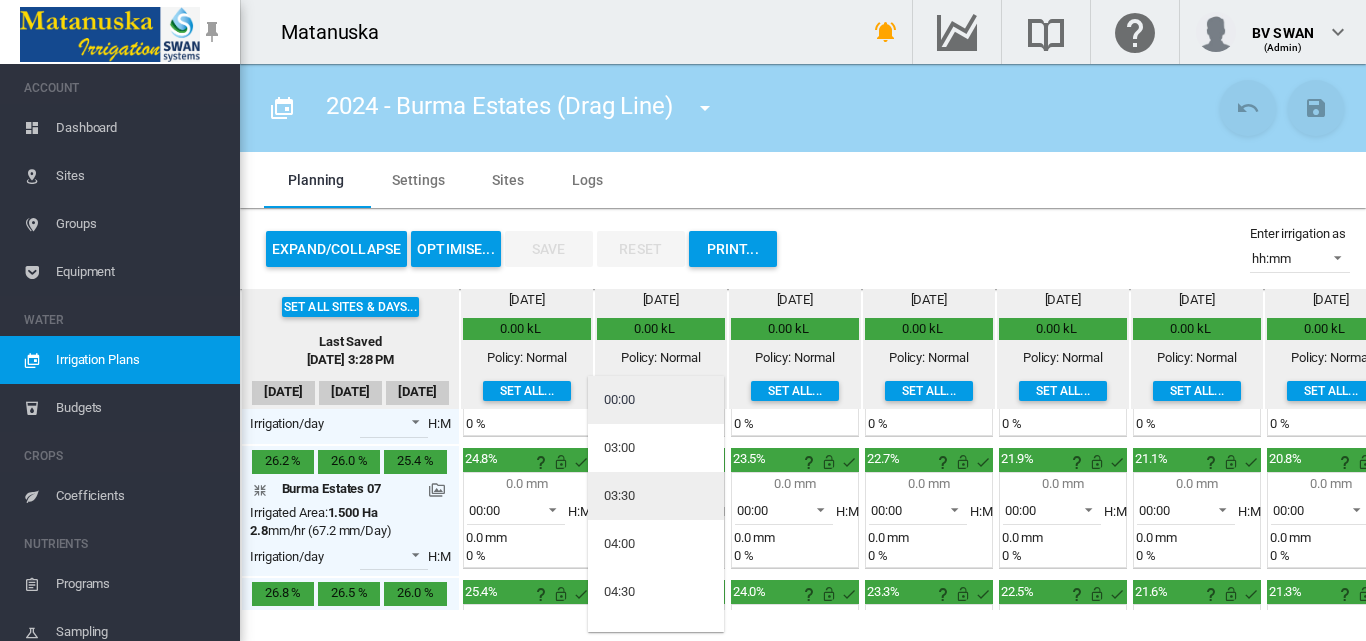 scroll, scrollTop: 200, scrollLeft: 0, axis: vertical 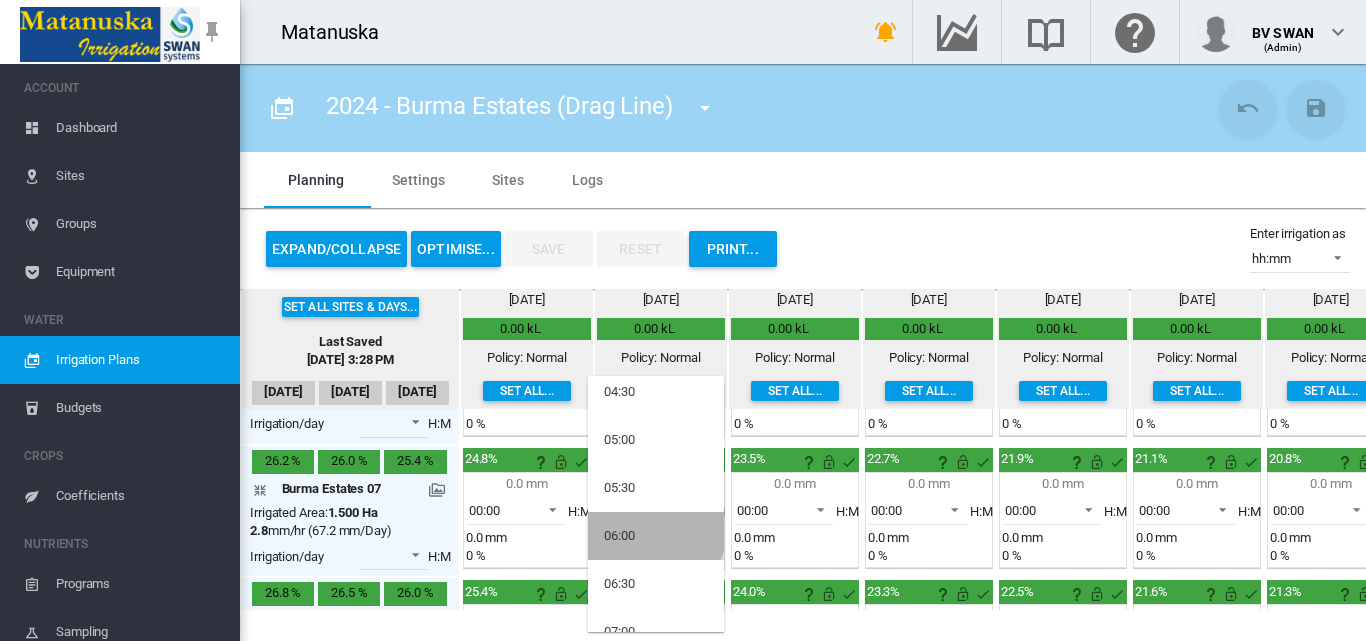 click on "06:00" at bounding box center [656, 536] 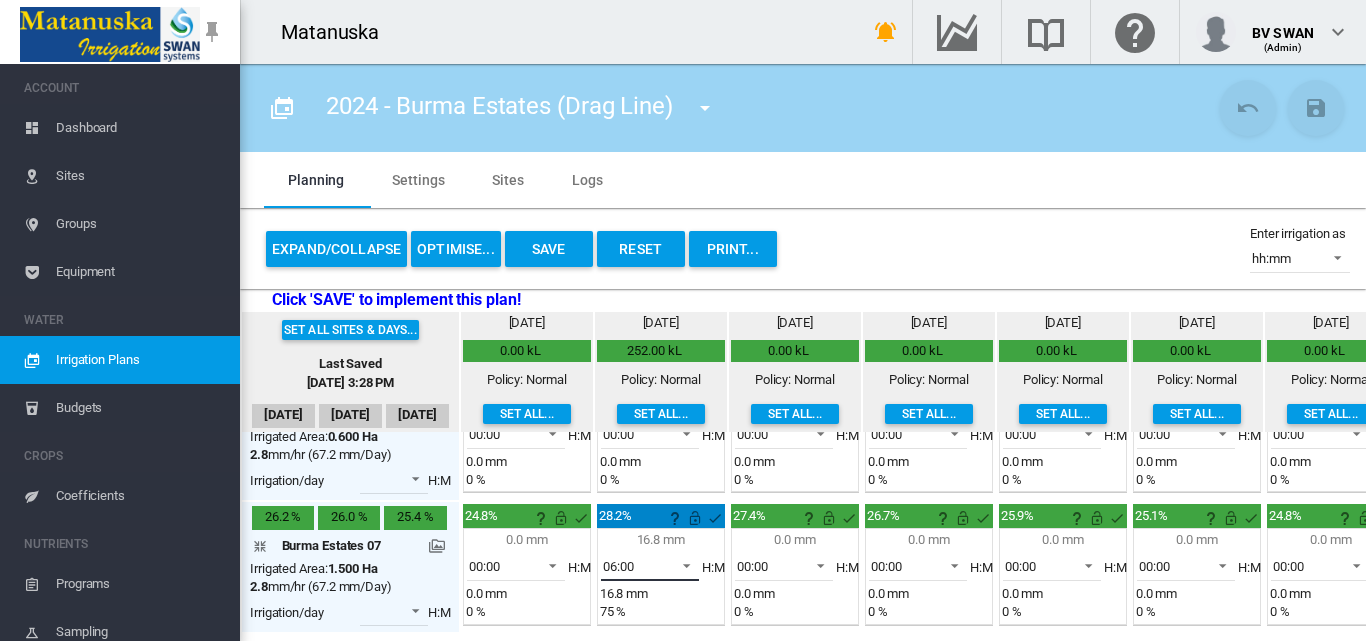 scroll, scrollTop: 100, scrollLeft: 0, axis: vertical 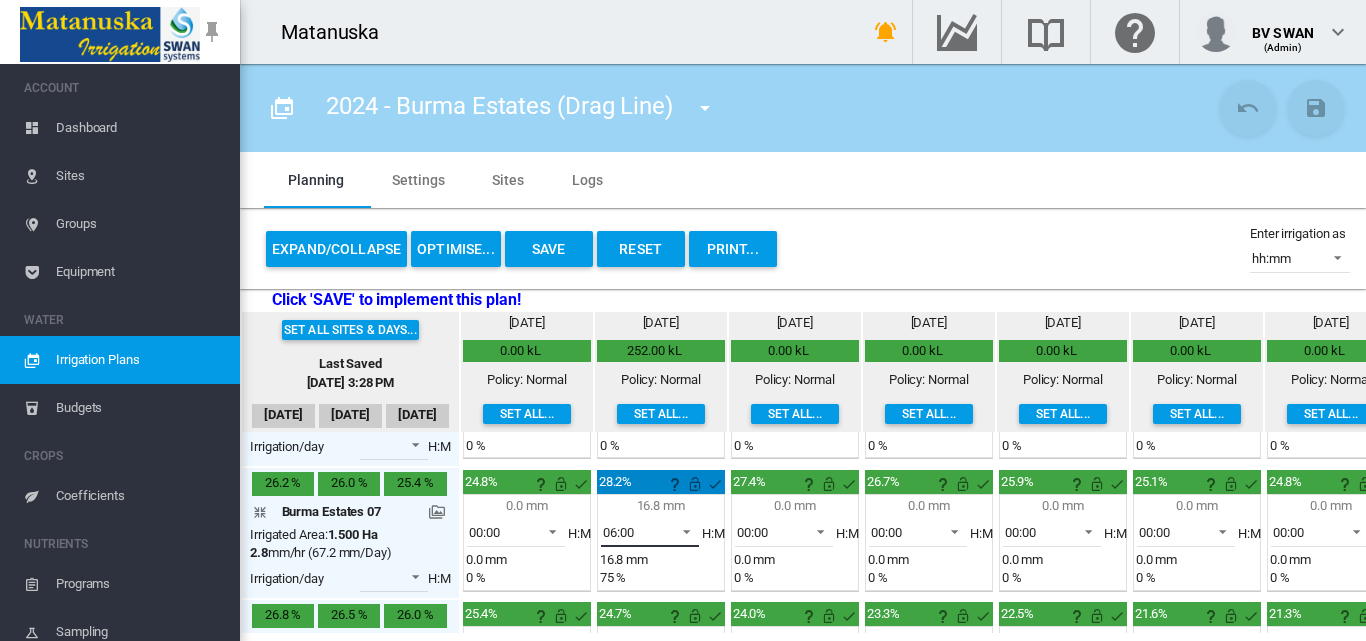 click at bounding box center (681, 530) 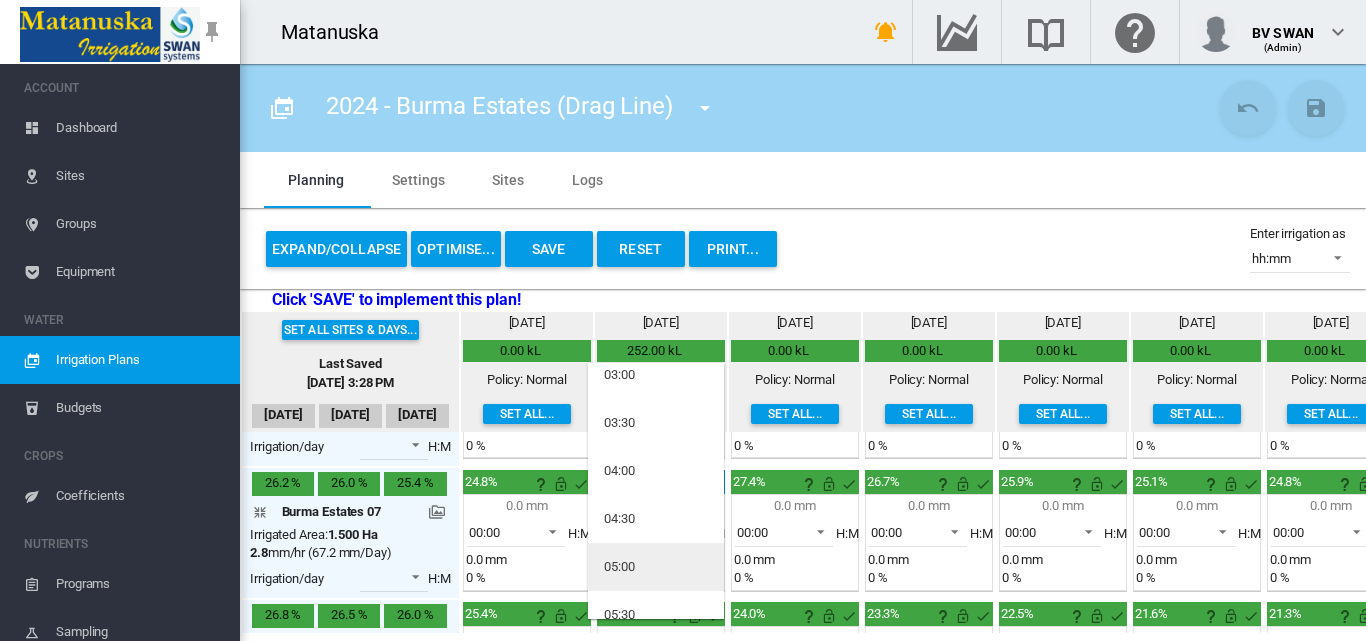 scroll, scrollTop: 0, scrollLeft: 0, axis: both 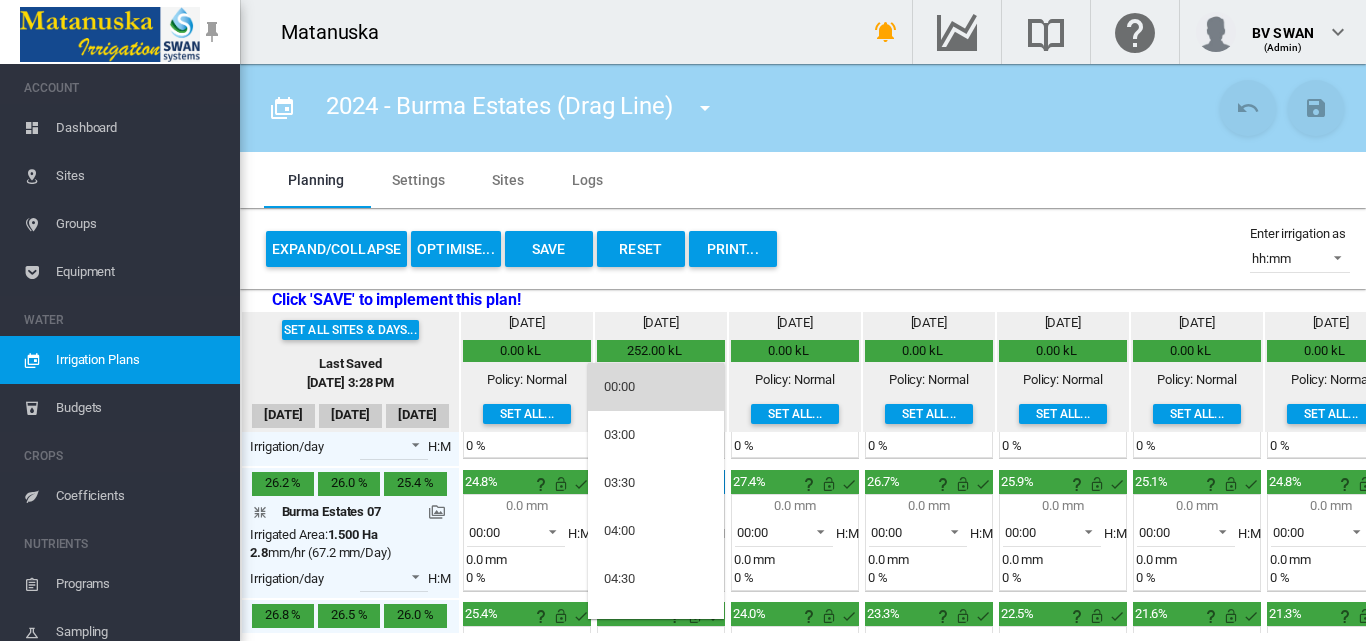 click on "00:00" at bounding box center (656, 387) 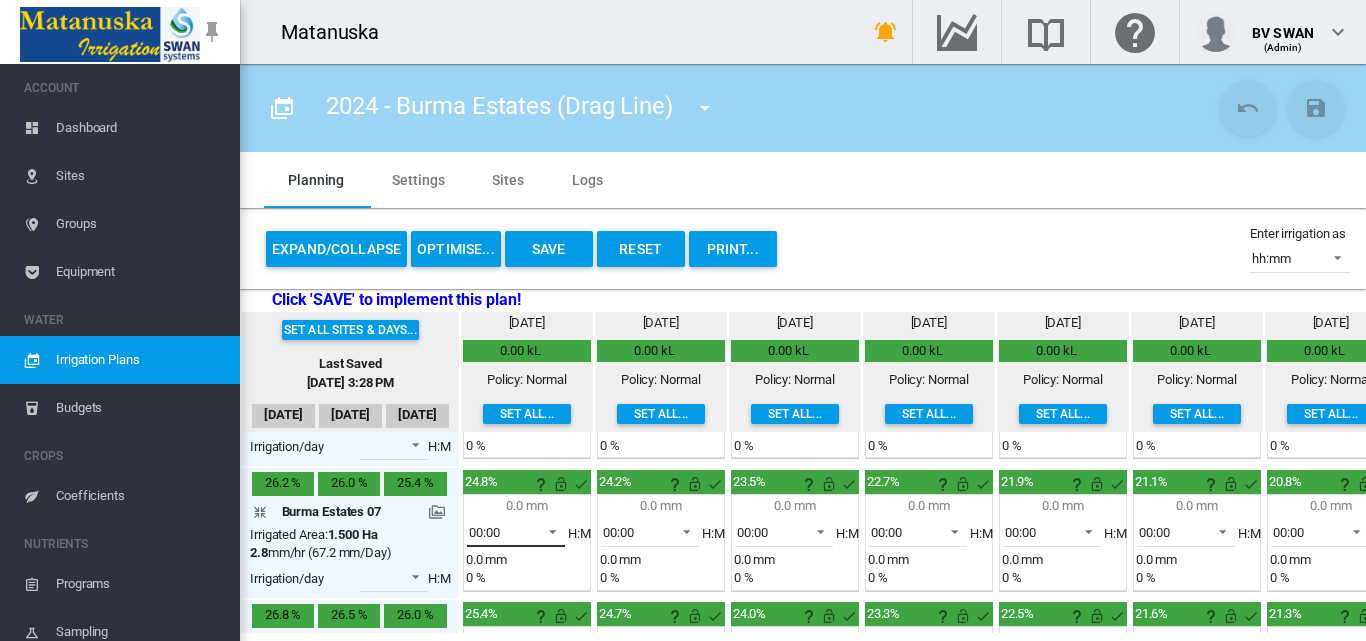 click at bounding box center [547, 530] 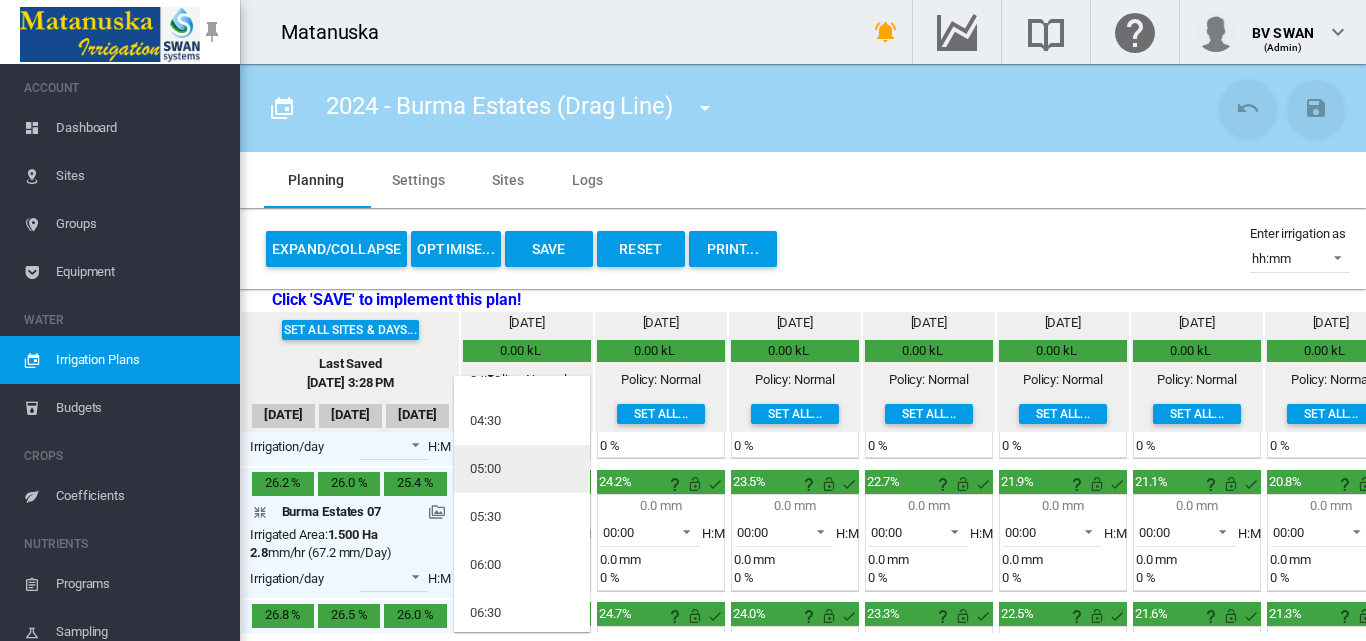 scroll, scrollTop: 200, scrollLeft: 0, axis: vertical 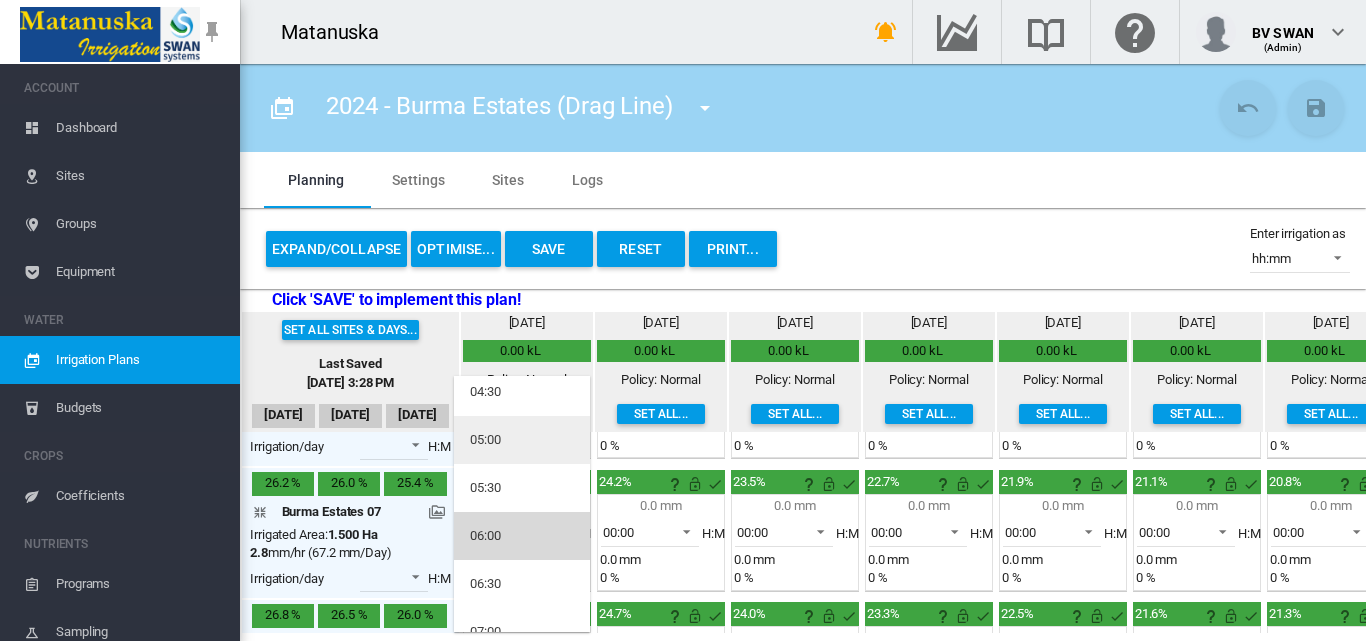 click on "06:00" at bounding box center (522, 536) 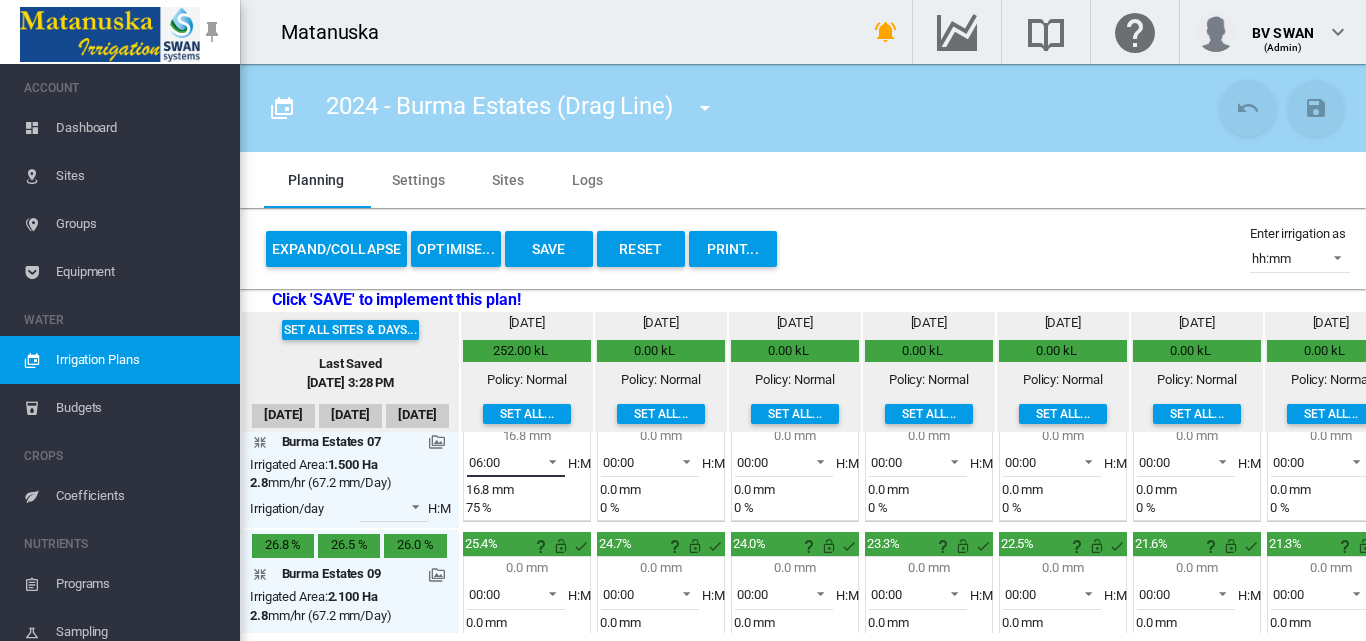scroll, scrollTop: 200, scrollLeft: 0, axis: vertical 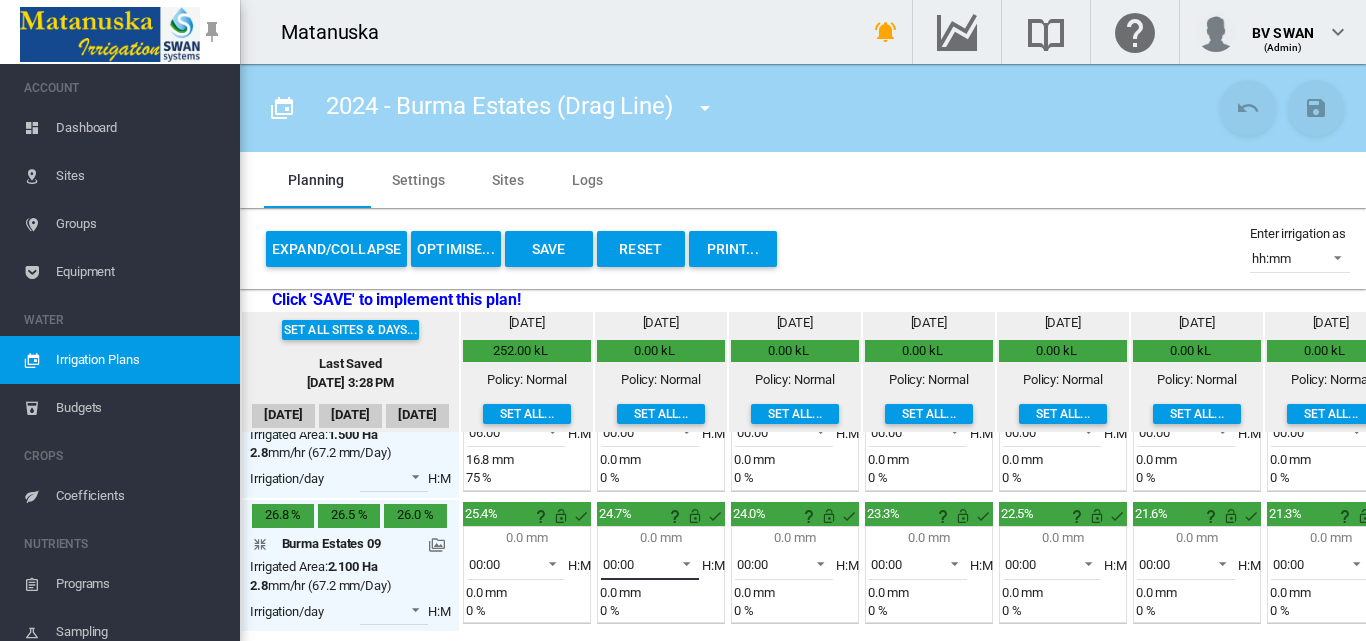 click at bounding box center (681, 562) 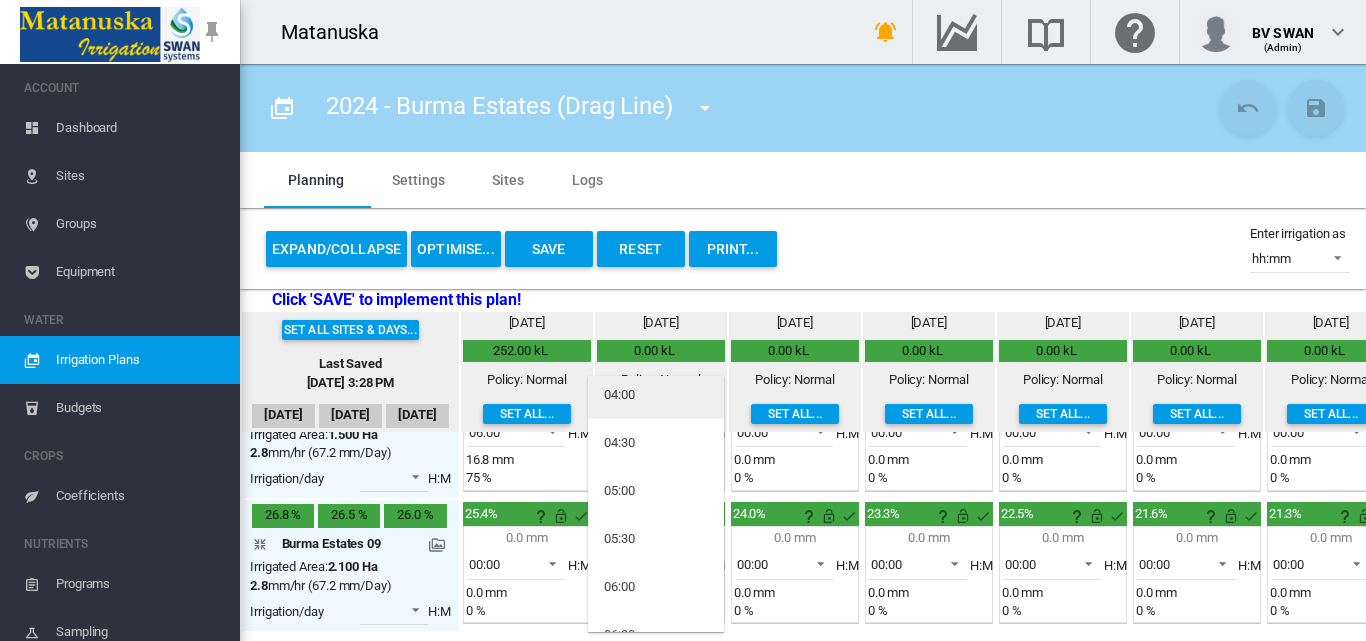 scroll, scrollTop: 200, scrollLeft: 0, axis: vertical 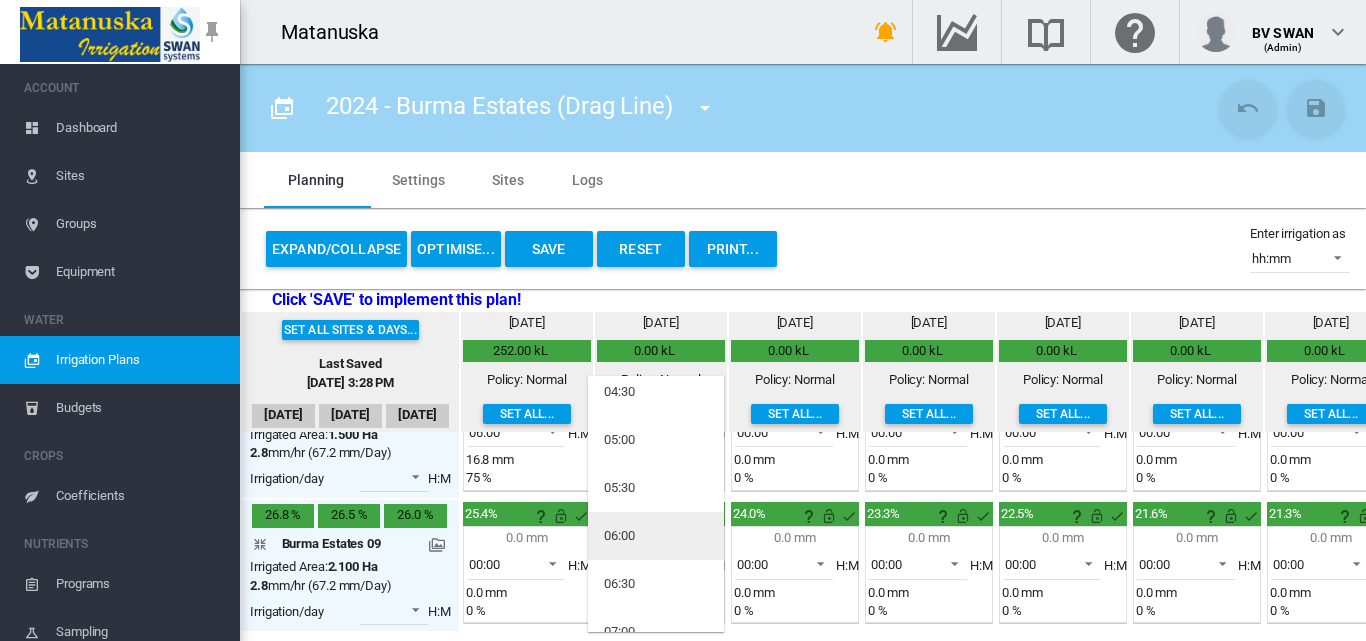 click on "06:00" at bounding box center (656, 536) 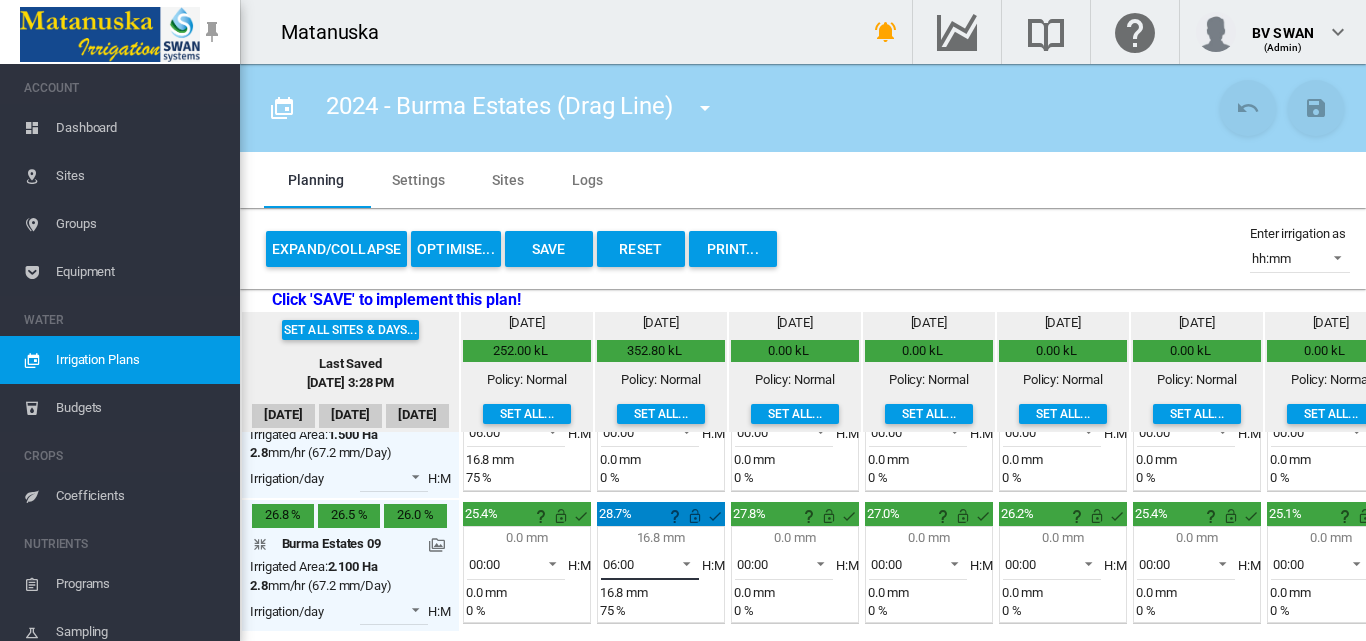 scroll, scrollTop: 215, scrollLeft: 0, axis: vertical 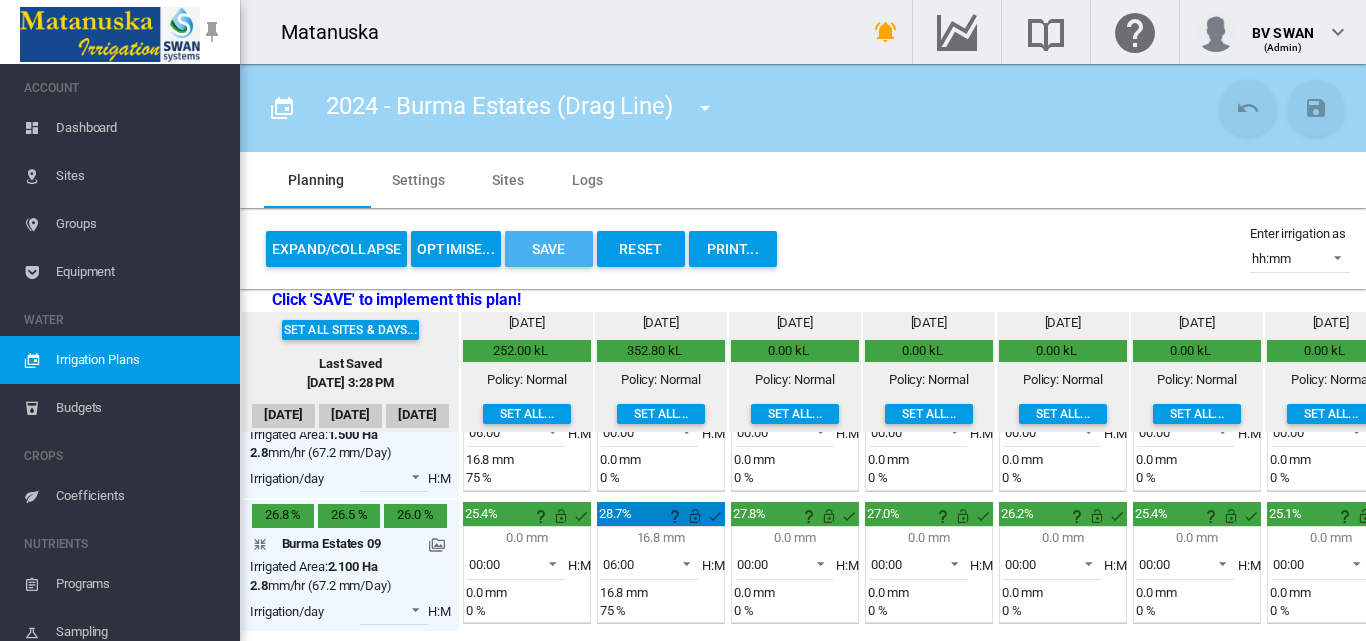 click on "Save" at bounding box center (549, 249) 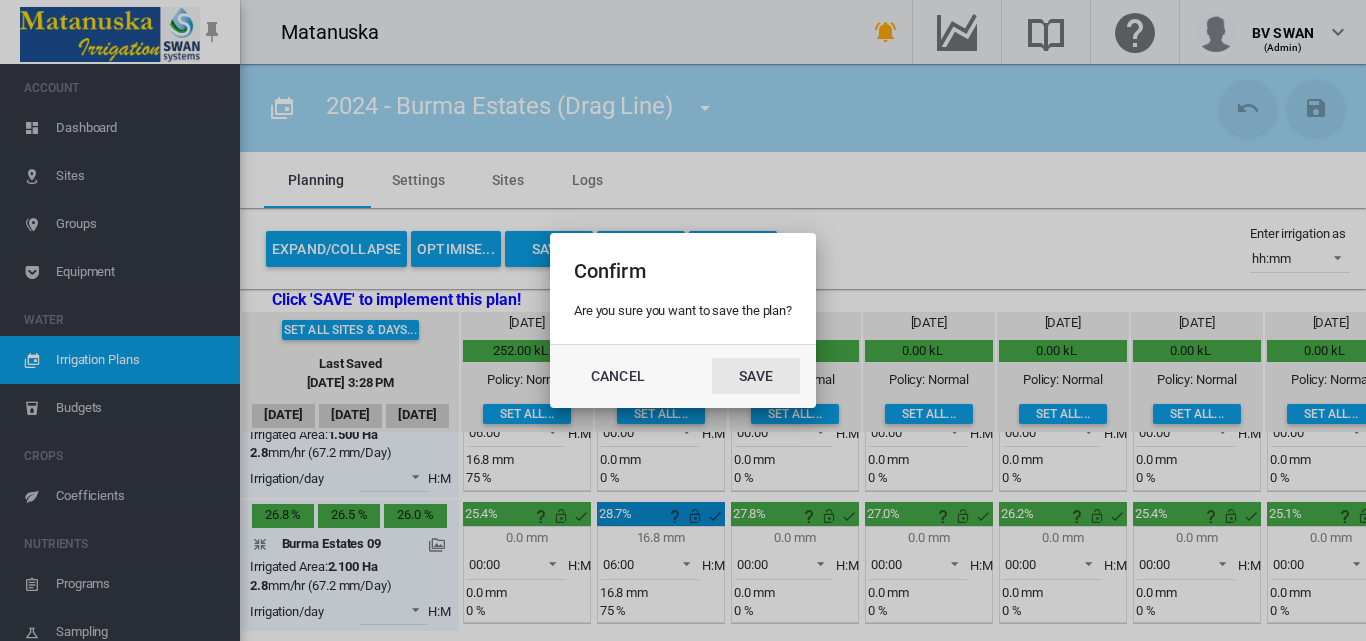 click on "Save" 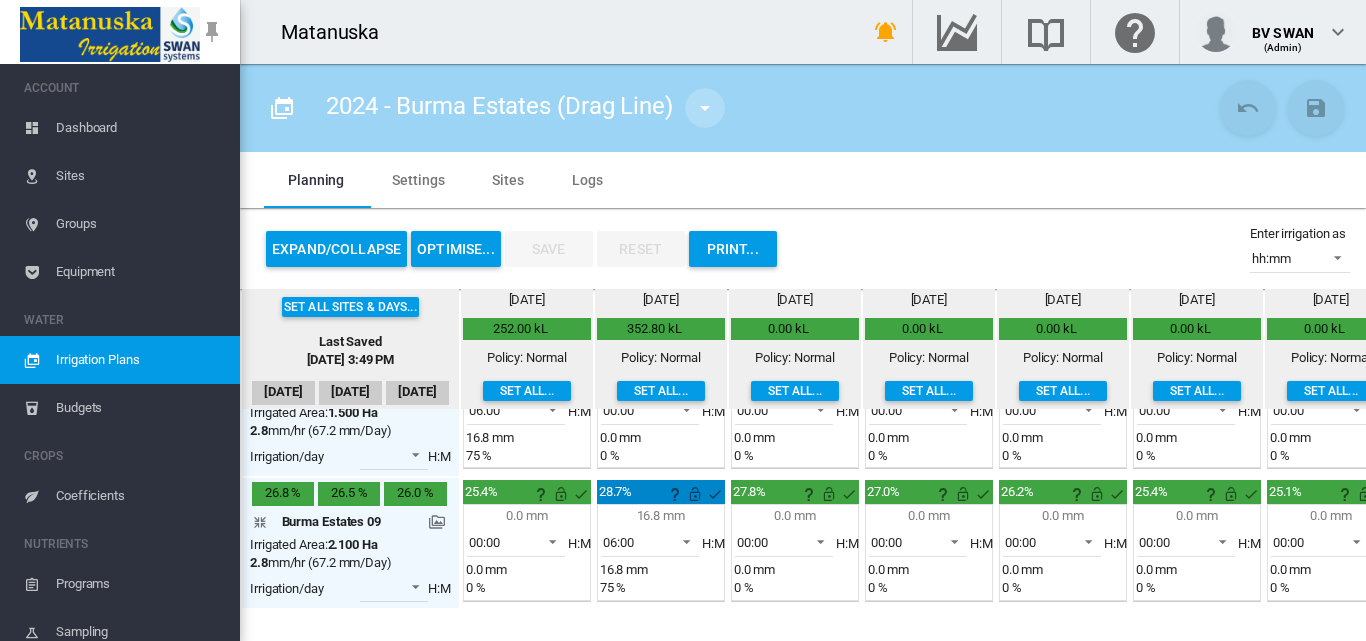 click at bounding box center [705, 108] 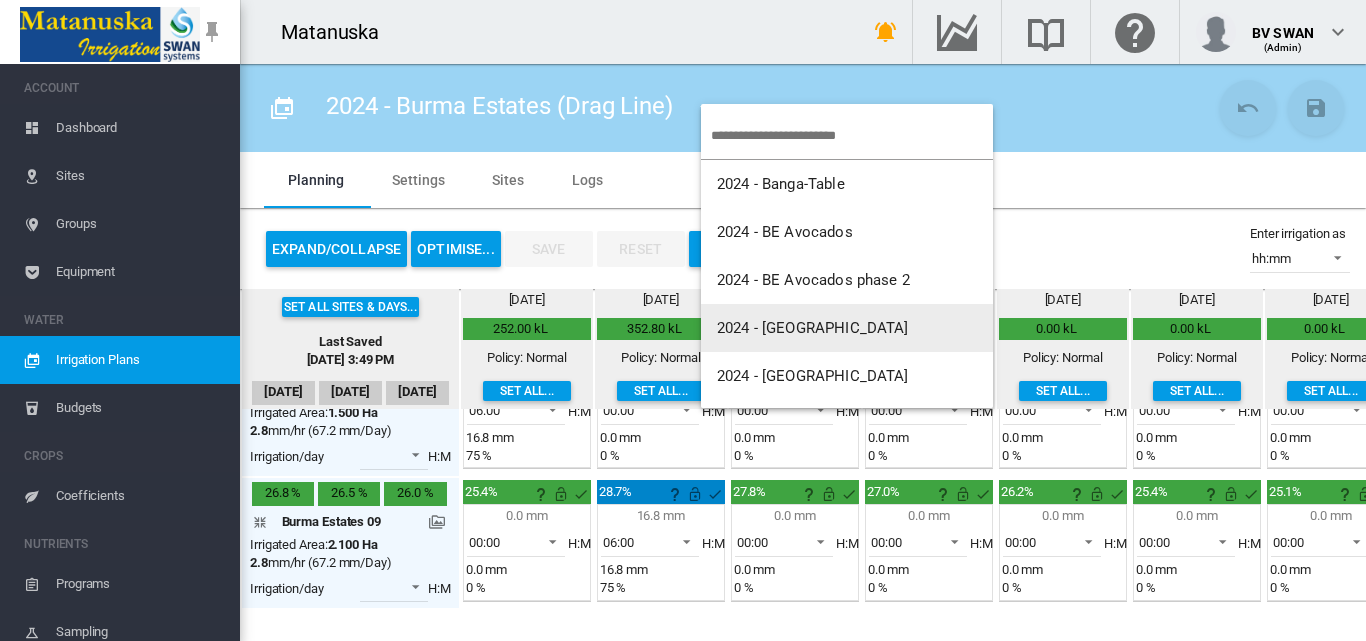 click on "2024 - [GEOGRAPHIC_DATA]" at bounding box center (813, 328) 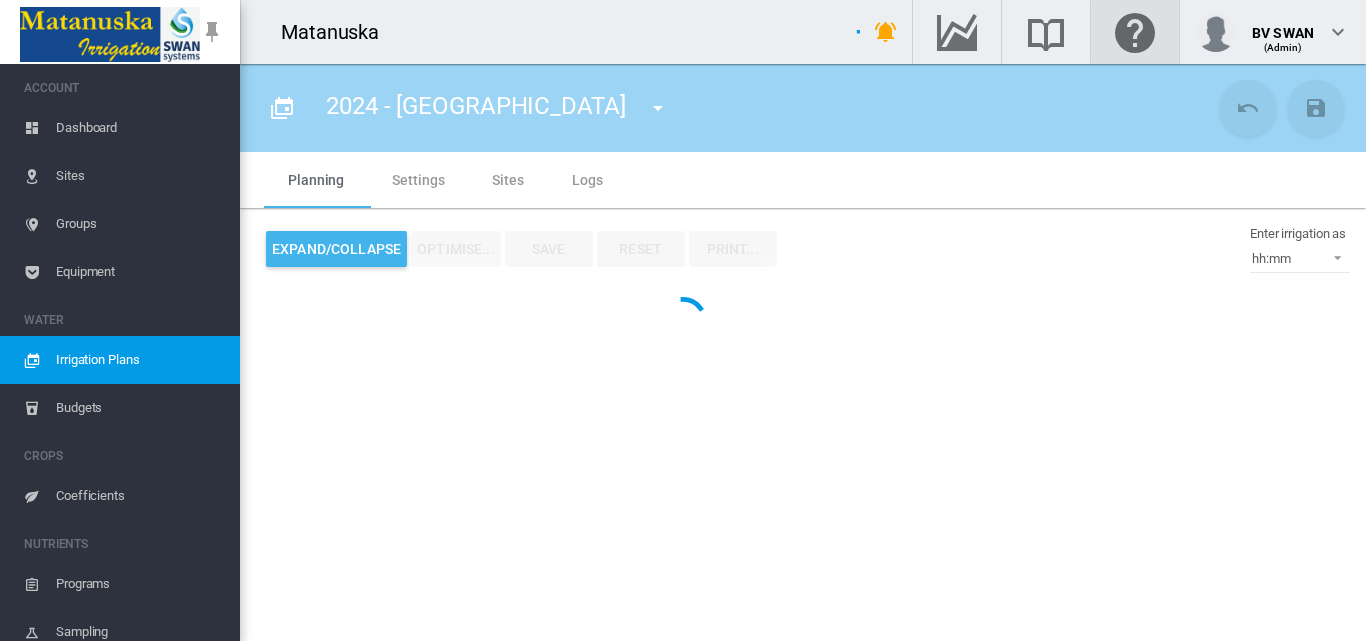 type on "**********" 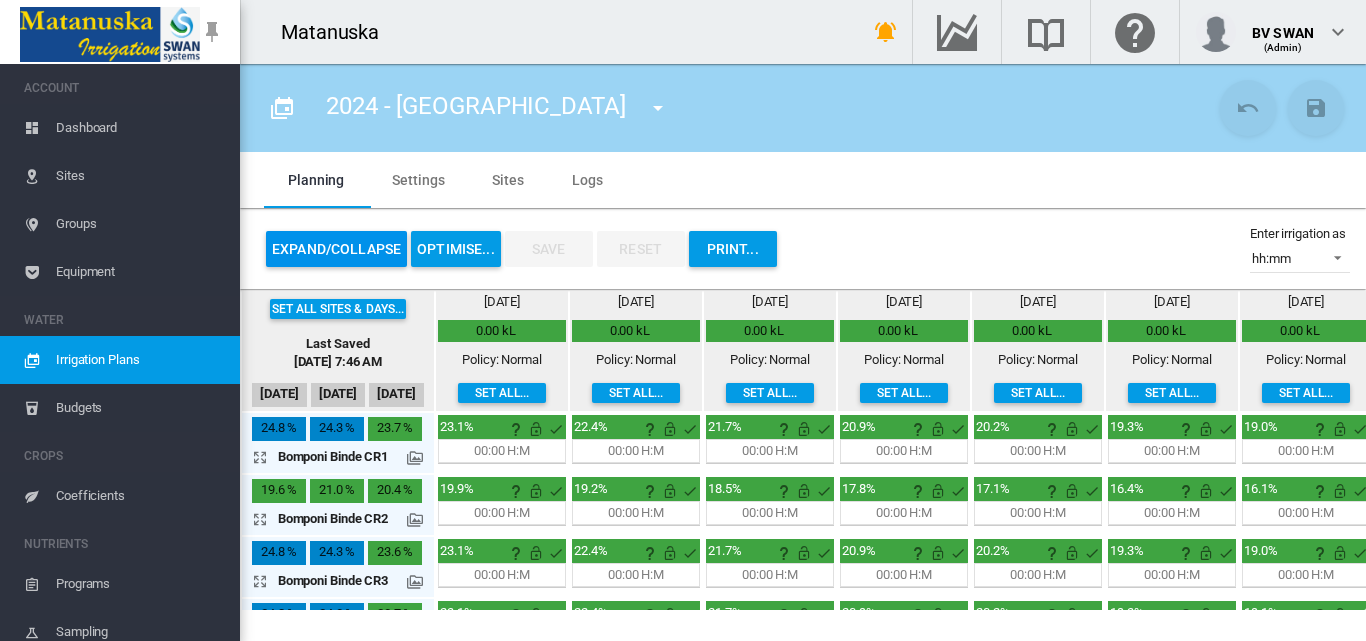 click on "Expand/Collapse" at bounding box center [336, 249] 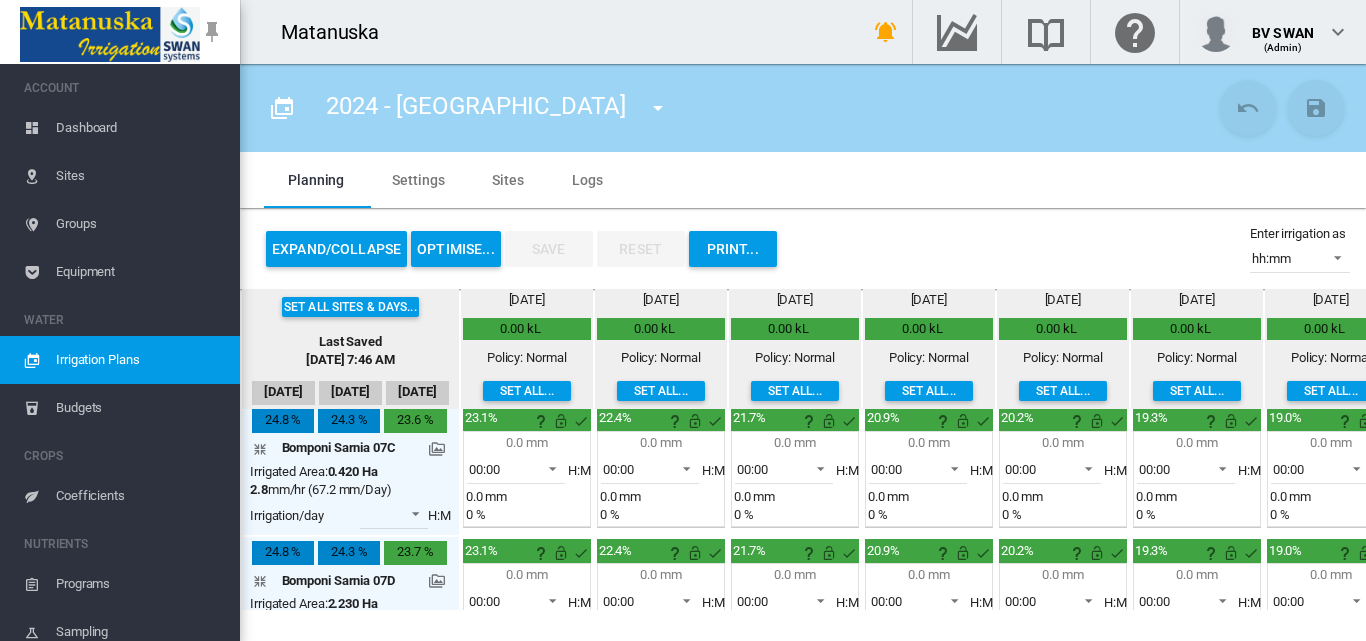 scroll, scrollTop: 1274, scrollLeft: 0, axis: vertical 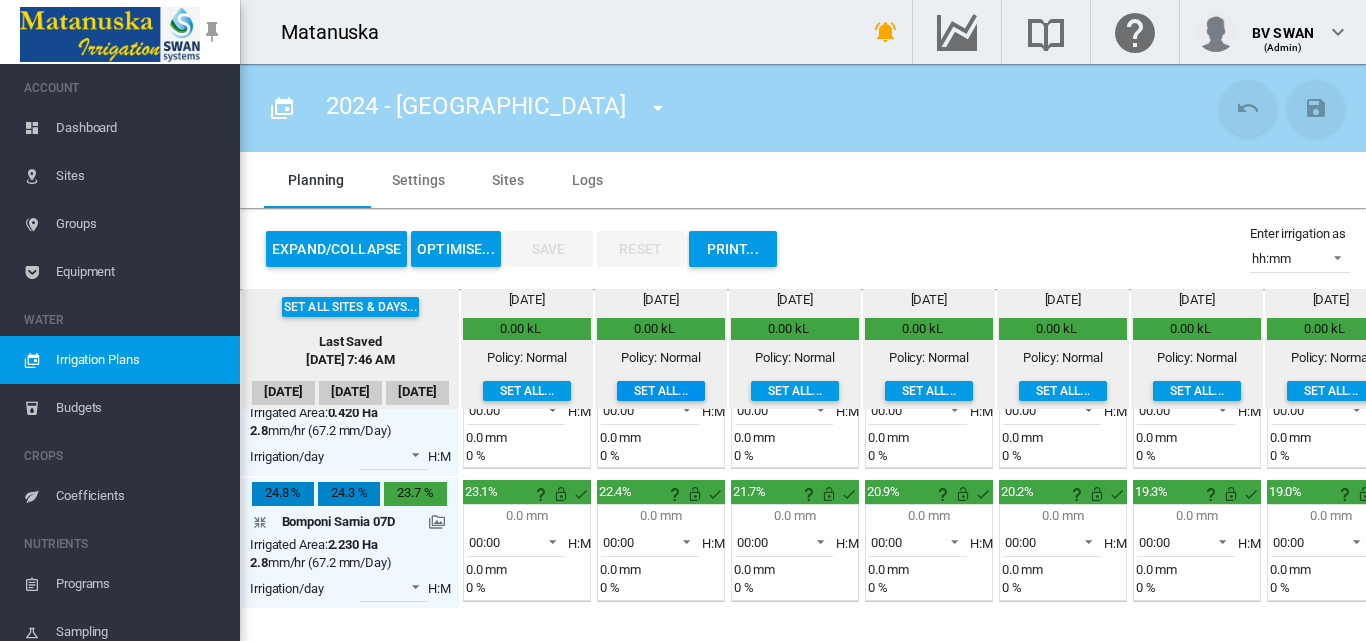 click on "Set all..." at bounding box center [661, 391] 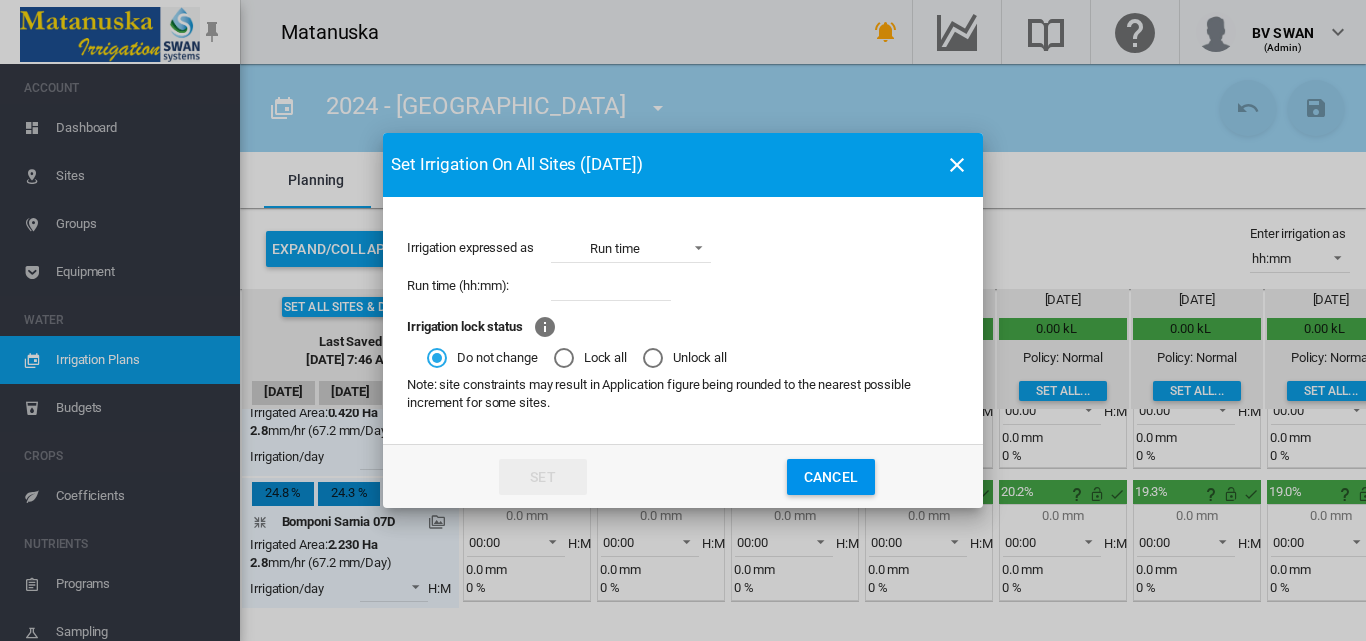 click at bounding box center [611, 286] 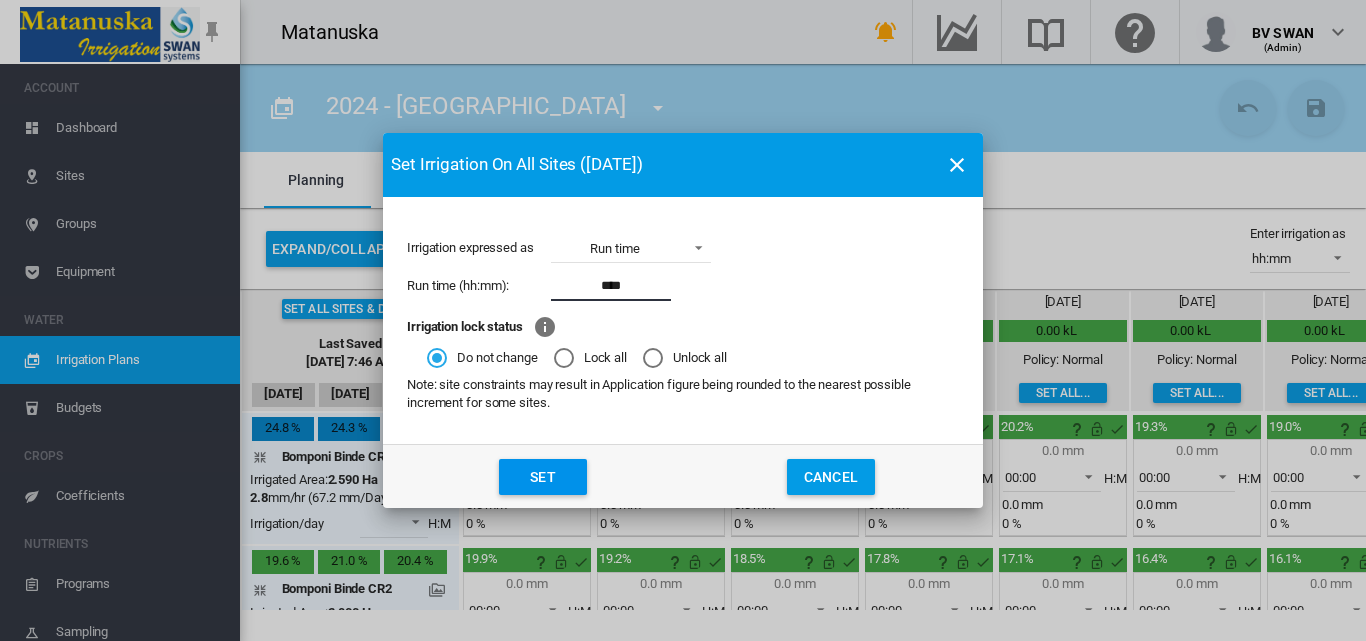 click on "Set" 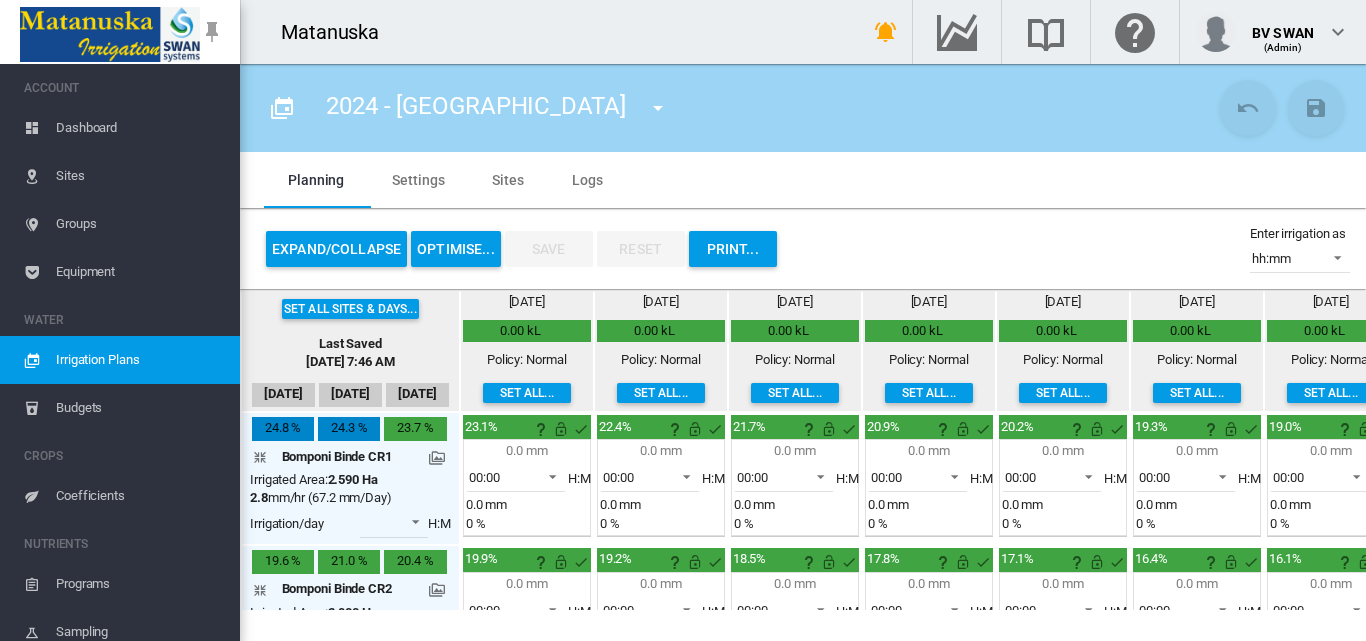 scroll, scrollTop: 0, scrollLeft: 0, axis: both 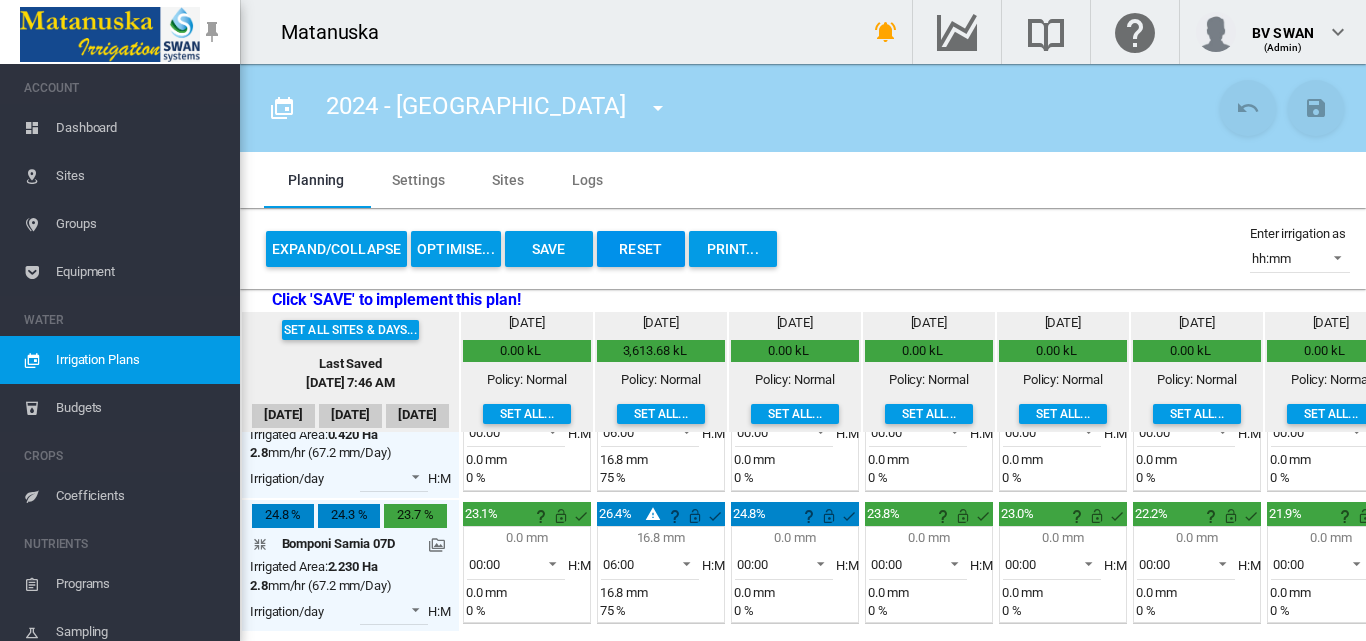 click on "Reset" at bounding box center [641, 249] 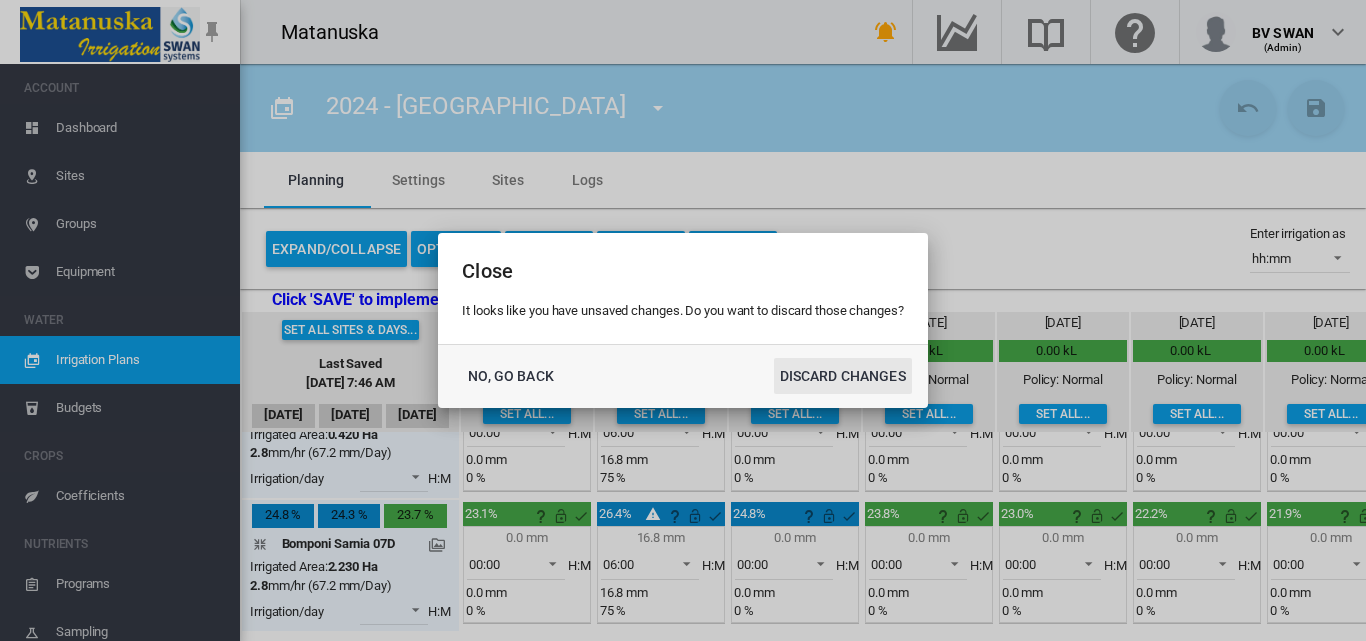 click on "DISCARD CHANGES" 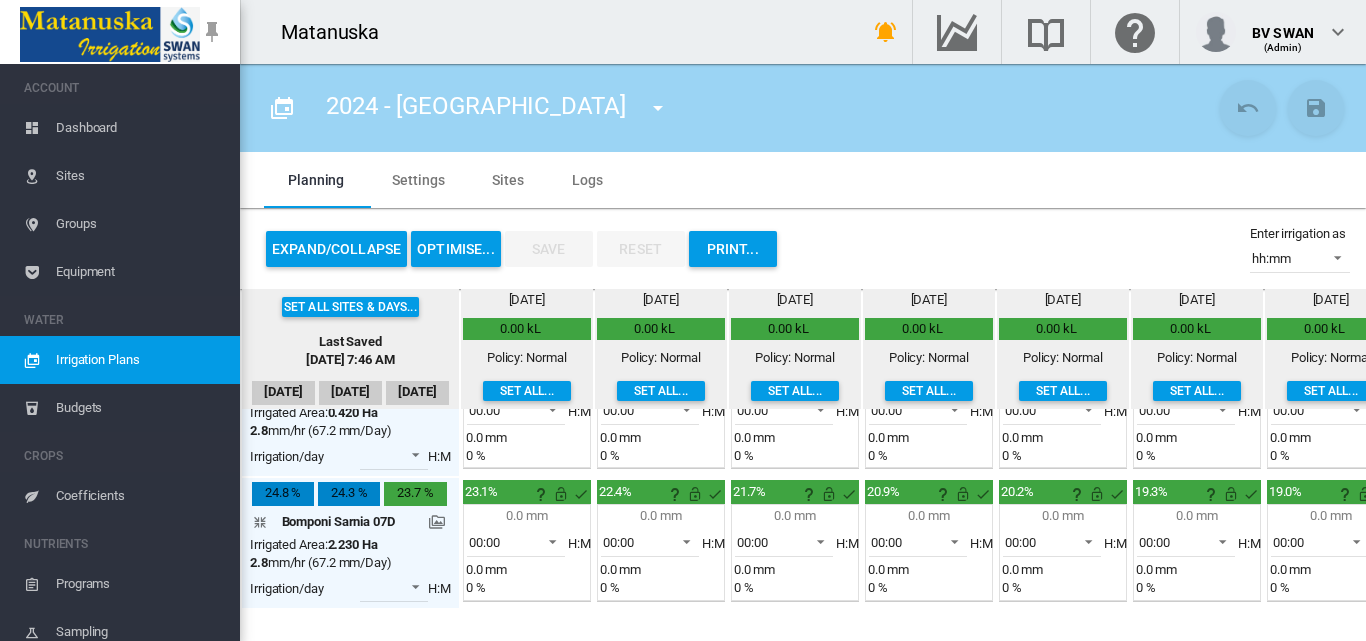click at bounding box center [658, 108] 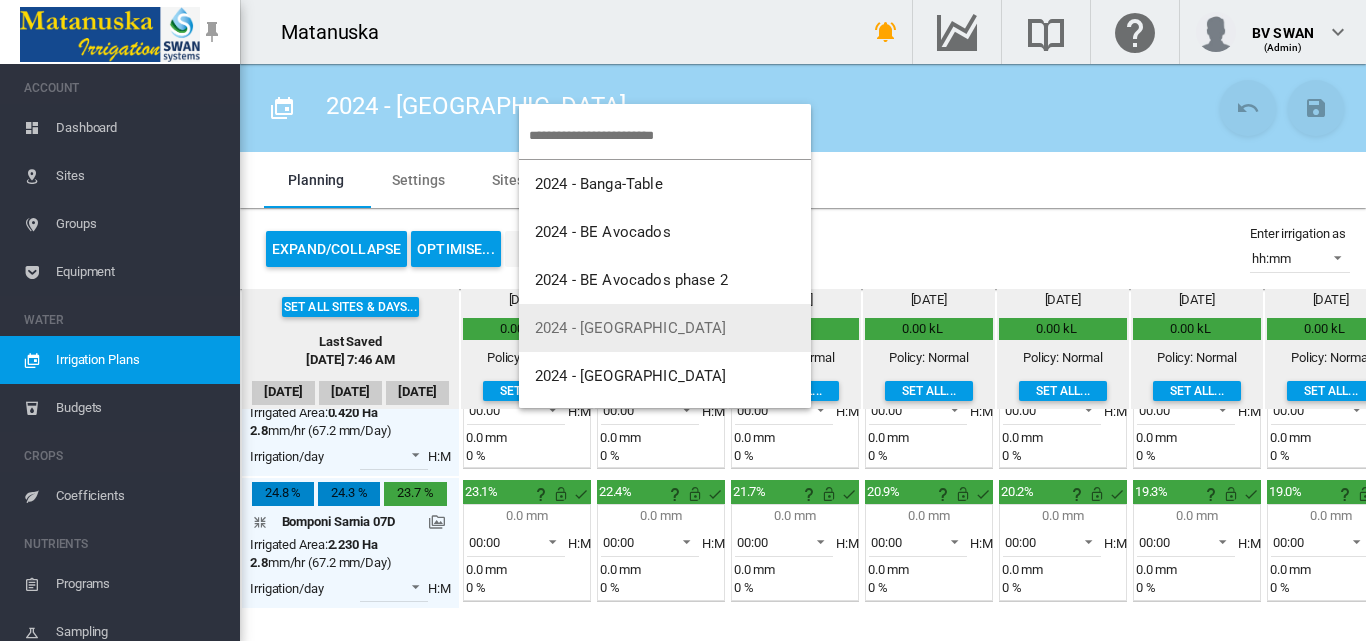 scroll, scrollTop: 100, scrollLeft: 0, axis: vertical 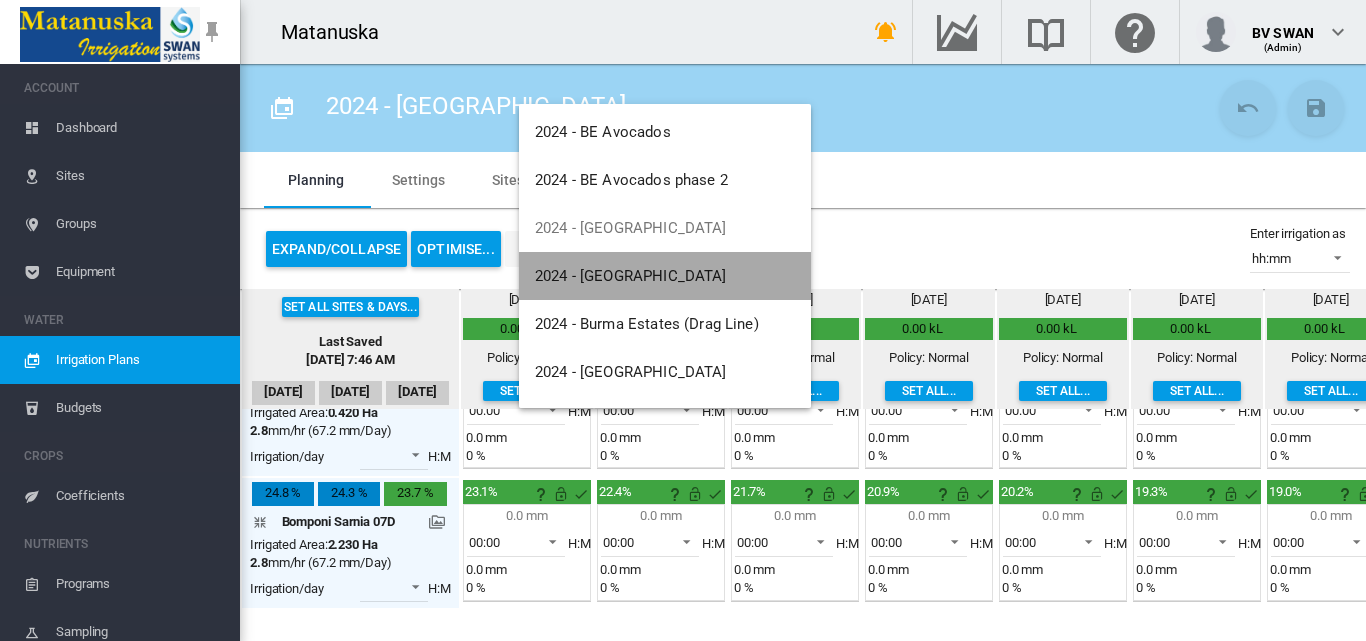 click on "2024 - [GEOGRAPHIC_DATA]" at bounding box center [665, 276] 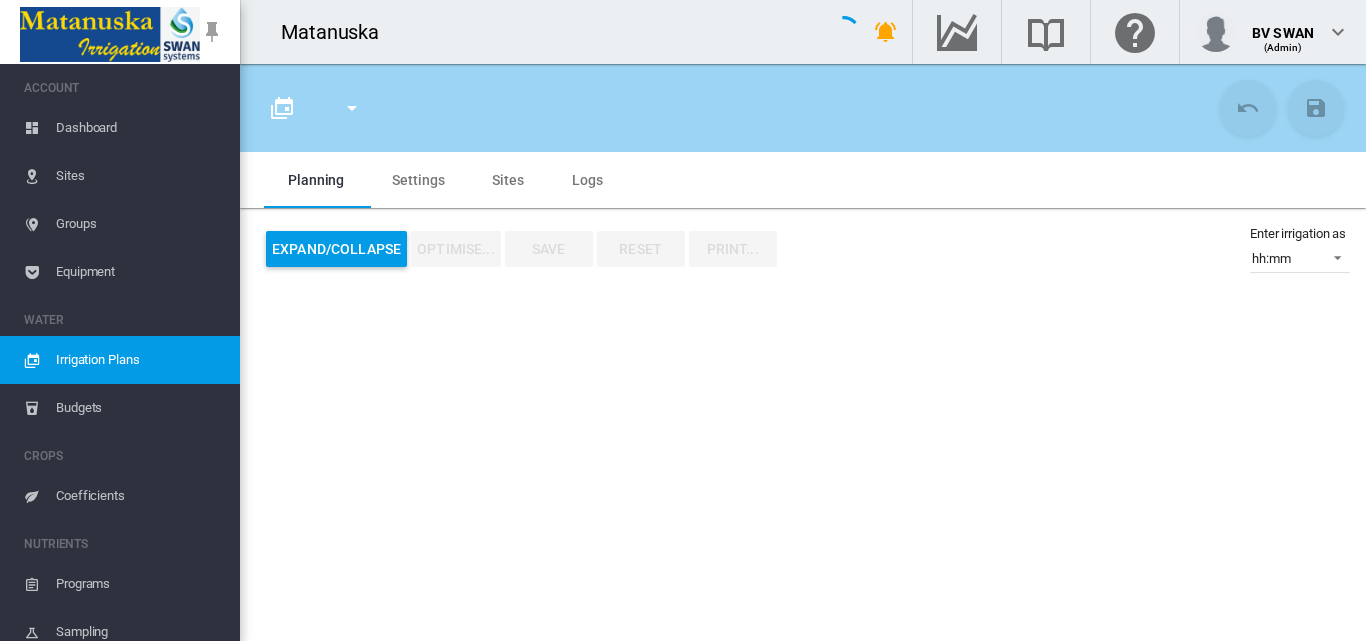 type on "**********" 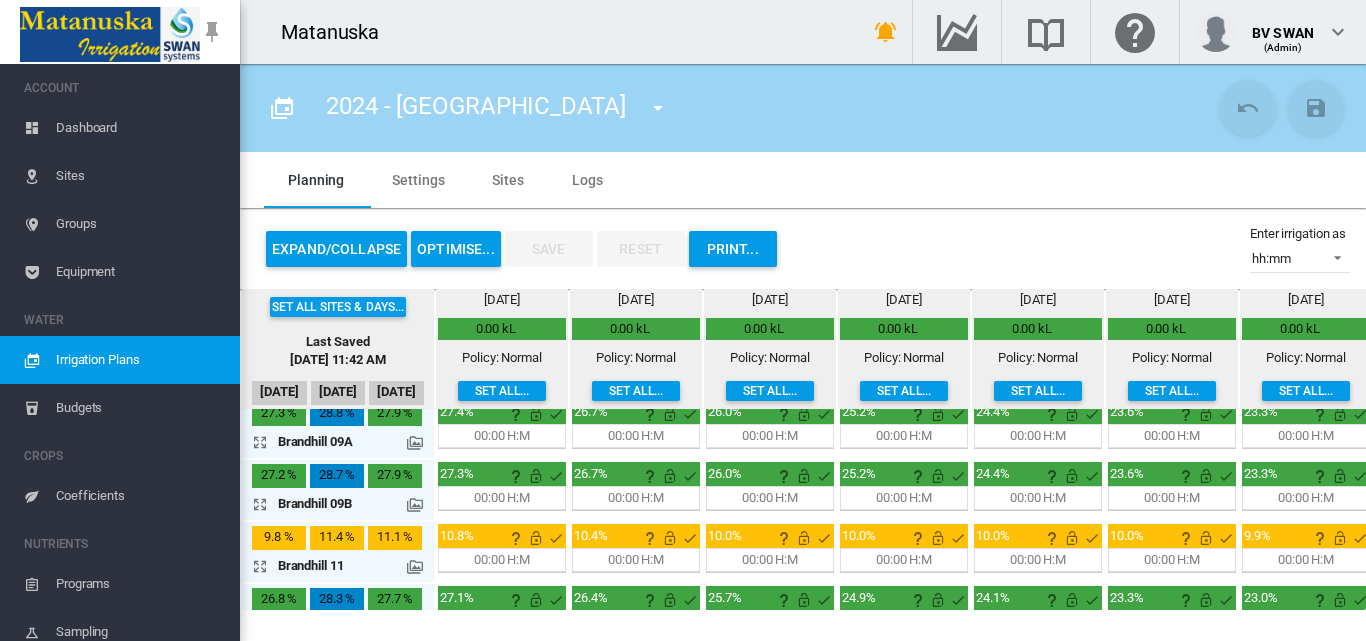 scroll, scrollTop: 0, scrollLeft: 0, axis: both 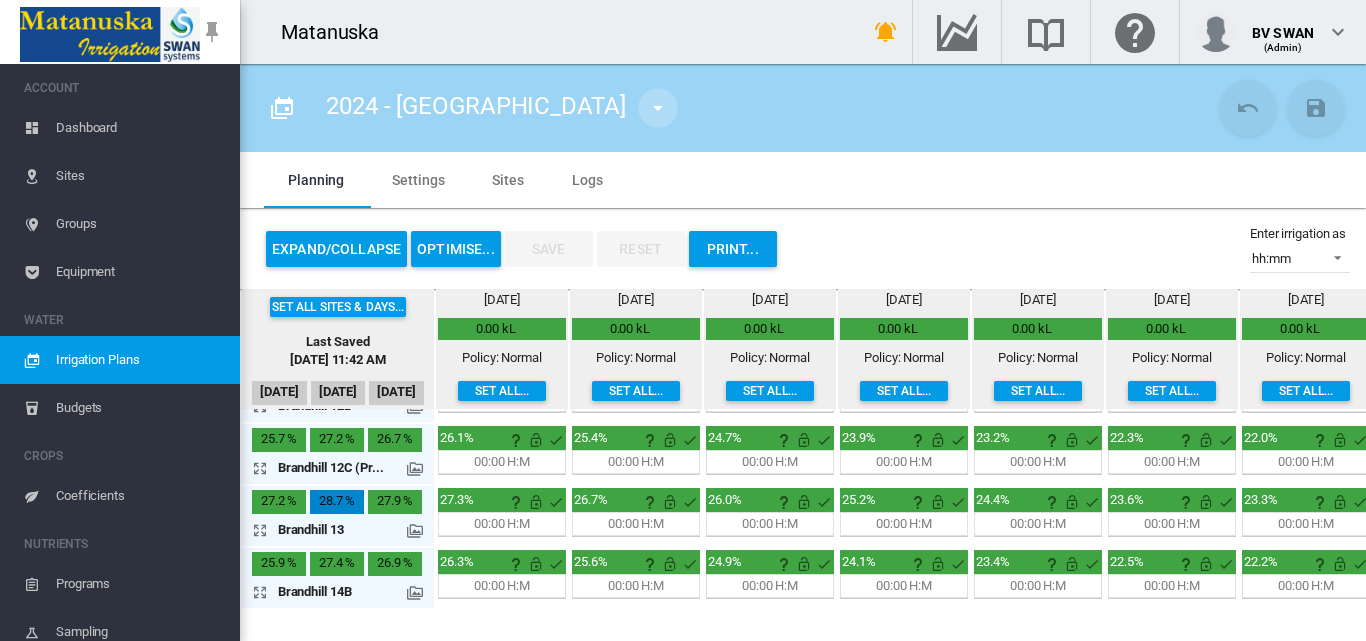 click at bounding box center (658, 108) 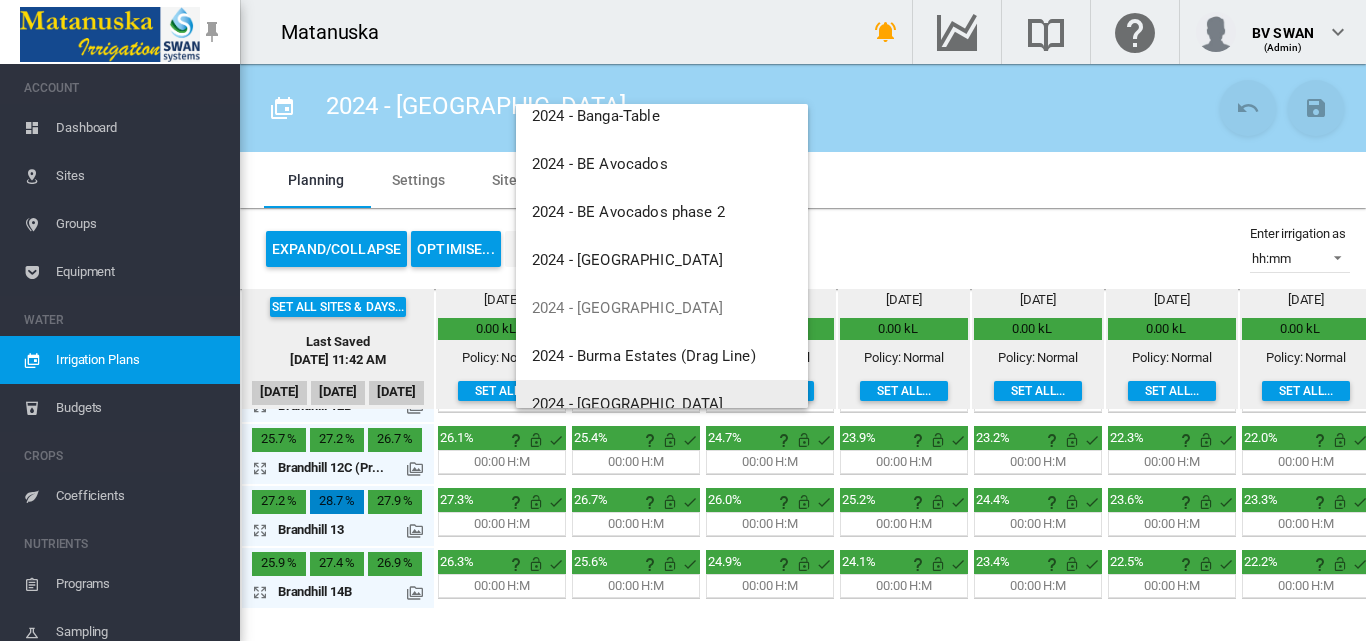 scroll, scrollTop: 204, scrollLeft: 0, axis: vertical 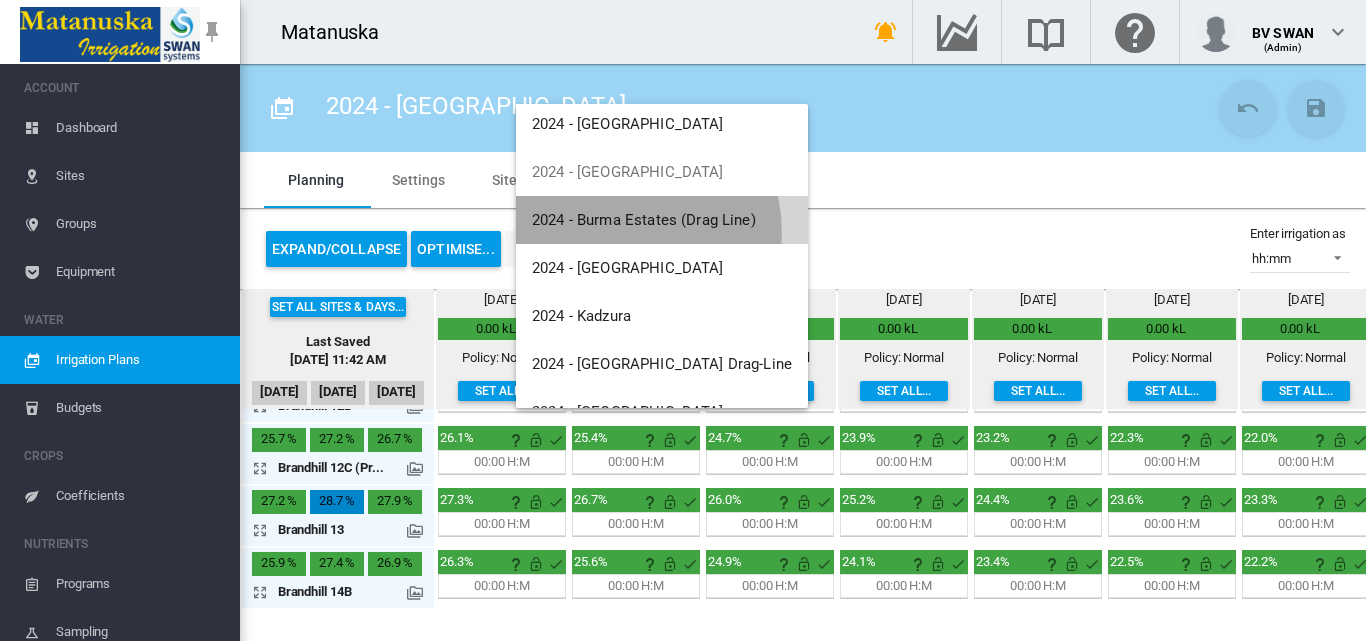 click on "2024 - Burma Estates  (Drag Line)" at bounding box center (662, 220) 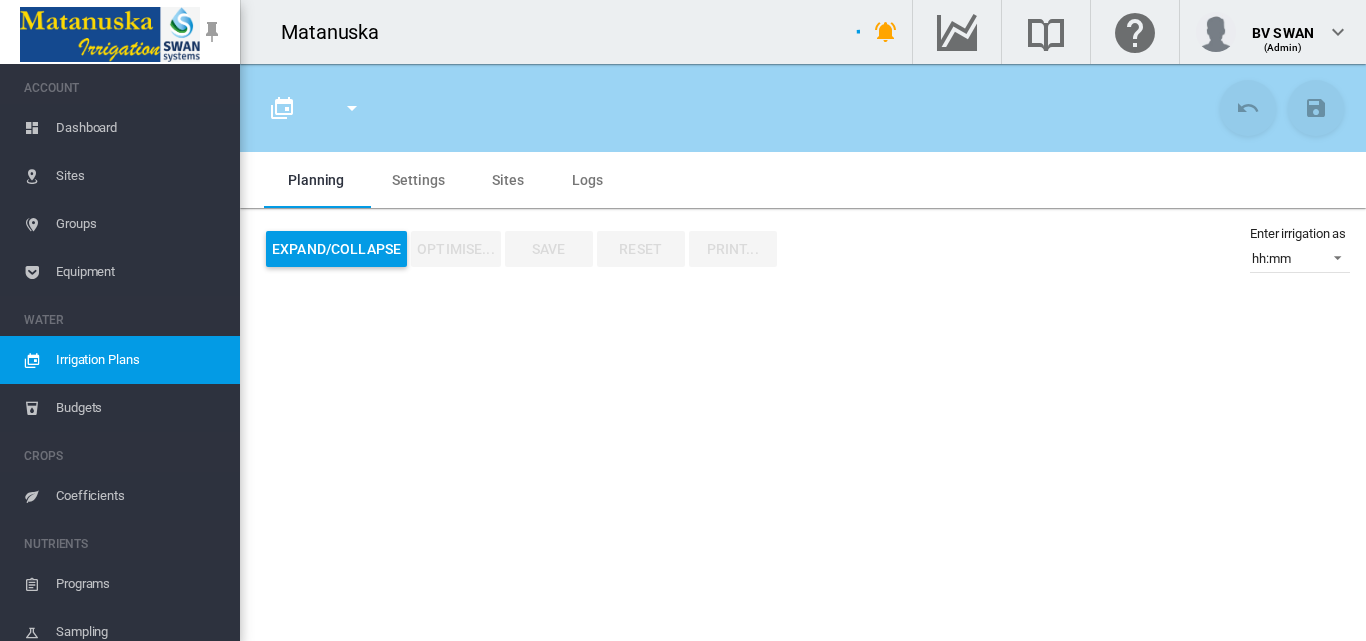 type on "**********" 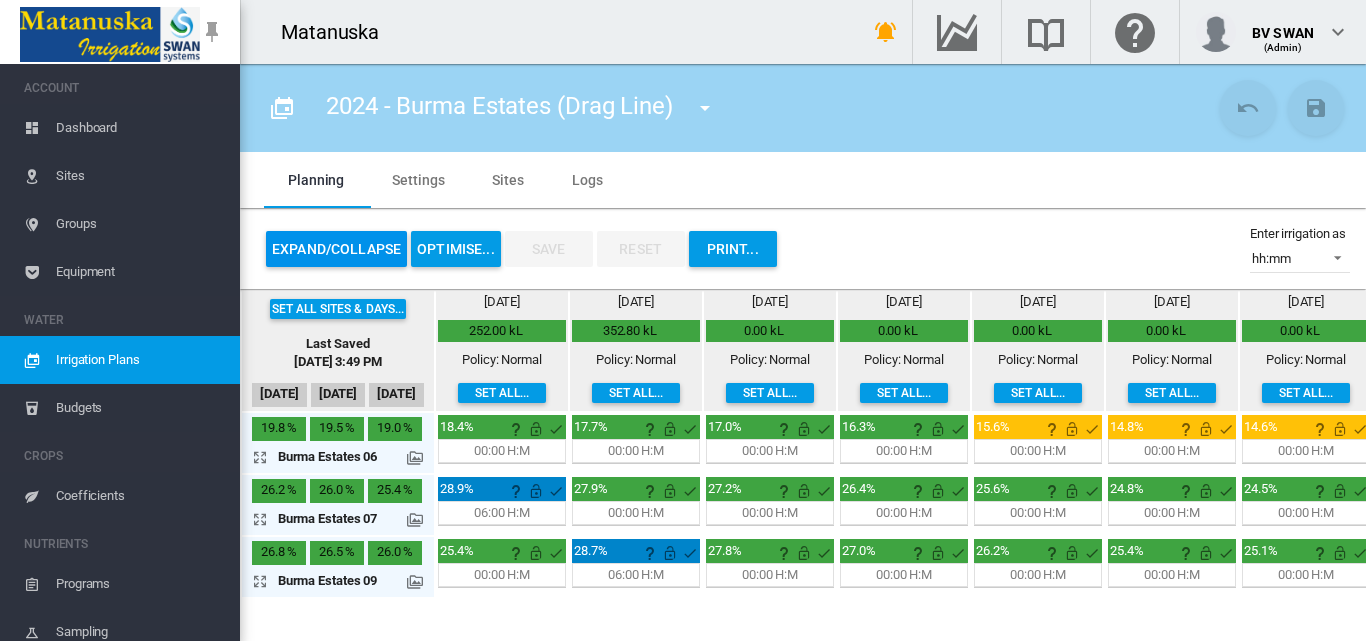 click on "Expand/Collapse" at bounding box center (336, 249) 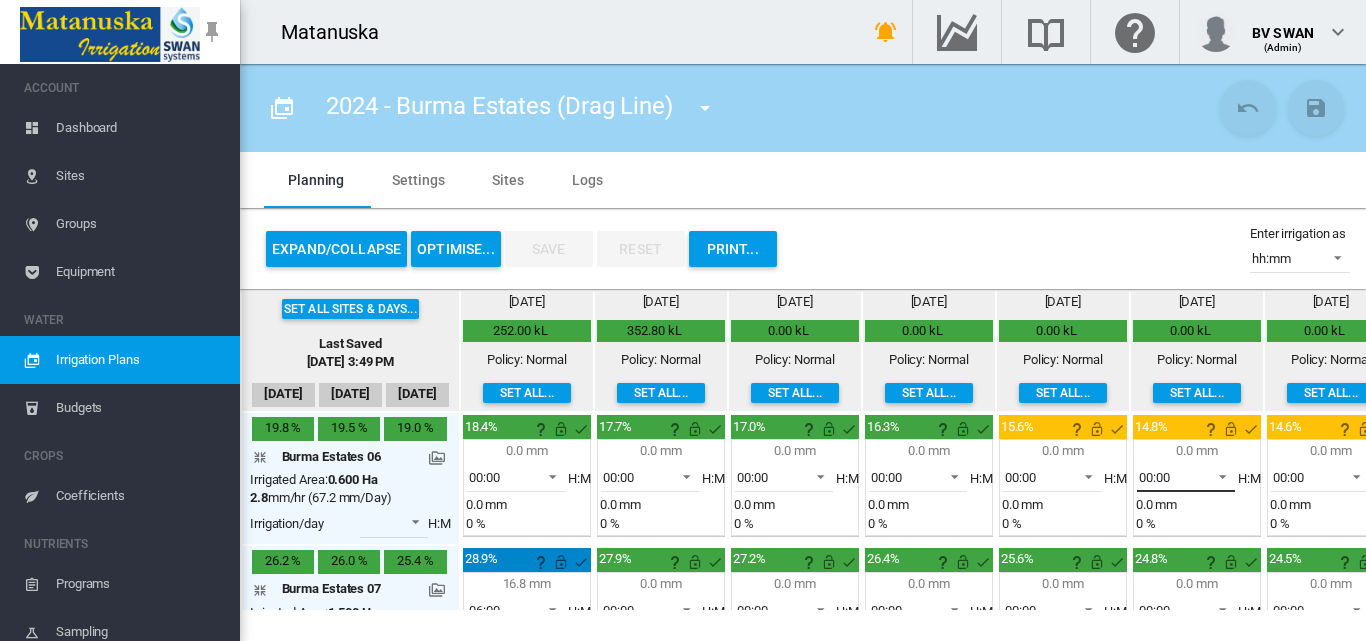 click at bounding box center [1217, 475] 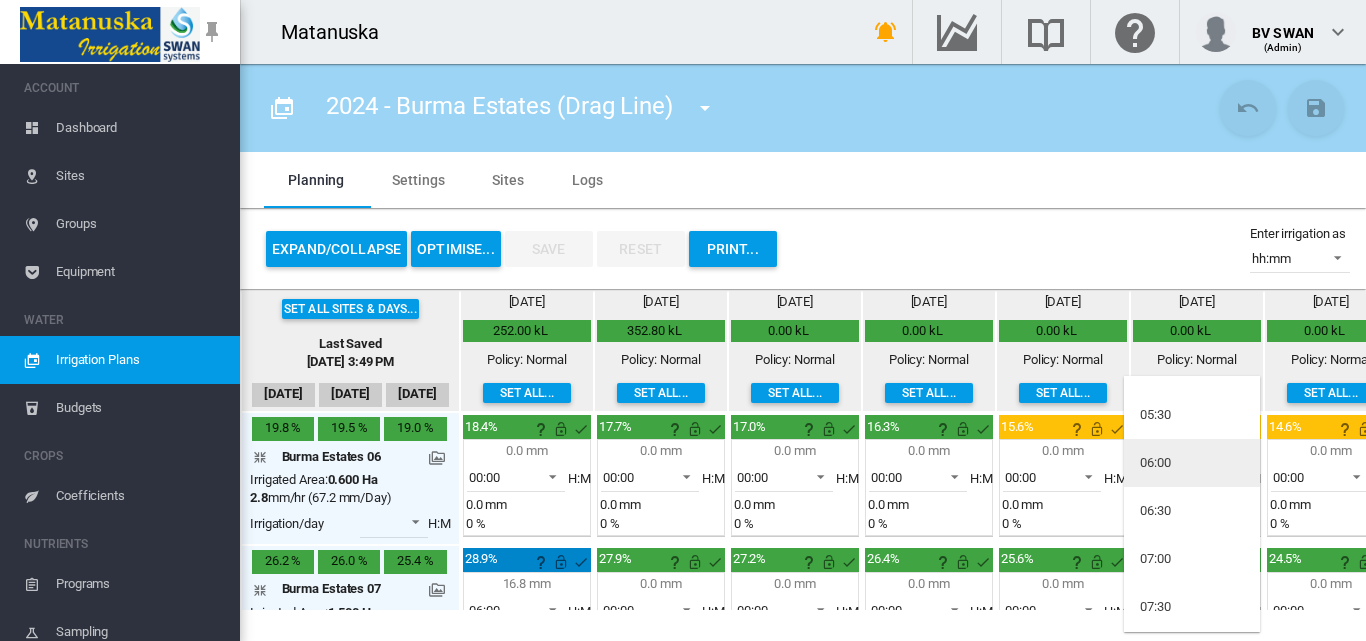 scroll, scrollTop: 300, scrollLeft: 0, axis: vertical 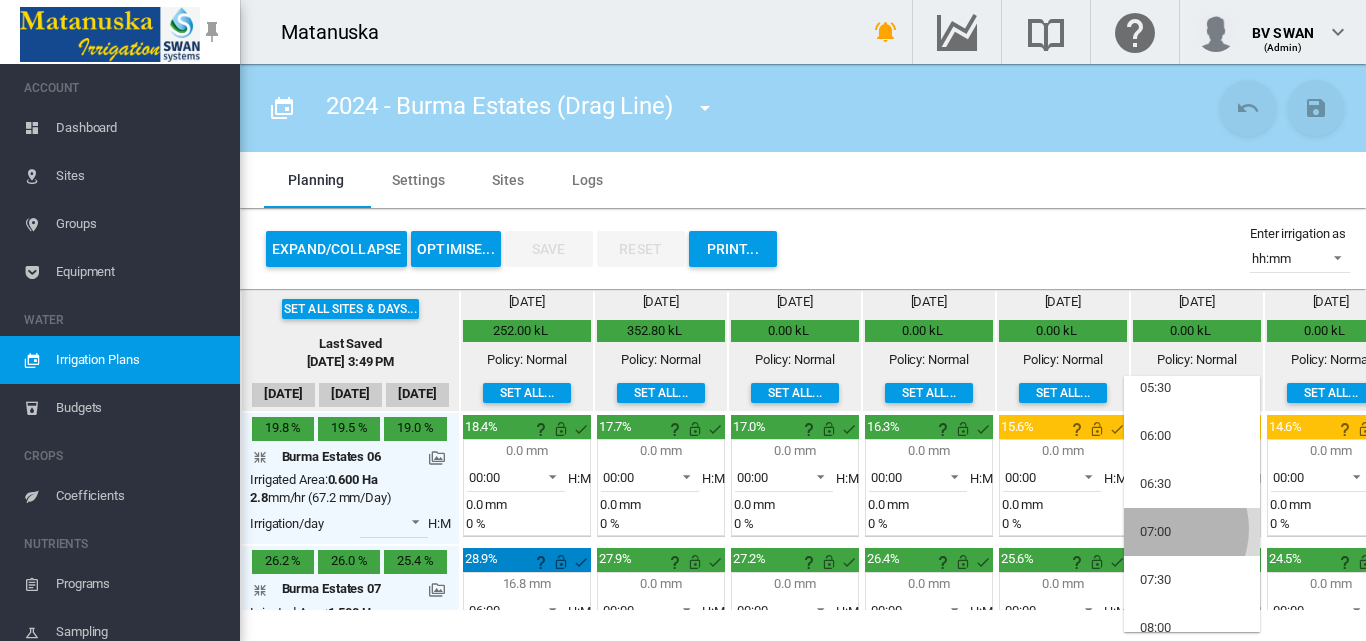 click on "07:00" at bounding box center [1155, 532] 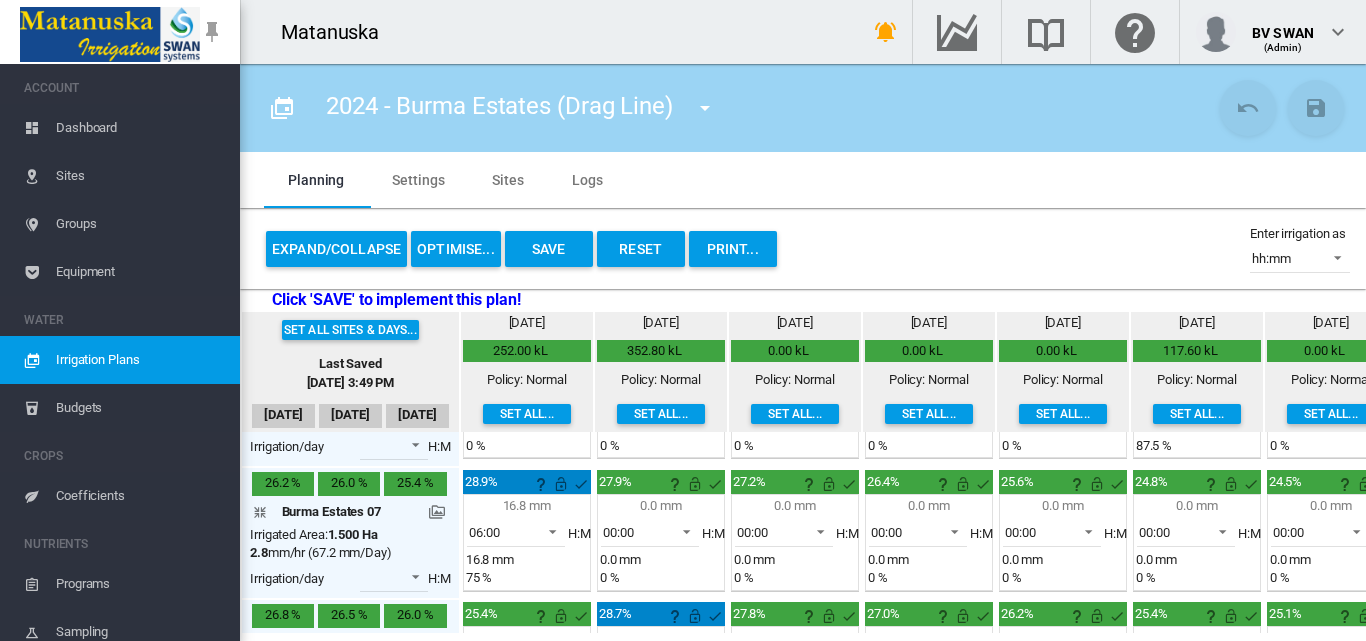 scroll, scrollTop: 0, scrollLeft: 0, axis: both 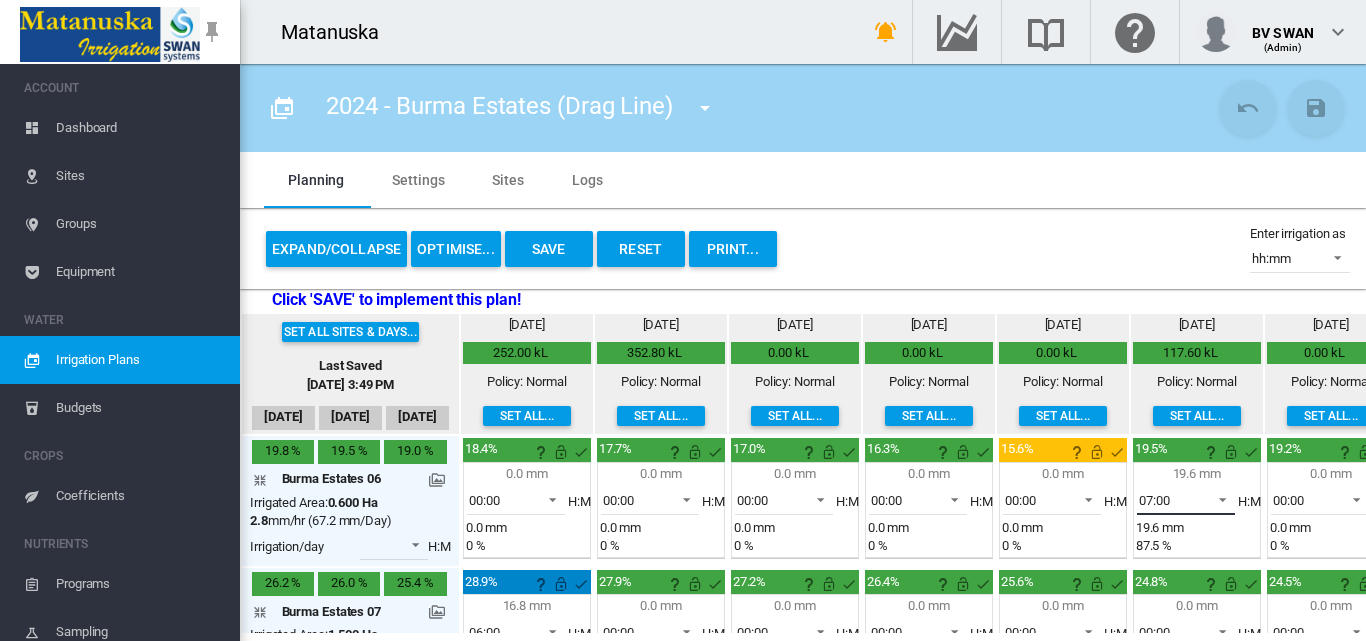 click at bounding box center [1217, 498] 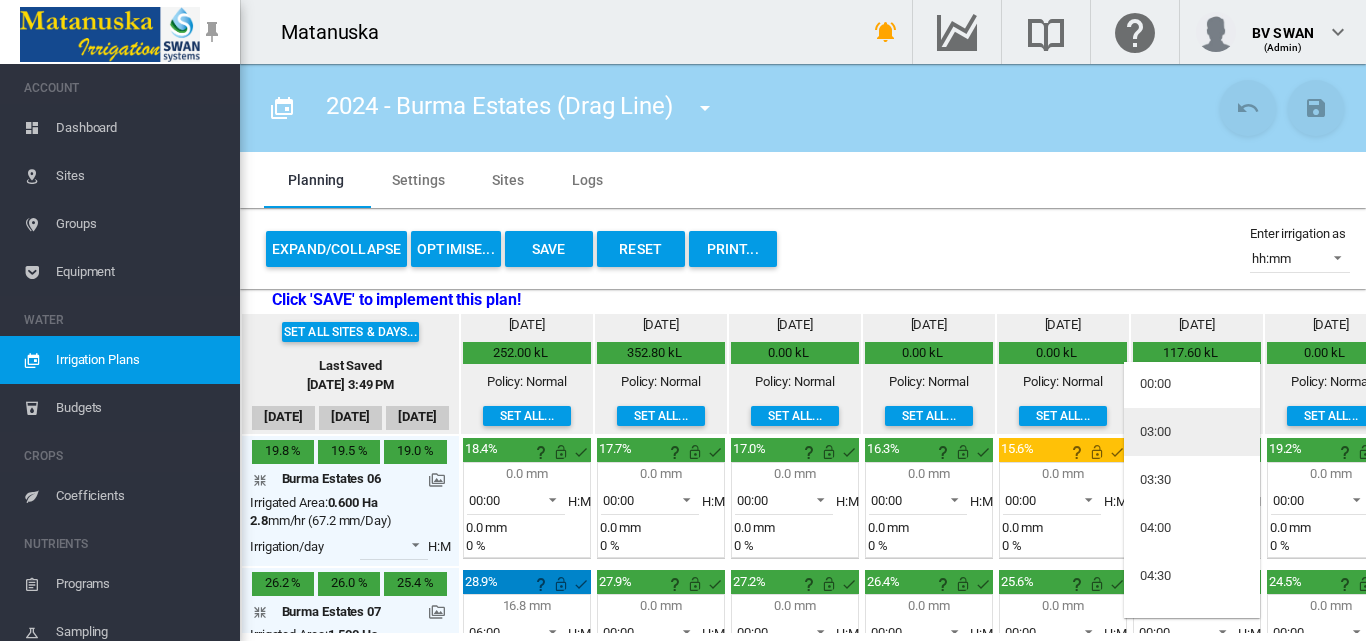 scroll, scrollTop: 0, scrollLeft: 0, axis: both 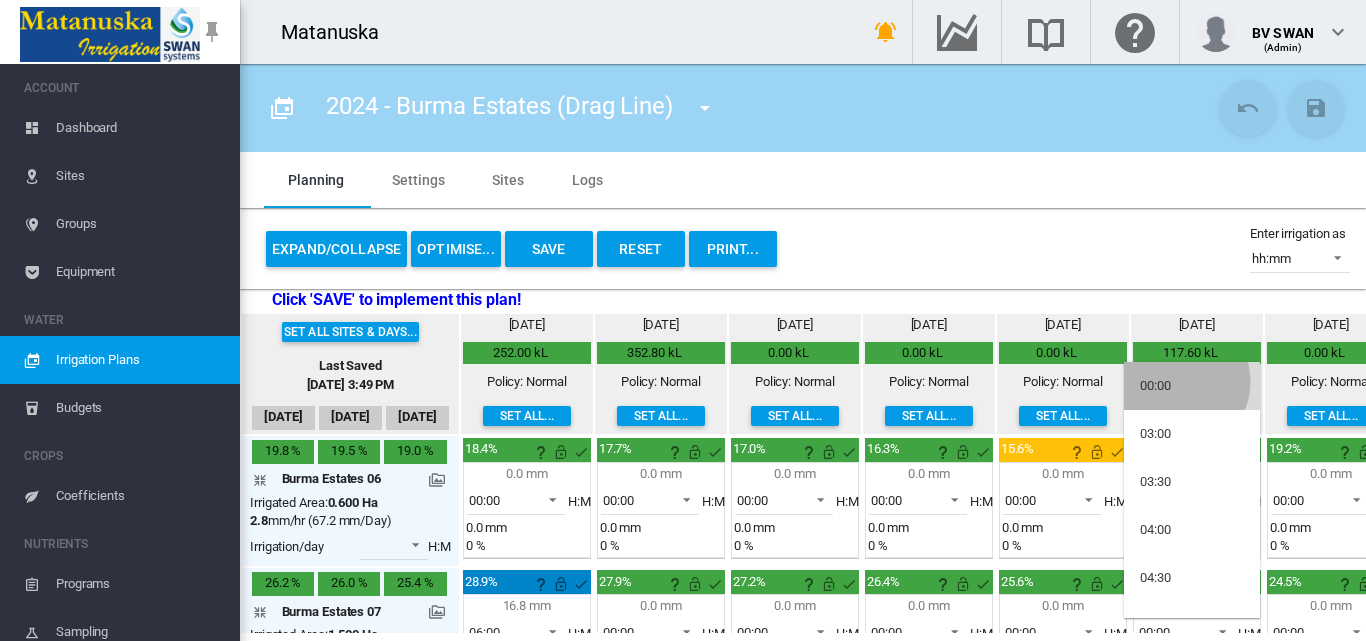 click on "00:00" at bounding box center (1192, 386) 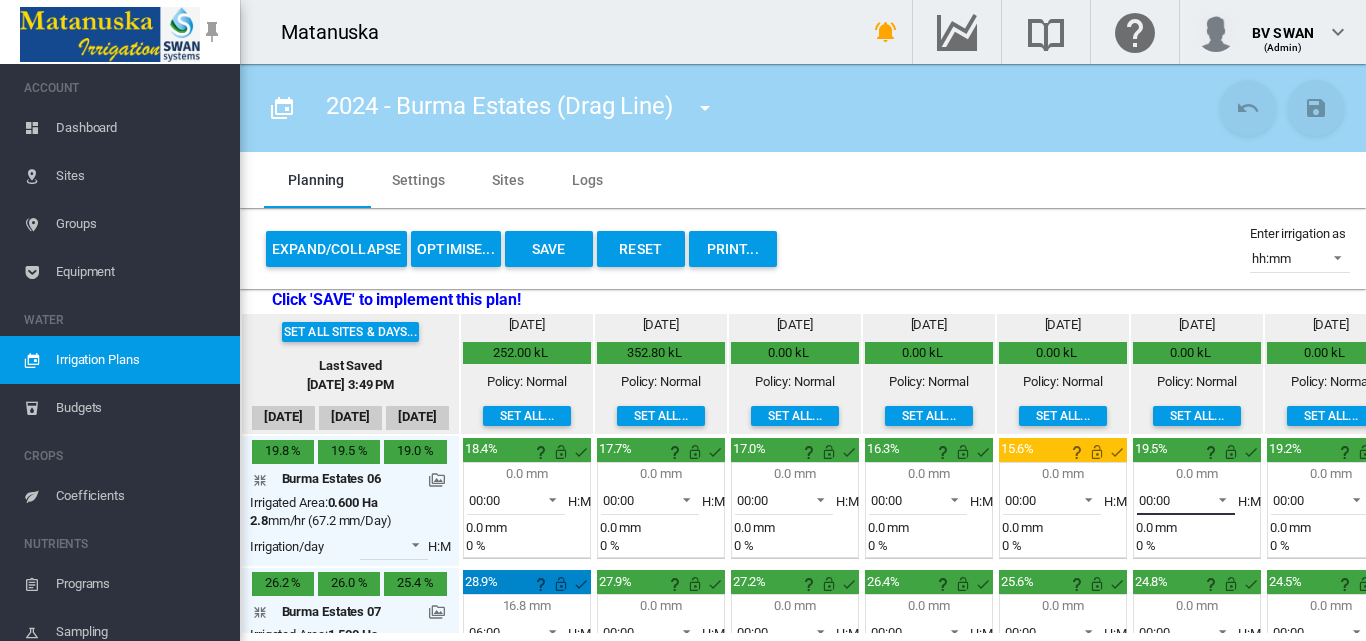 click on "00:00" at bounding box center [1154, 500] 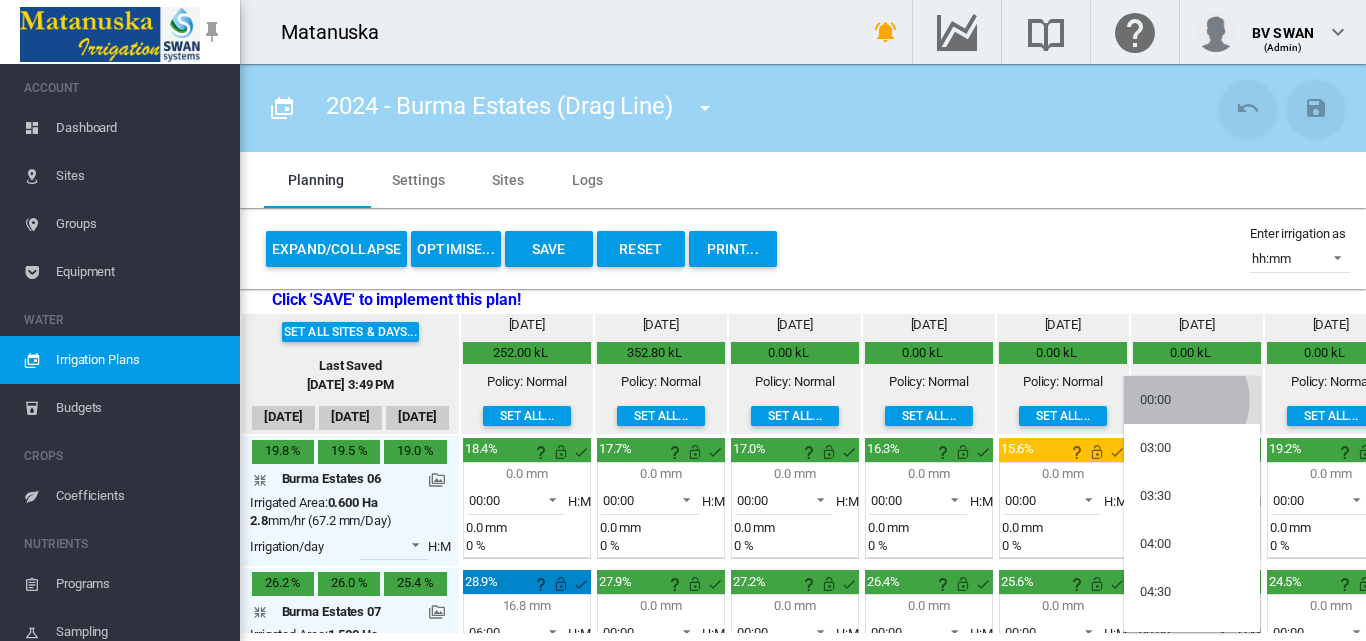 click on "00:00" at bounding box center [1192, 400] 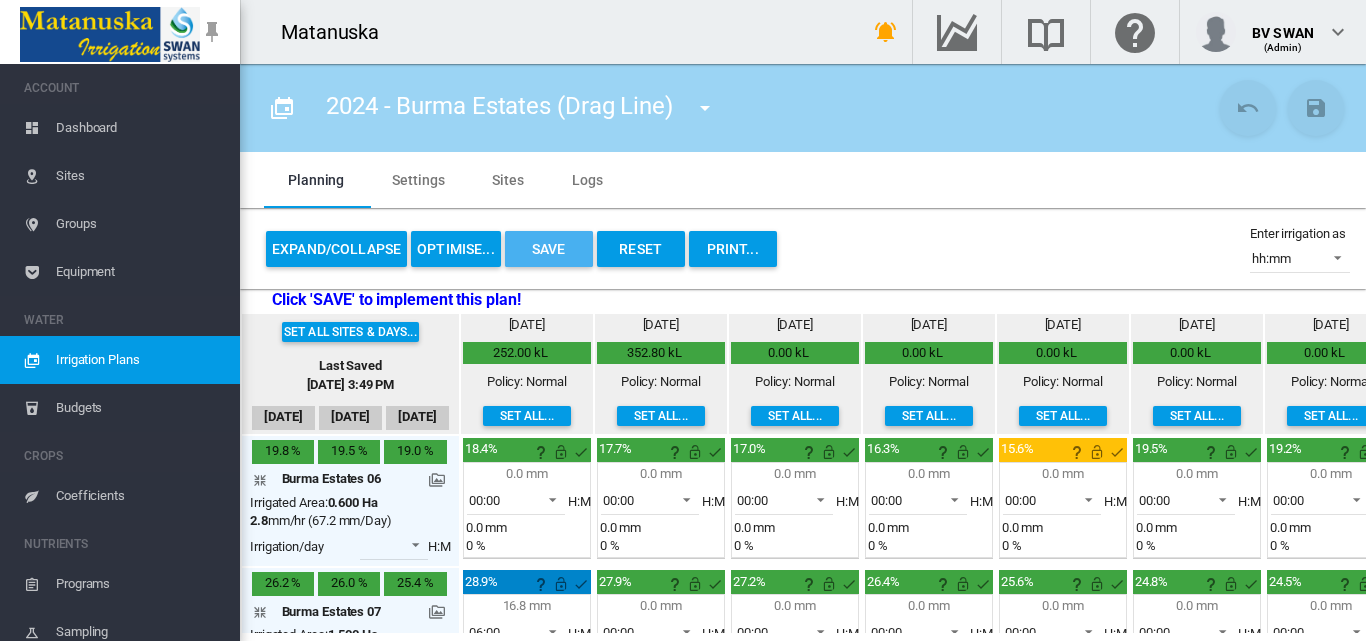 click on "Save" at bounding box center [549, 249] 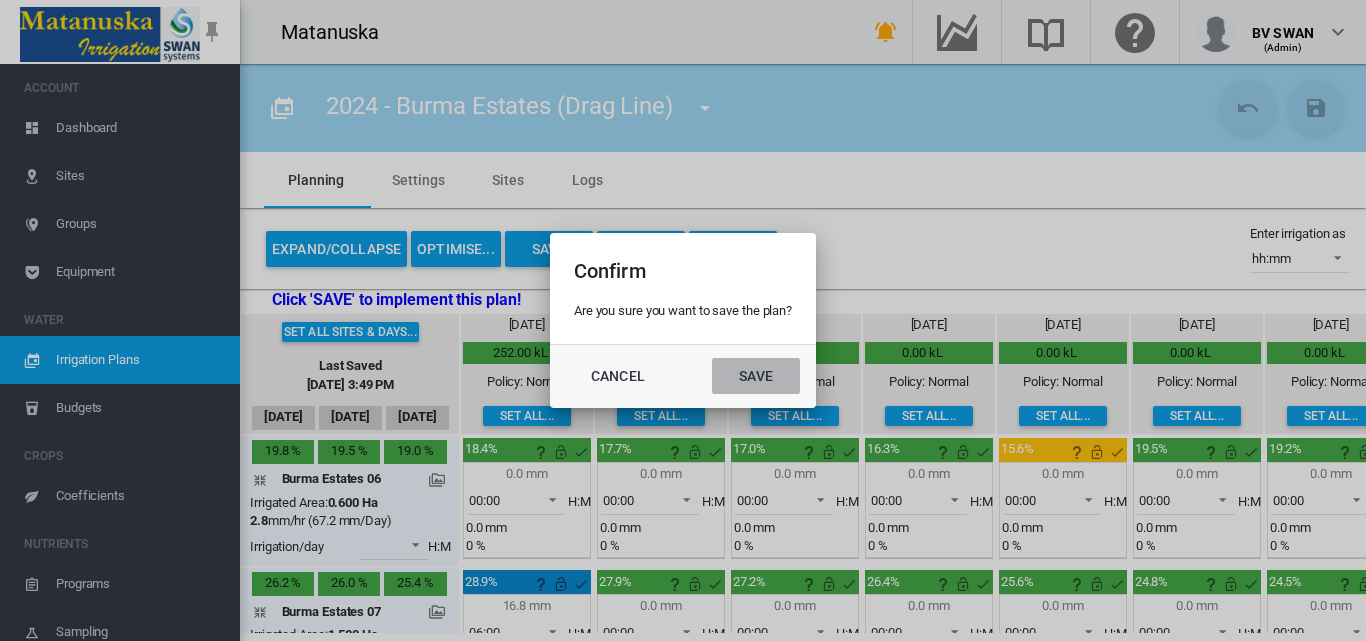 click on "Save" 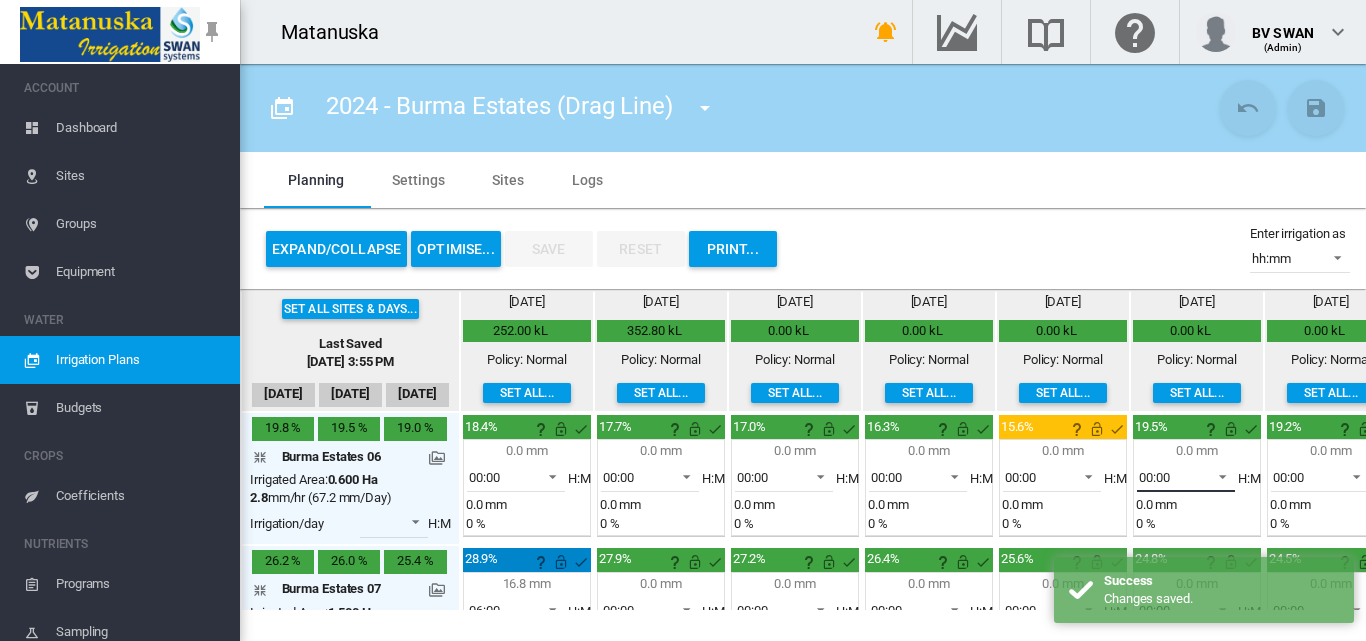 click at bounding box center [1217, 475] 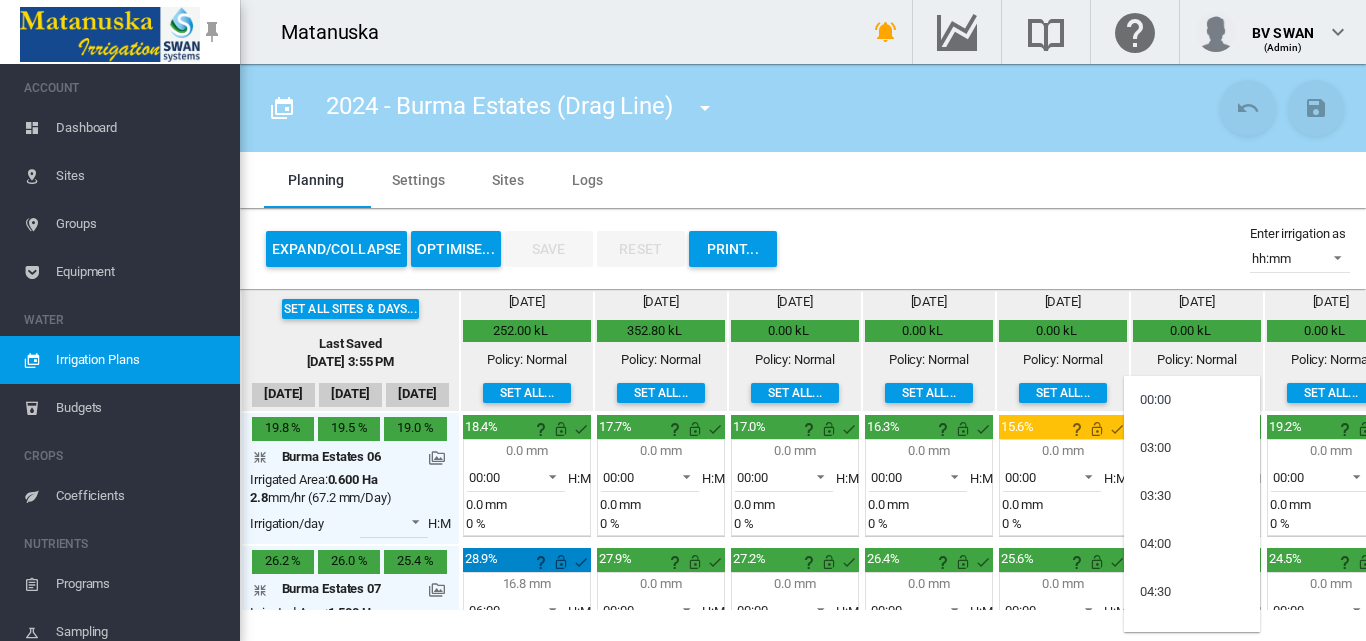 click at bounding box center [683, 320] 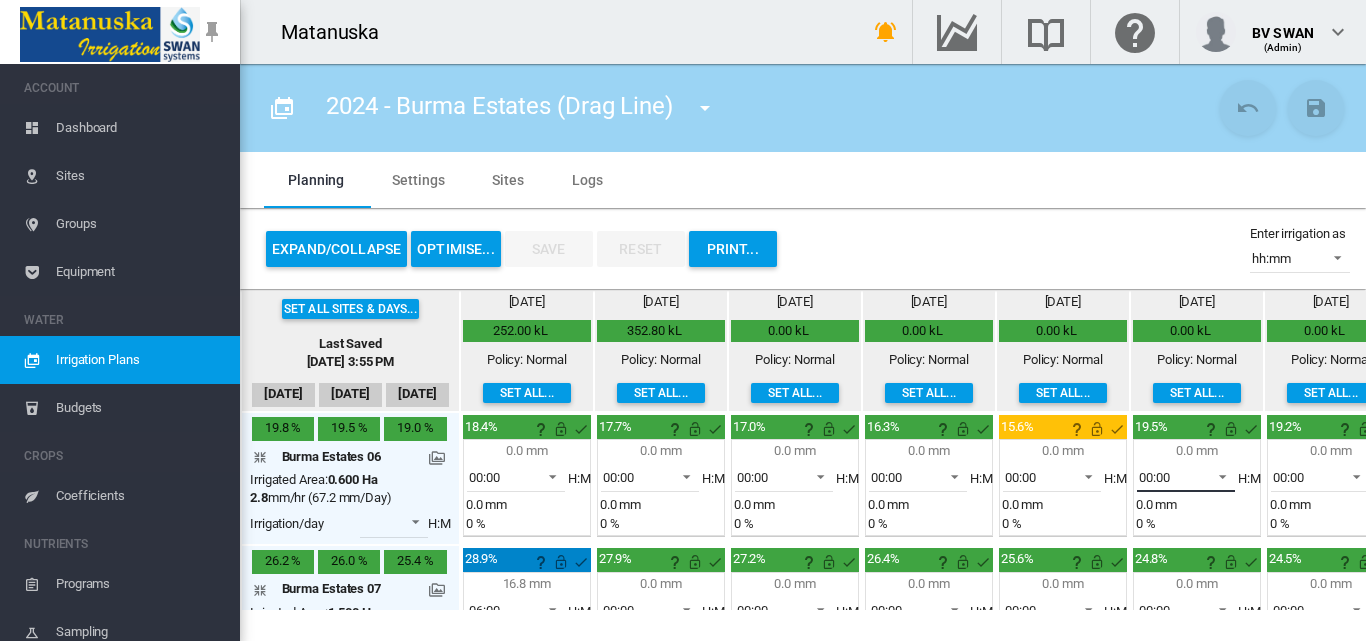 click at bounding box center [1217, 475] 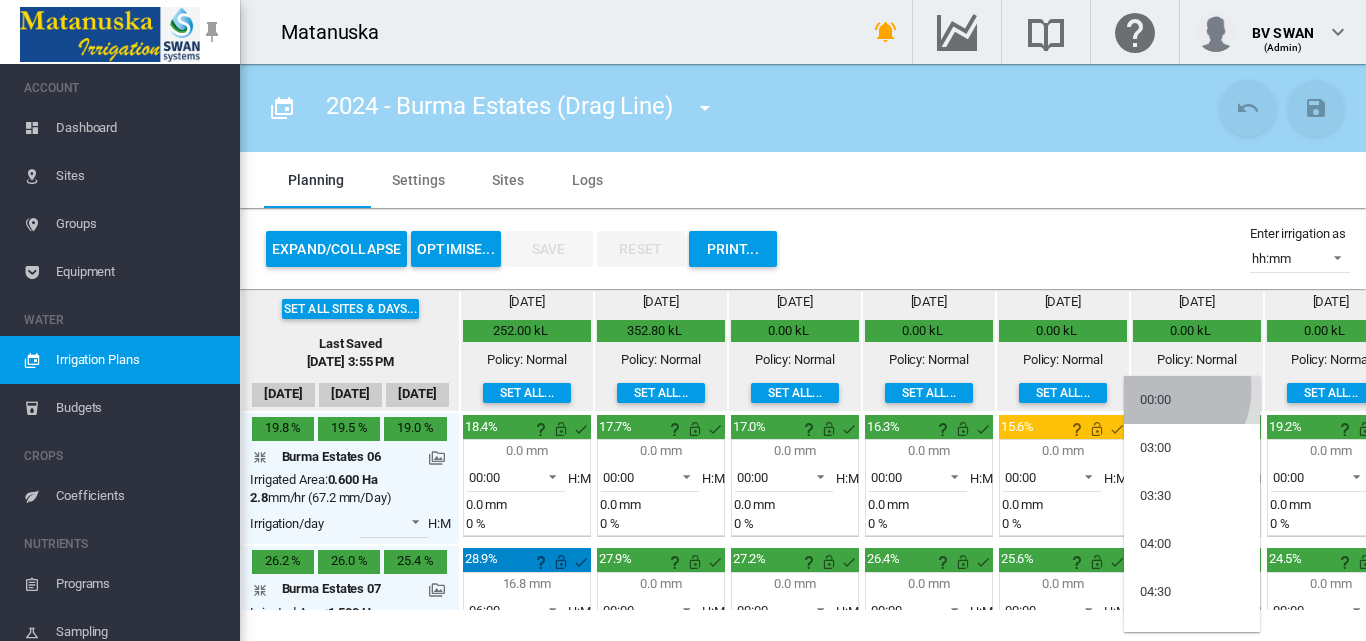click on "00:00" at bounding box center [1192, 400] 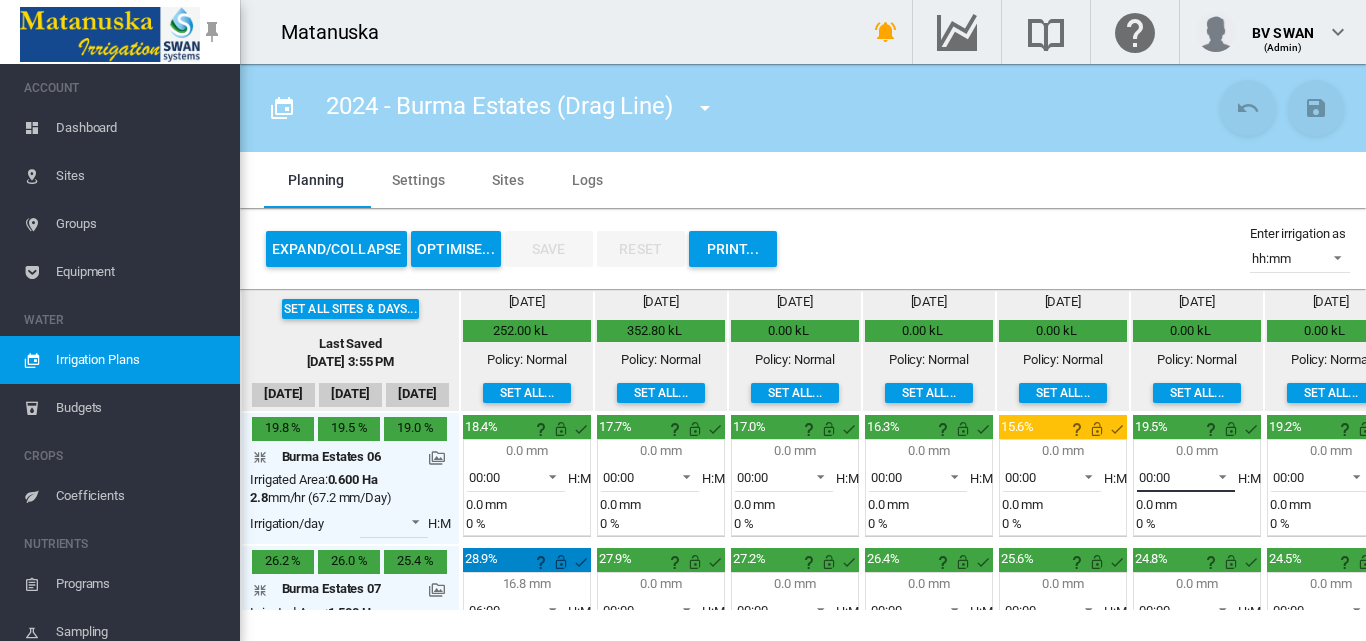 click at bounding box center (1217, 475) 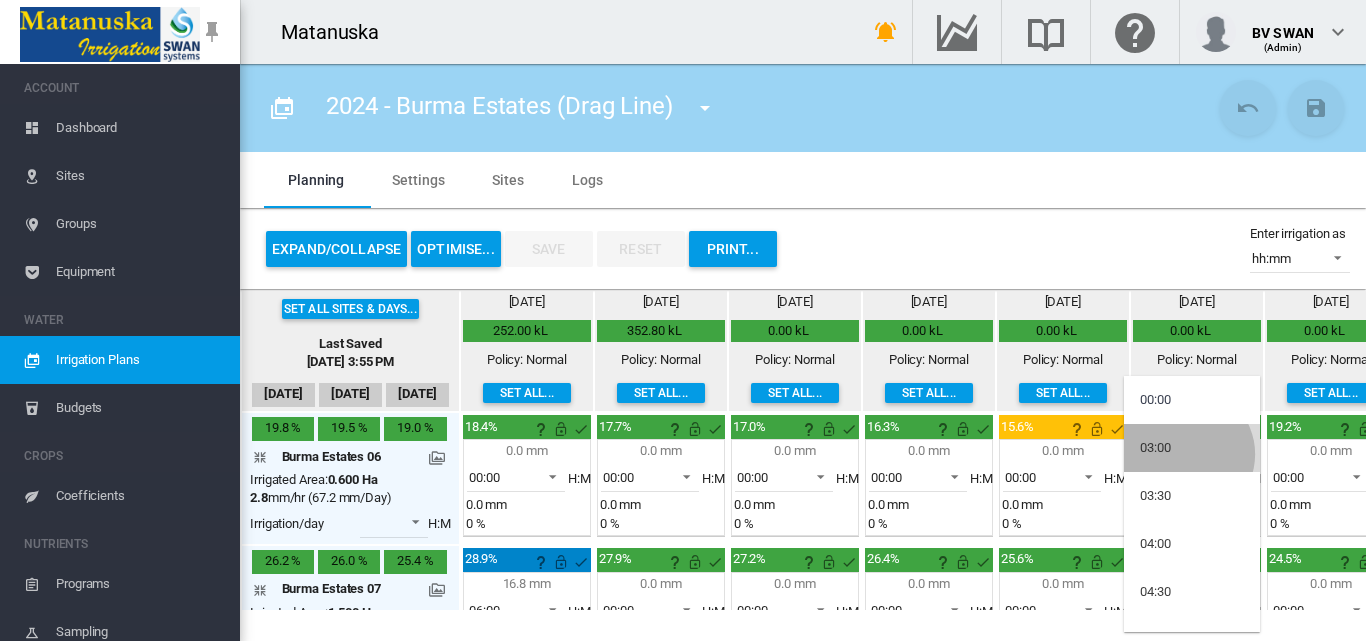 click on "03:00" at bounding box center [1192, 448] 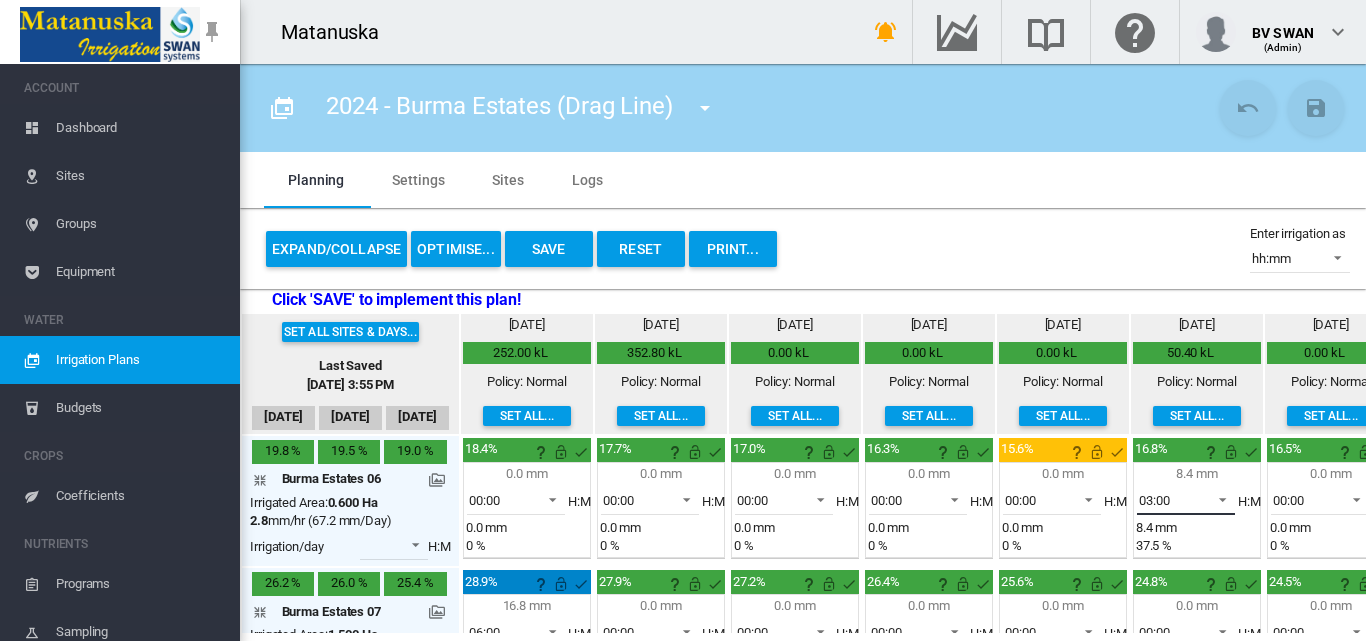 click at bounding box center (1217, 498) 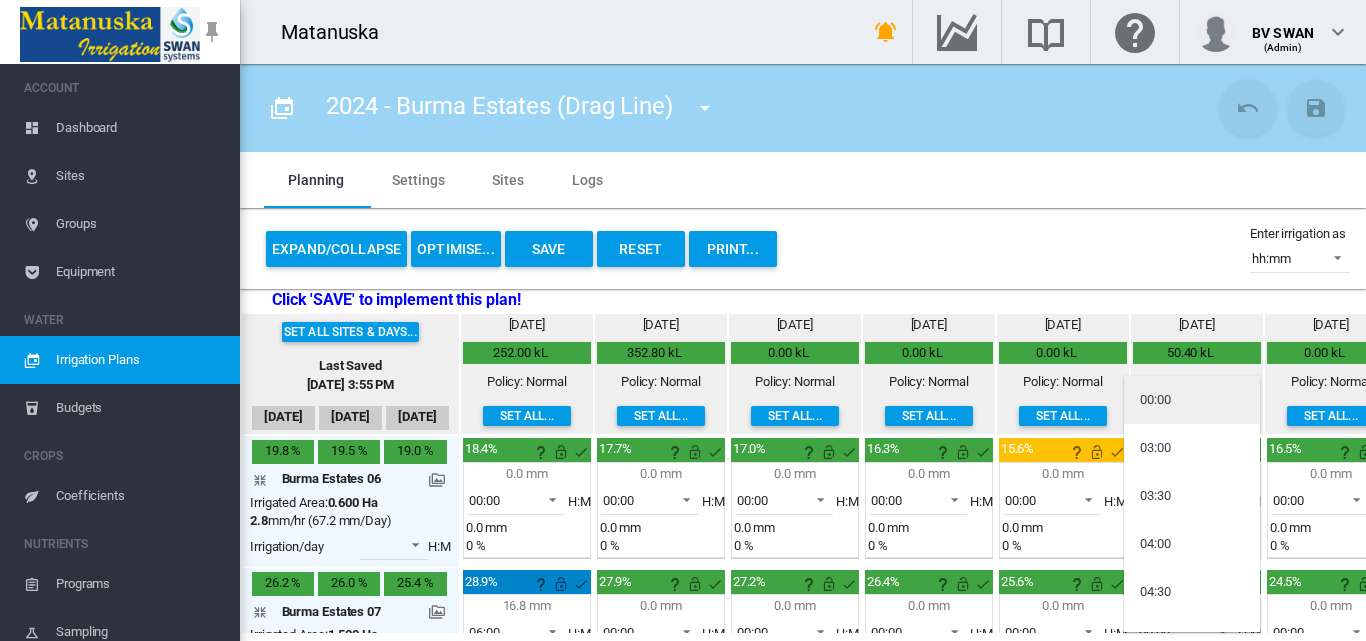 click on "00:00" at bounding box center (1192, 400) 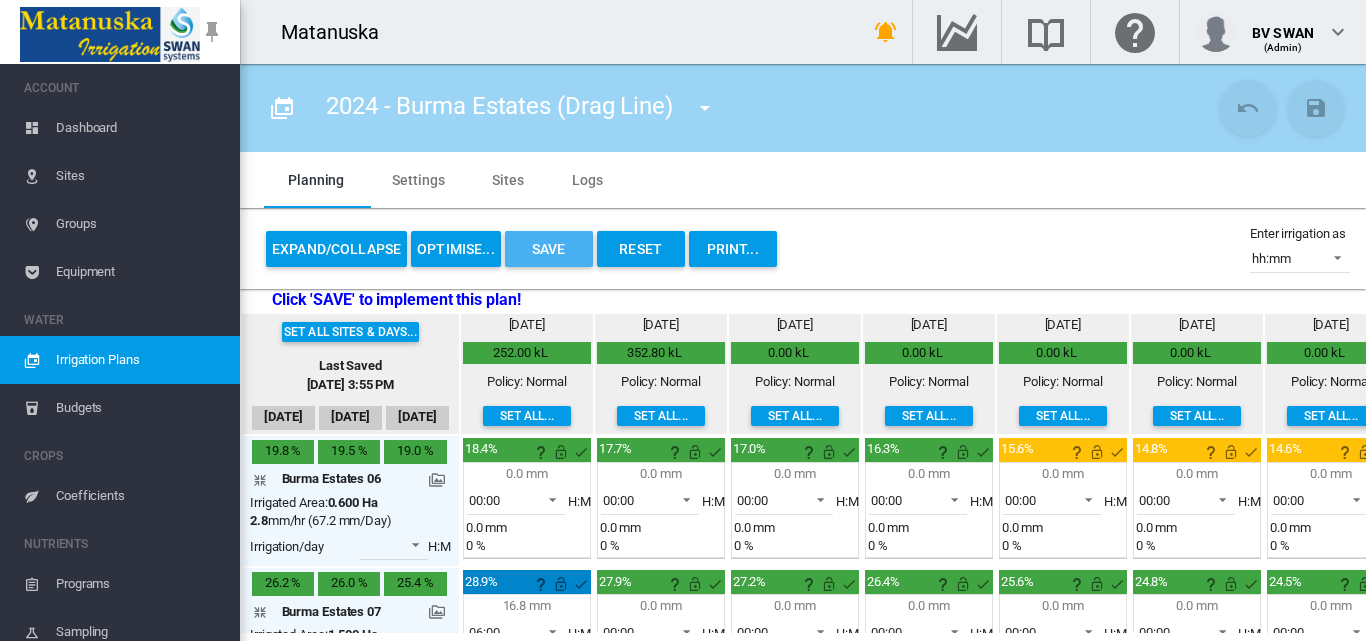 click on "Save" at bounding box center (549, 249) 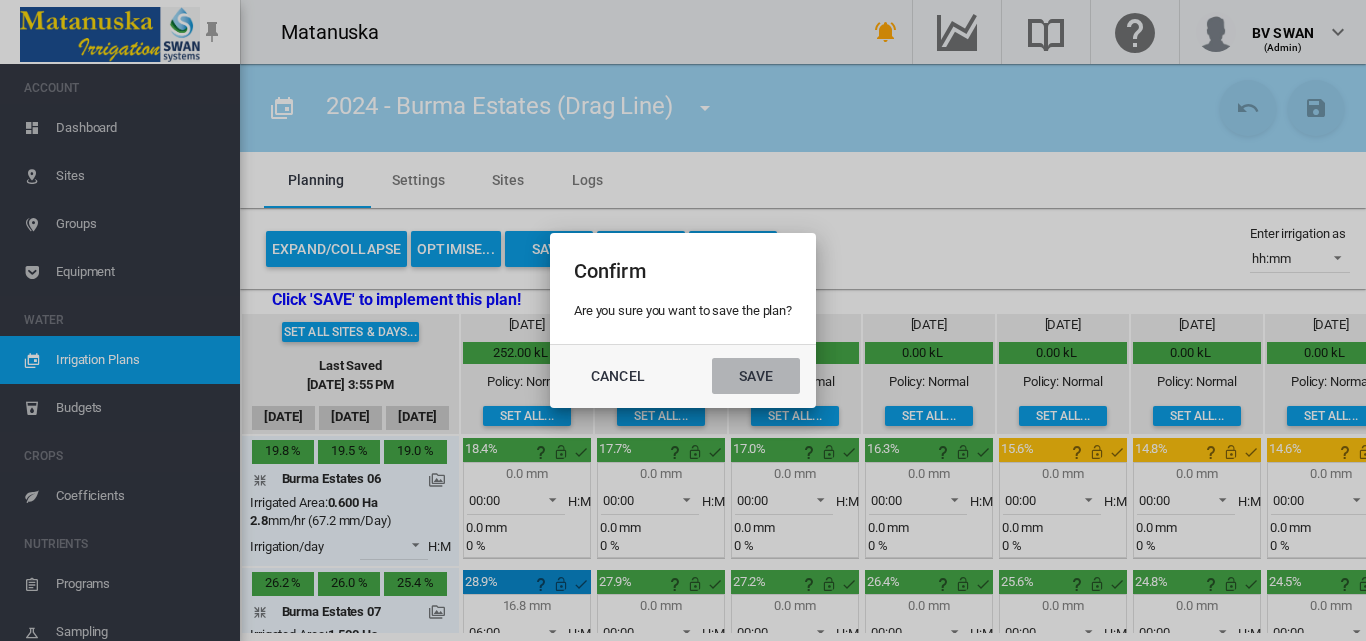 click on "Save" 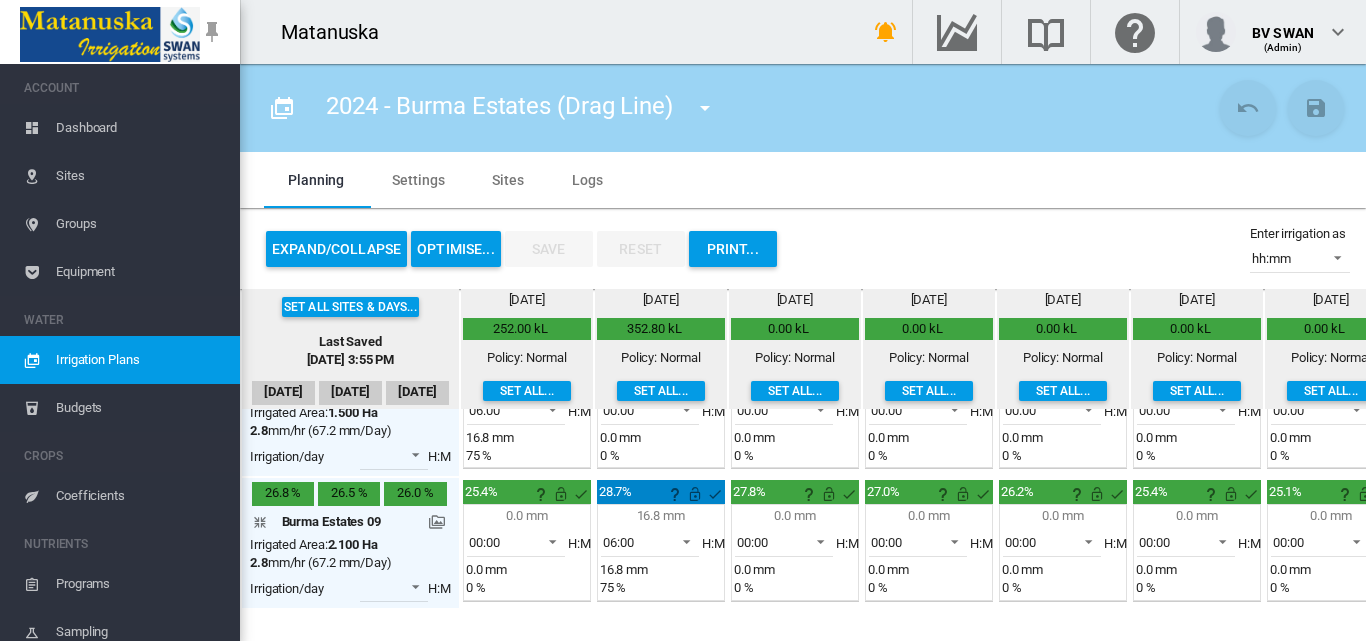 scroll, scrollTop: 0, scrollLeft: 0, axis: both 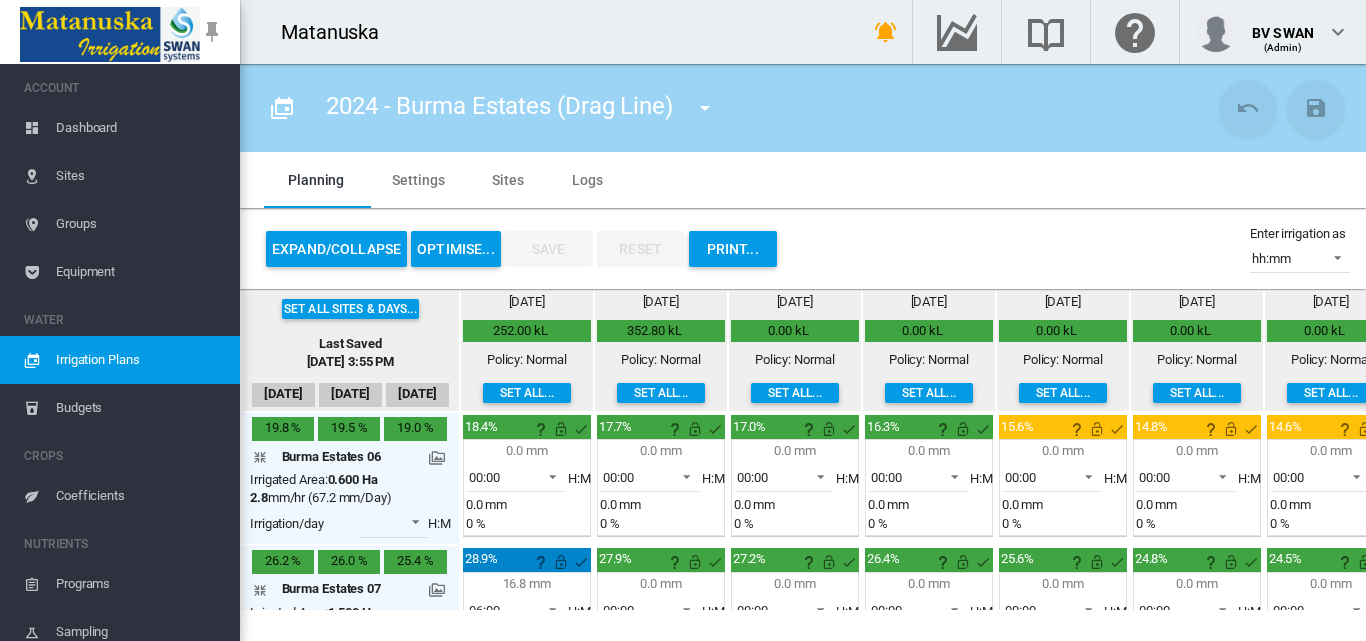 click at bounding box center [705, 108] 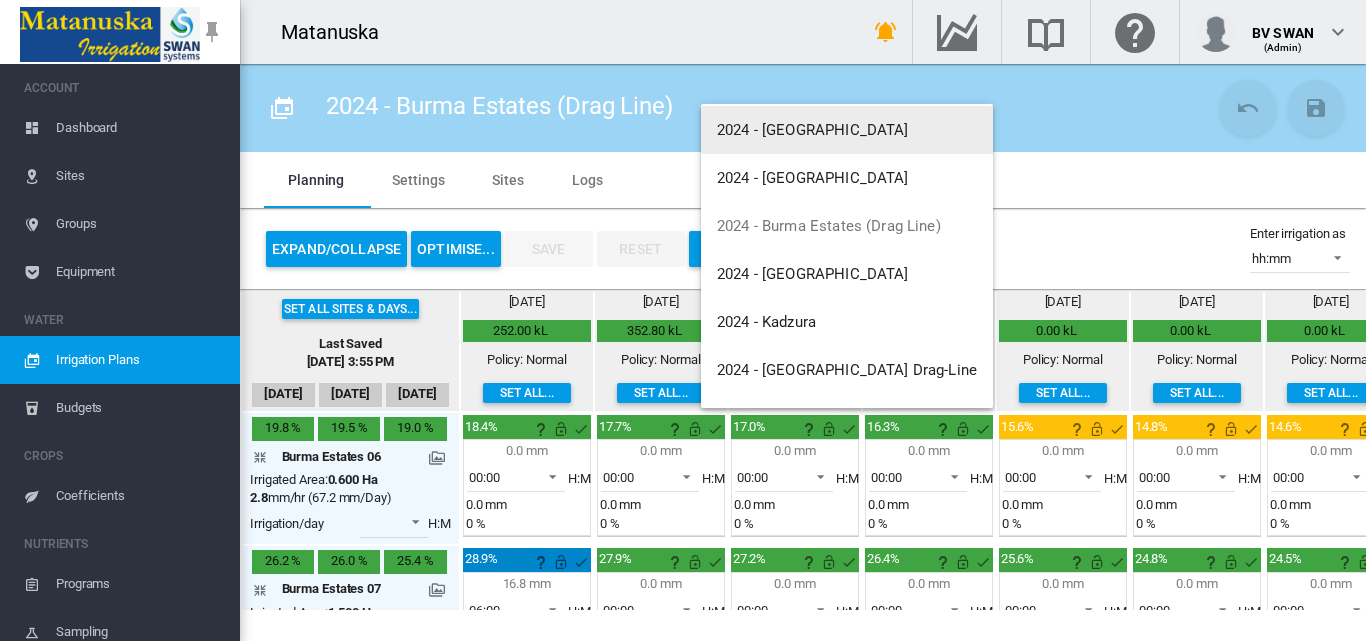 scroll, scrollTop: 200, scrollLeft: 0, axis: vertical 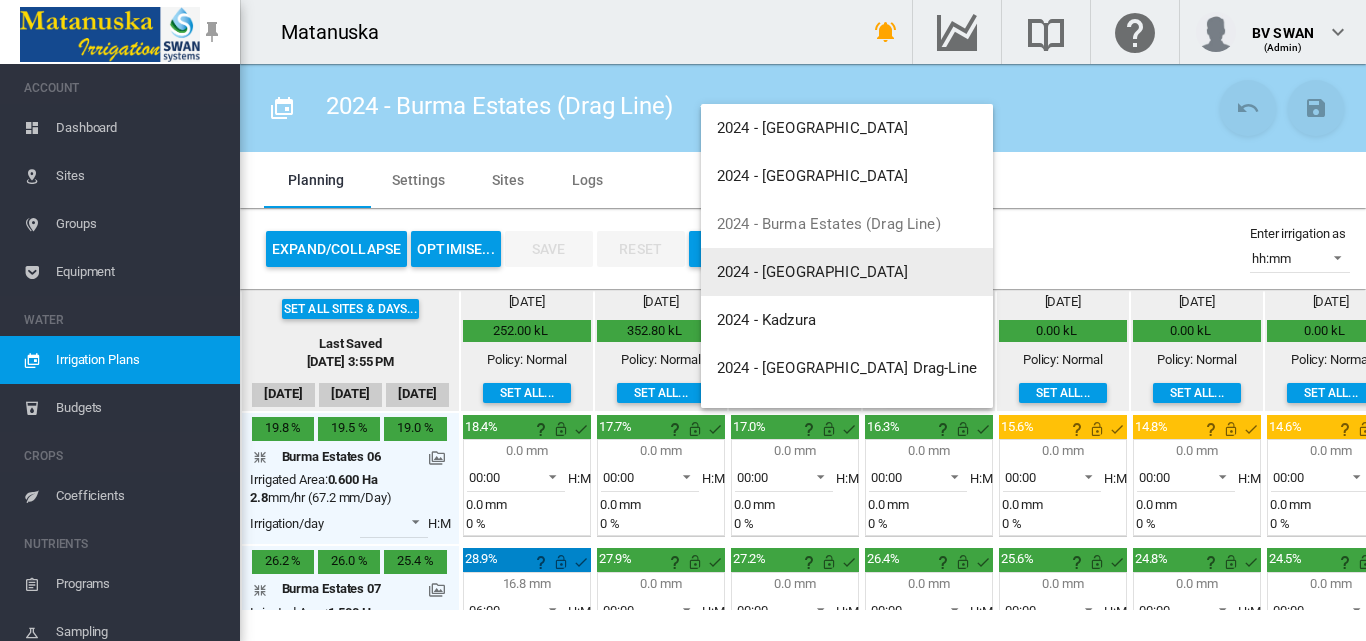 click on "2024 - [GEOGRAPHIC_DATA]" at bounding box center [813, 272] 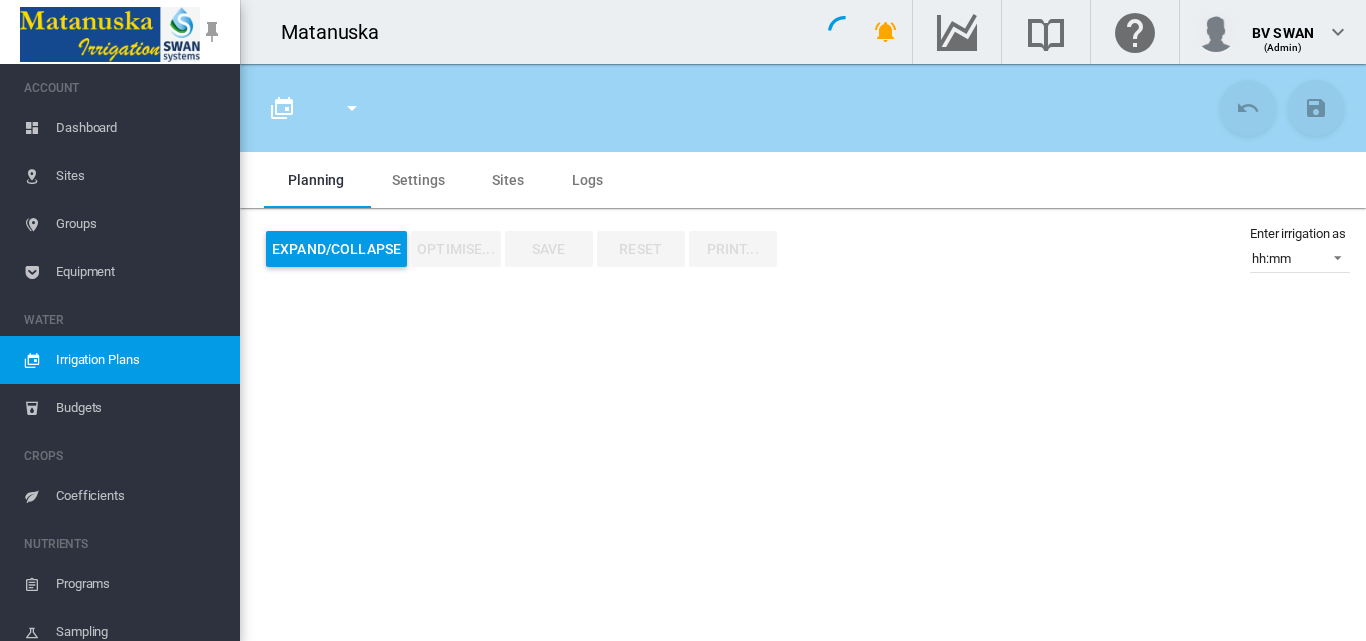 type on "**********" 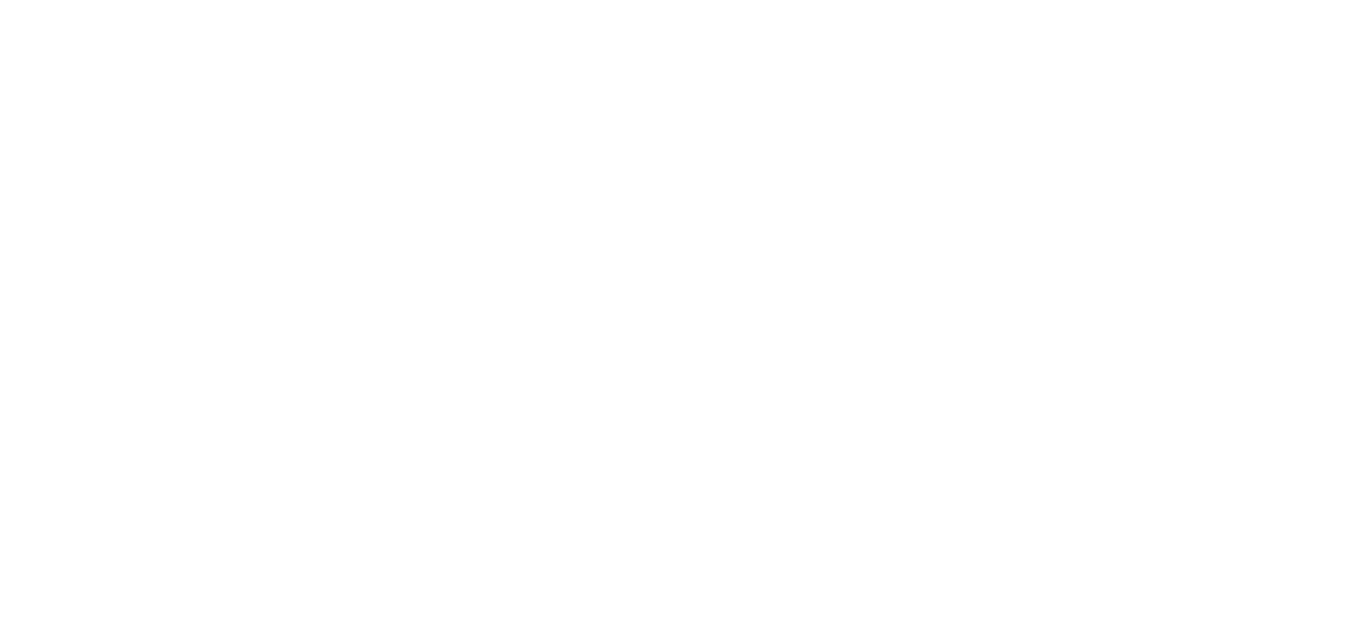 scroll, scrollTop: 0, scrollLeft: 0, axis: both 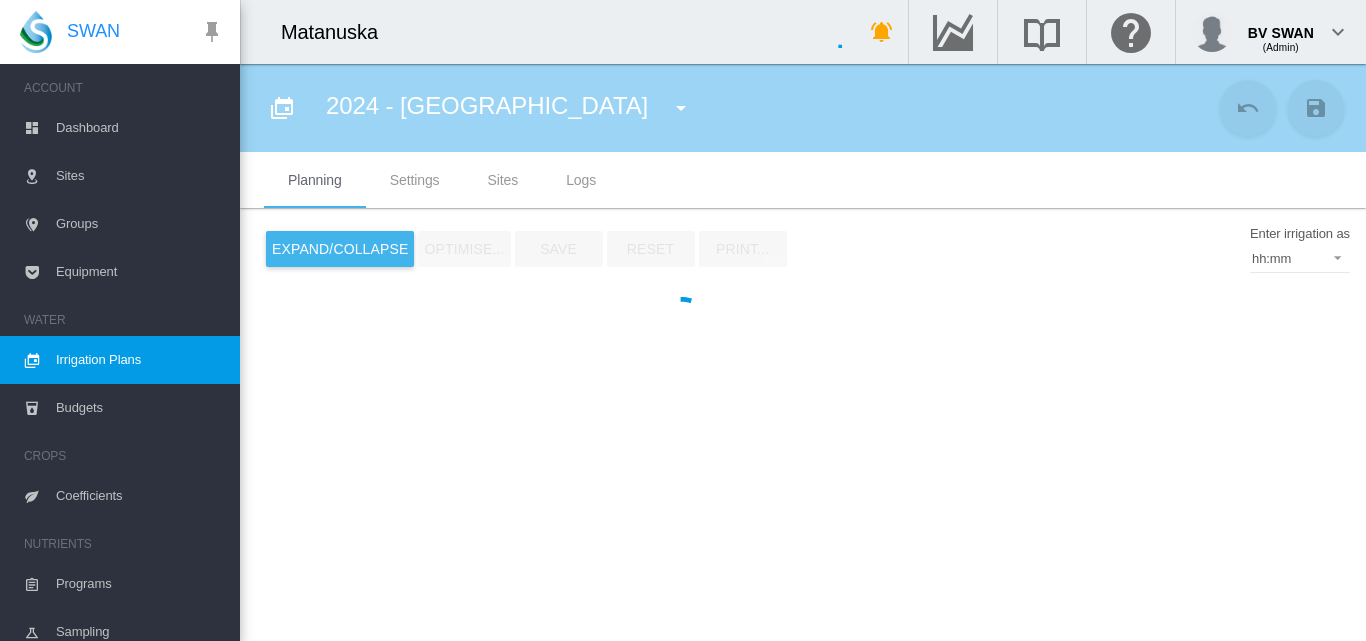 type on "**********" 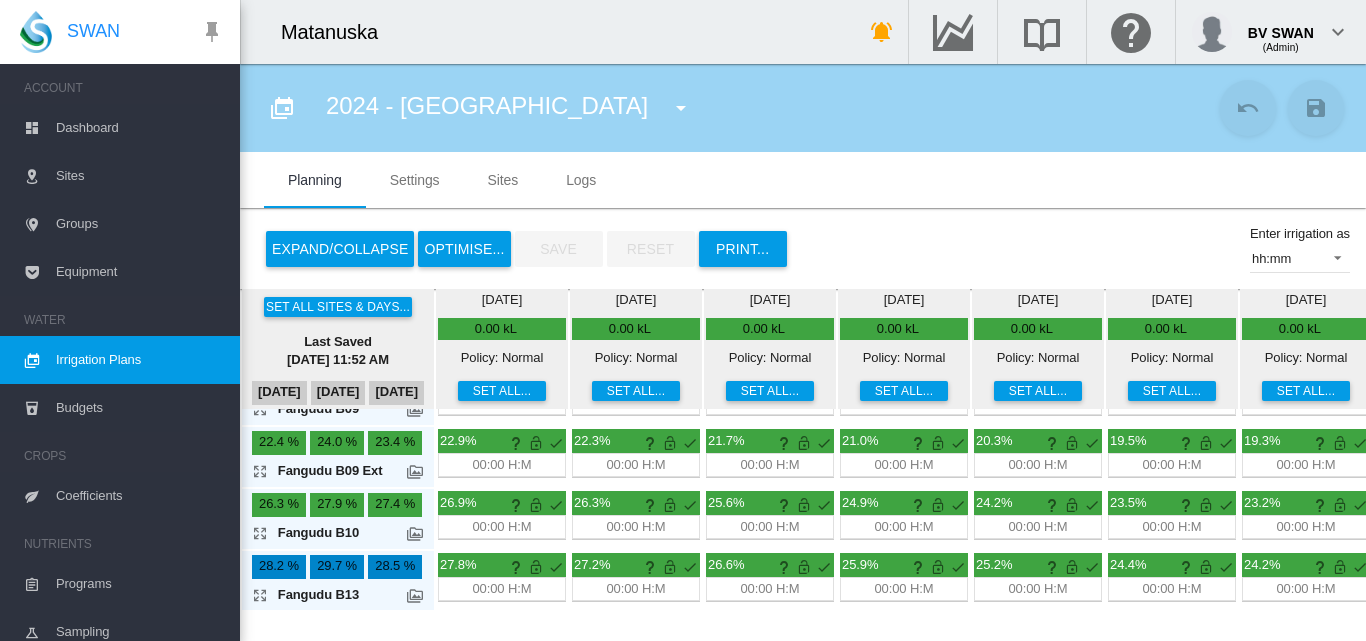 scroll, scrollTop: 0, scrollLeft: 0, axis: both 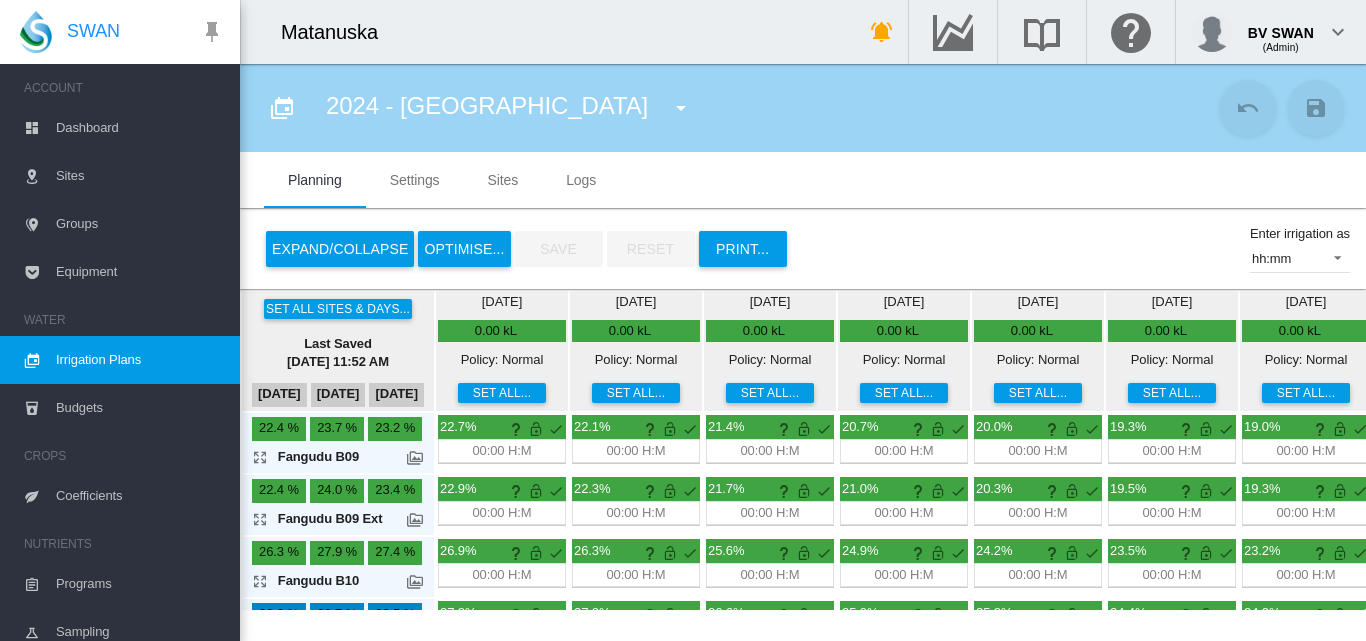 click at bounding box center (681, 108) 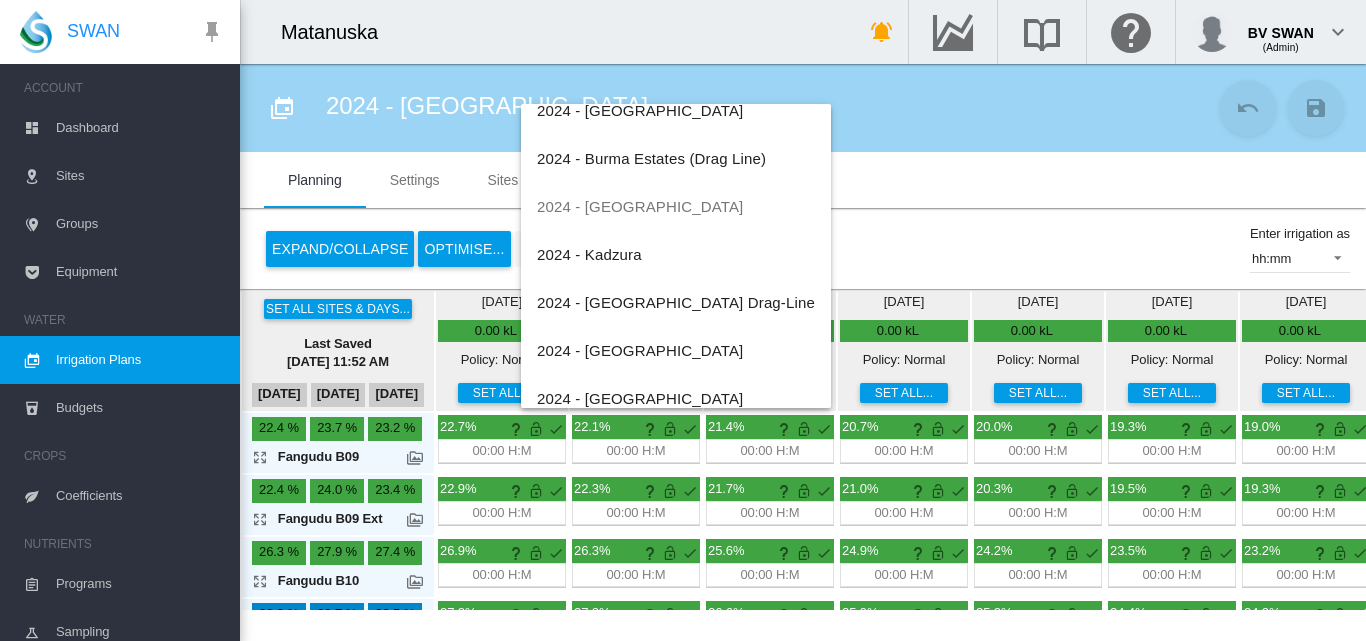 scroll, scrollTop: 300, scrollLeft: 0, axis: vertical 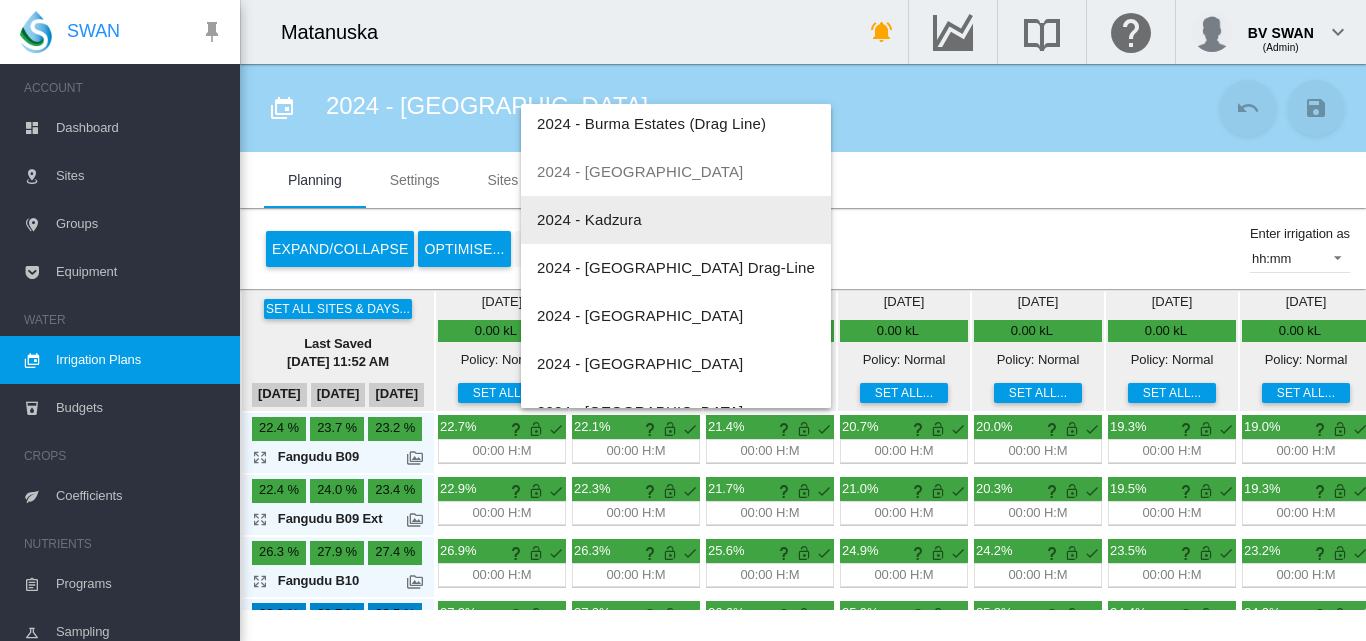 click on "2024 - Kadzura" at bounding box center (589, 219) 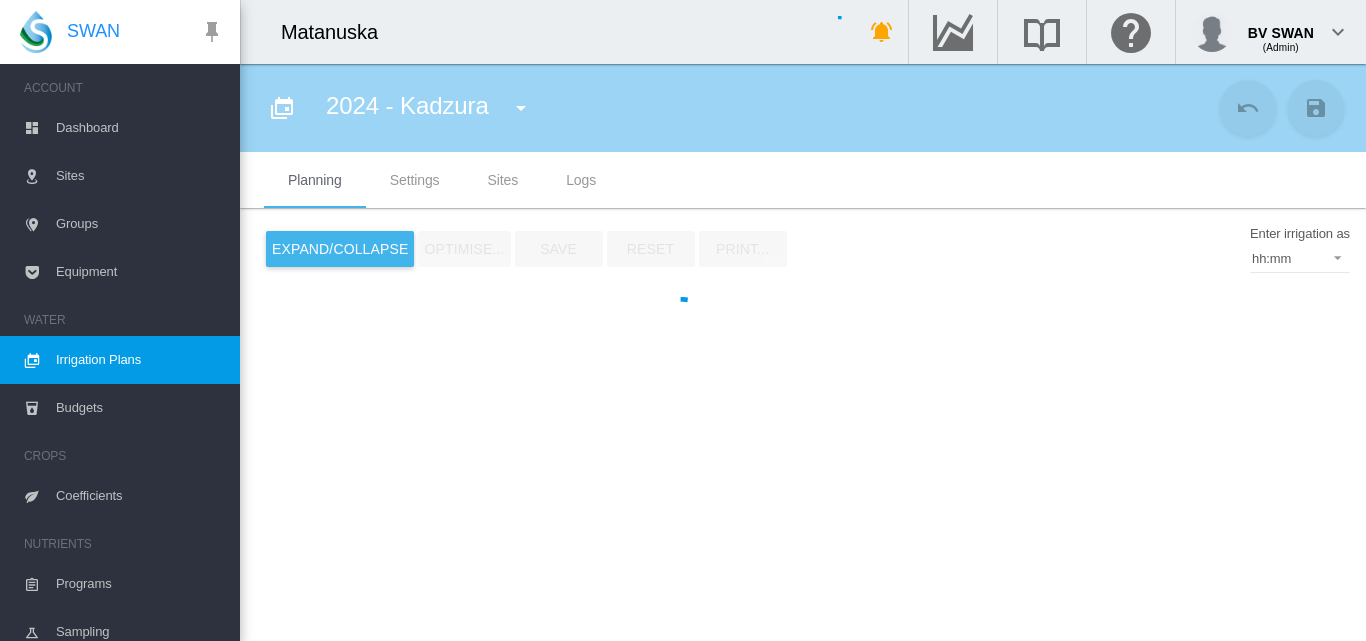 type on "**********" 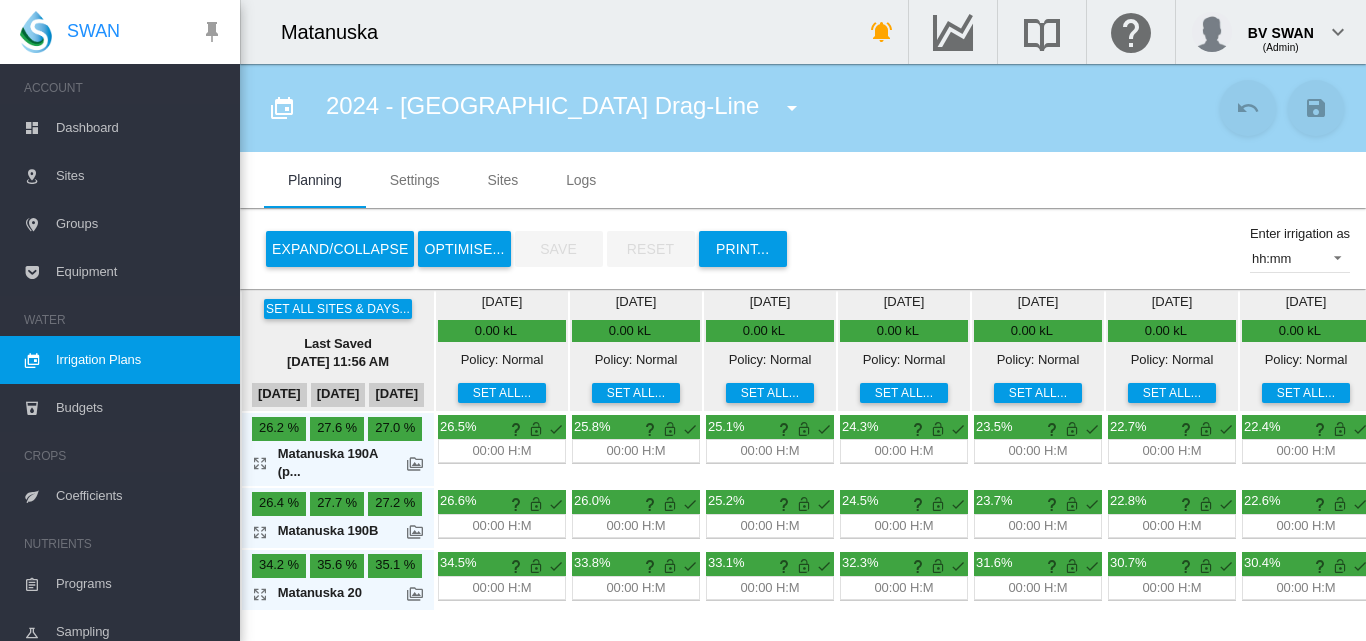 scroll, scrollTop: 0, scrollLeft: 0, axis: both 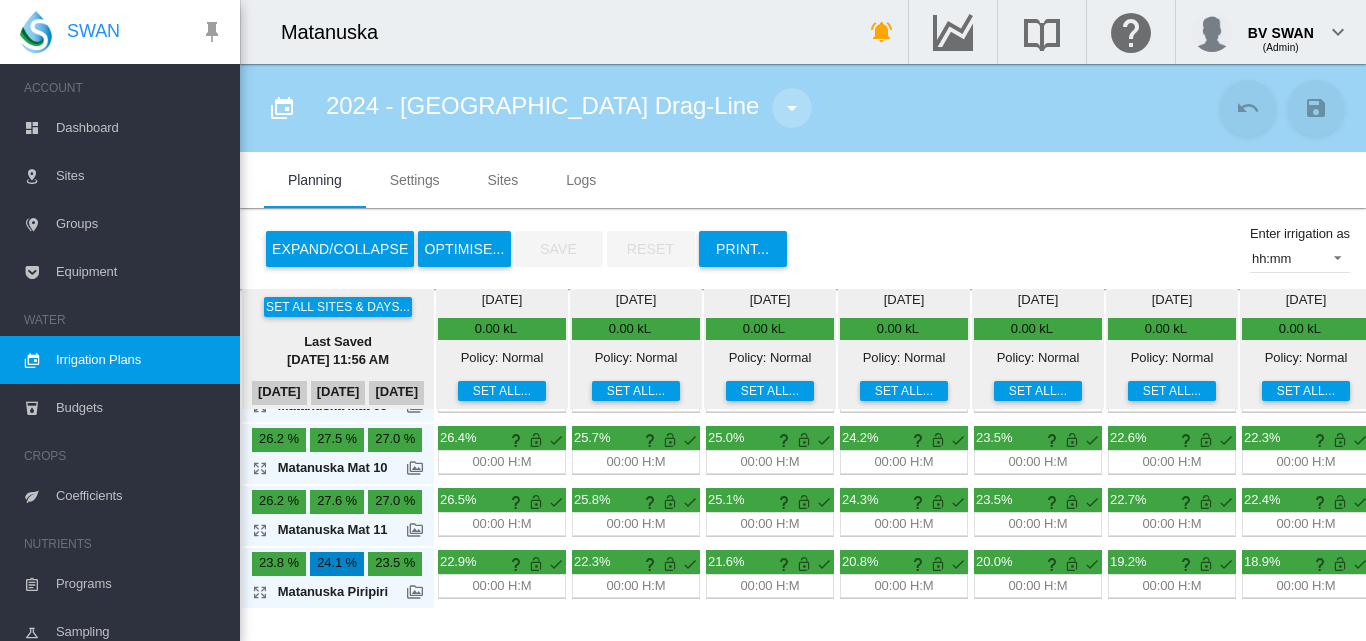 click at bounding box center [792, 108] 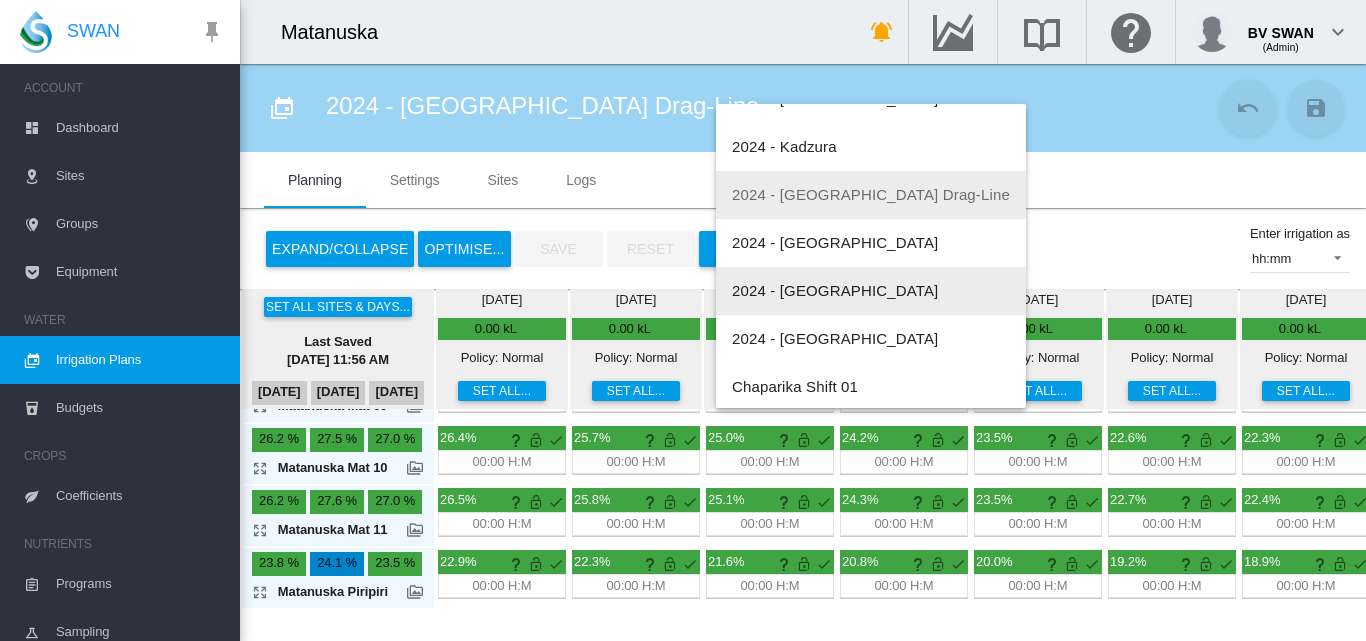 scroll, scrollTop: 400, scrollLeft: 0, axis: vertical 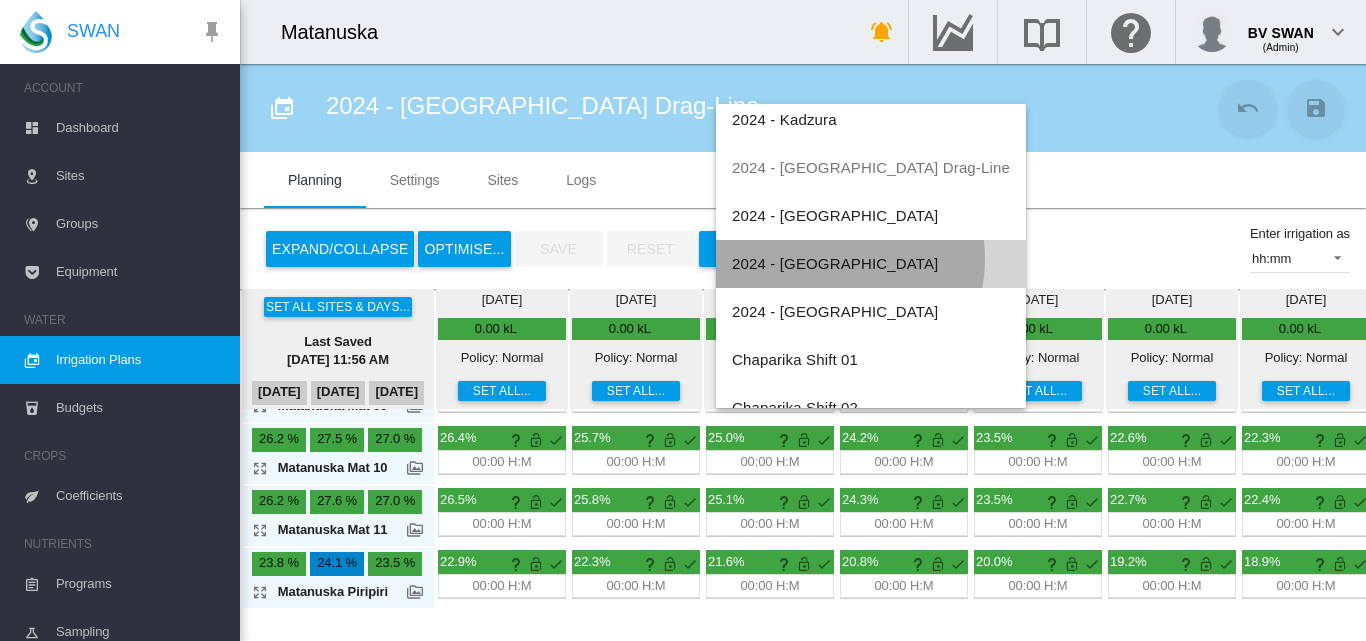 click on "2024 - [GEOGRAPHIC_DATA]" at bounding box center (835, 263) 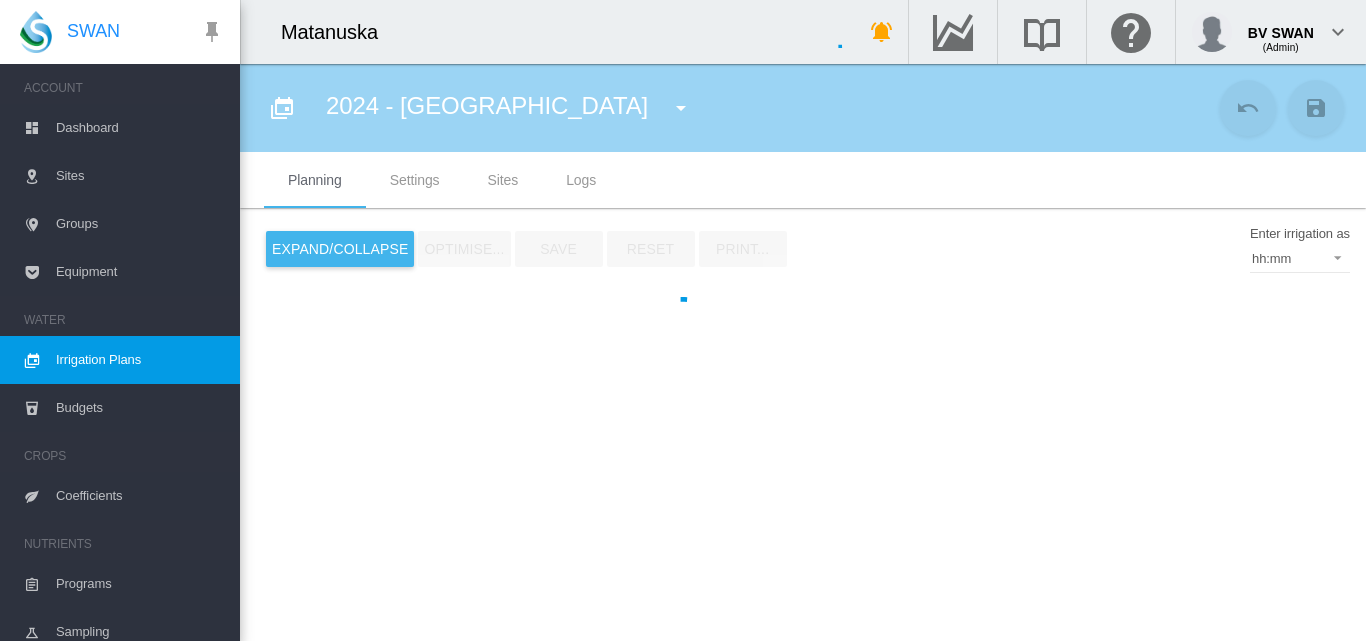 type on "**********" 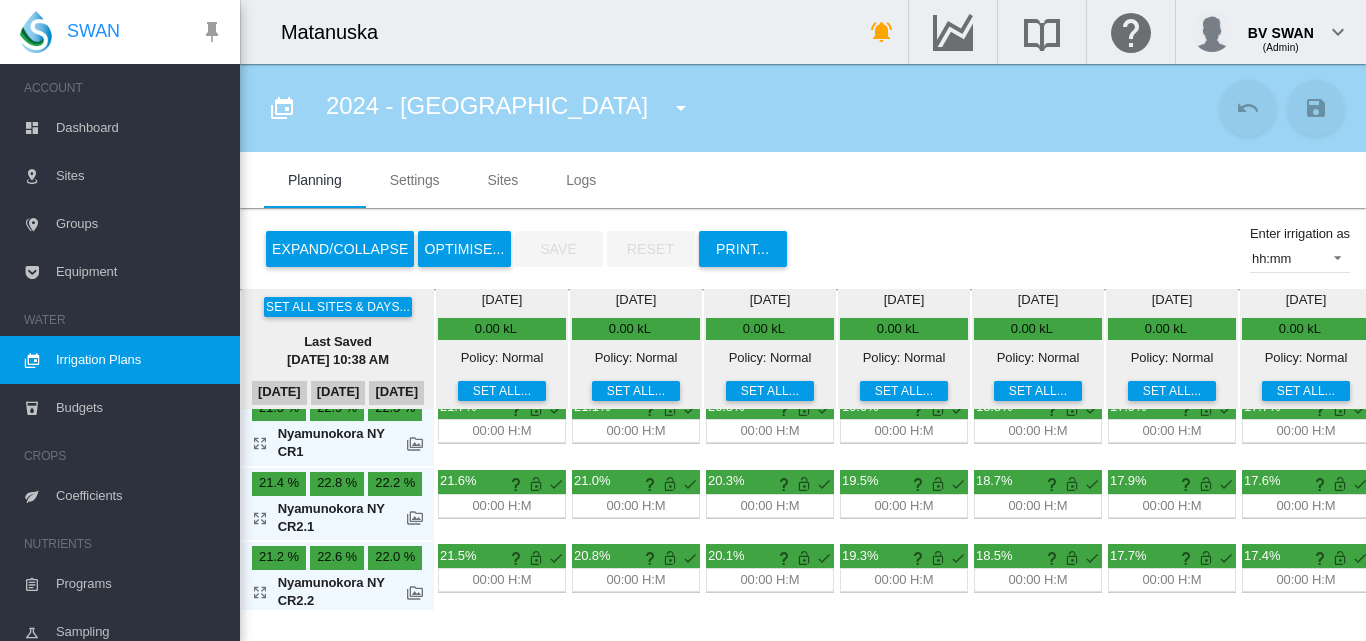 scroll, scrollTop: 0, scrollLeft: 0, axis: both 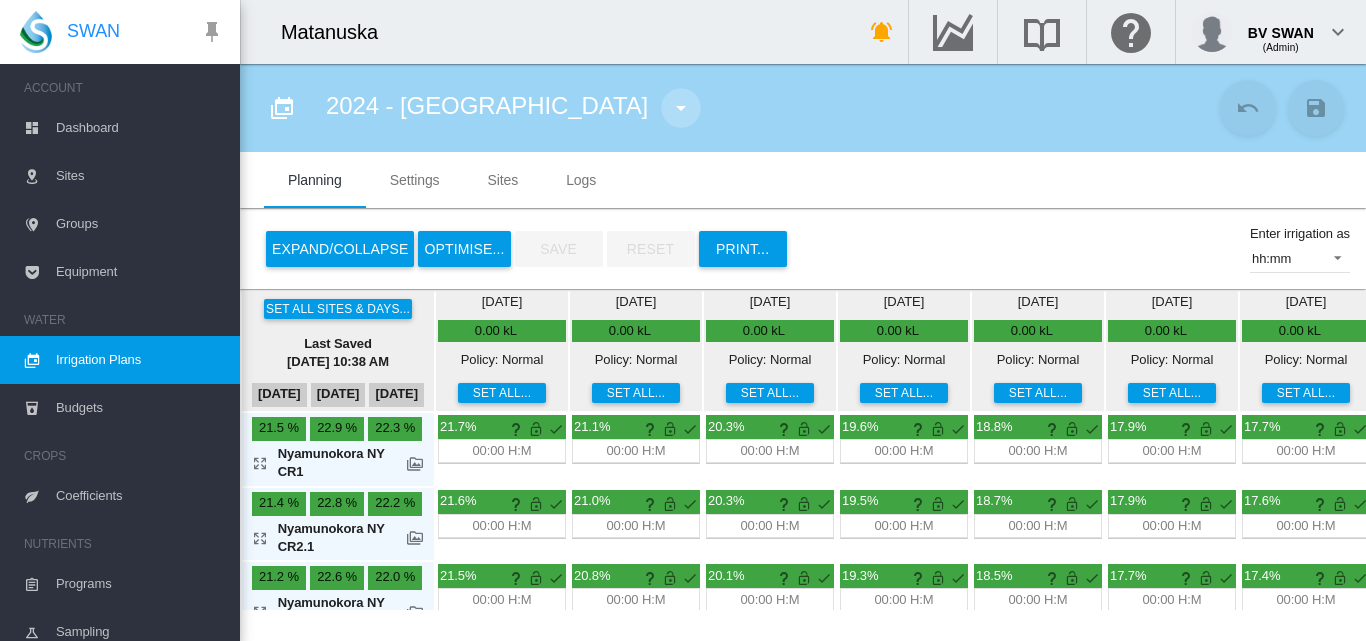 click at bounding box center (681, 108) 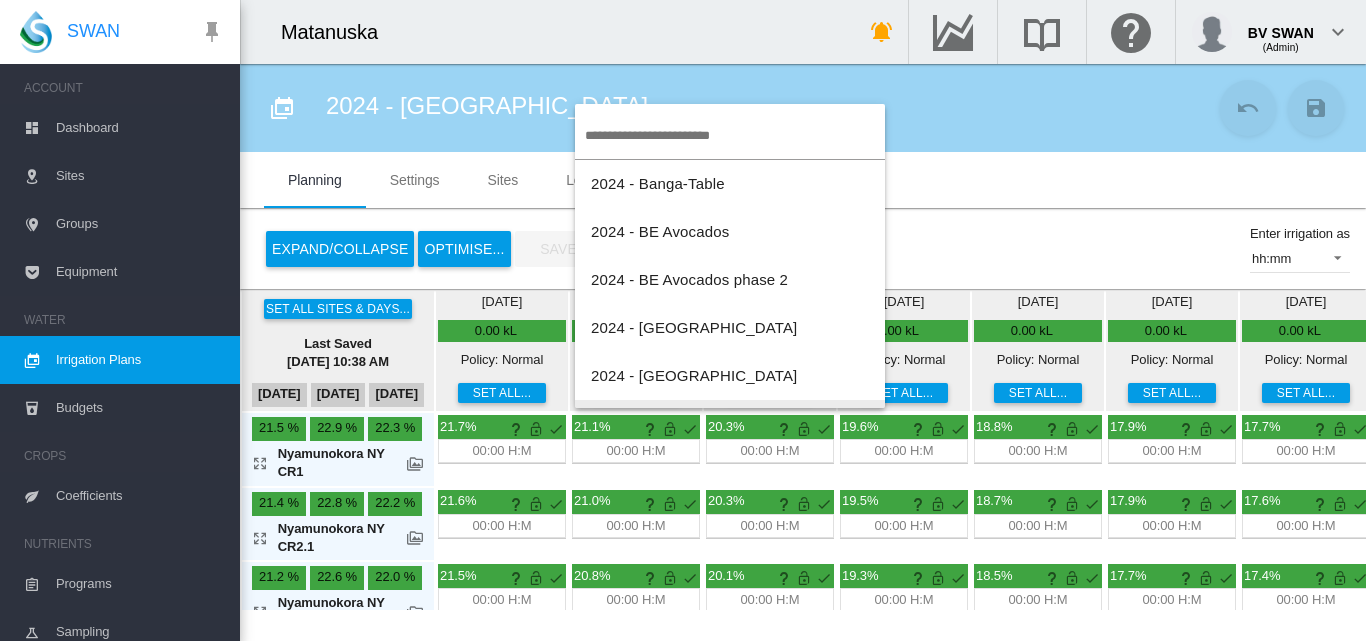 scroll, scrollTop: 40, scrollLeft: 0, axis: vertical 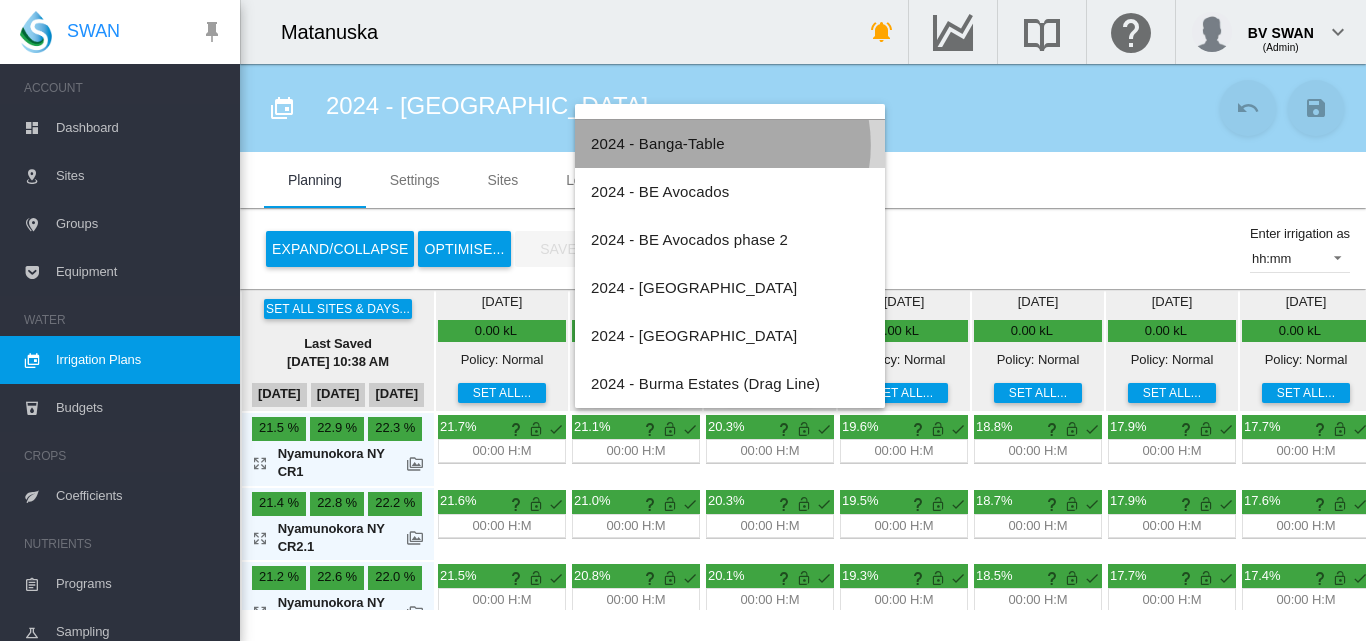 click on "2024 - Banga-Table" at bounding box center (658, 143) 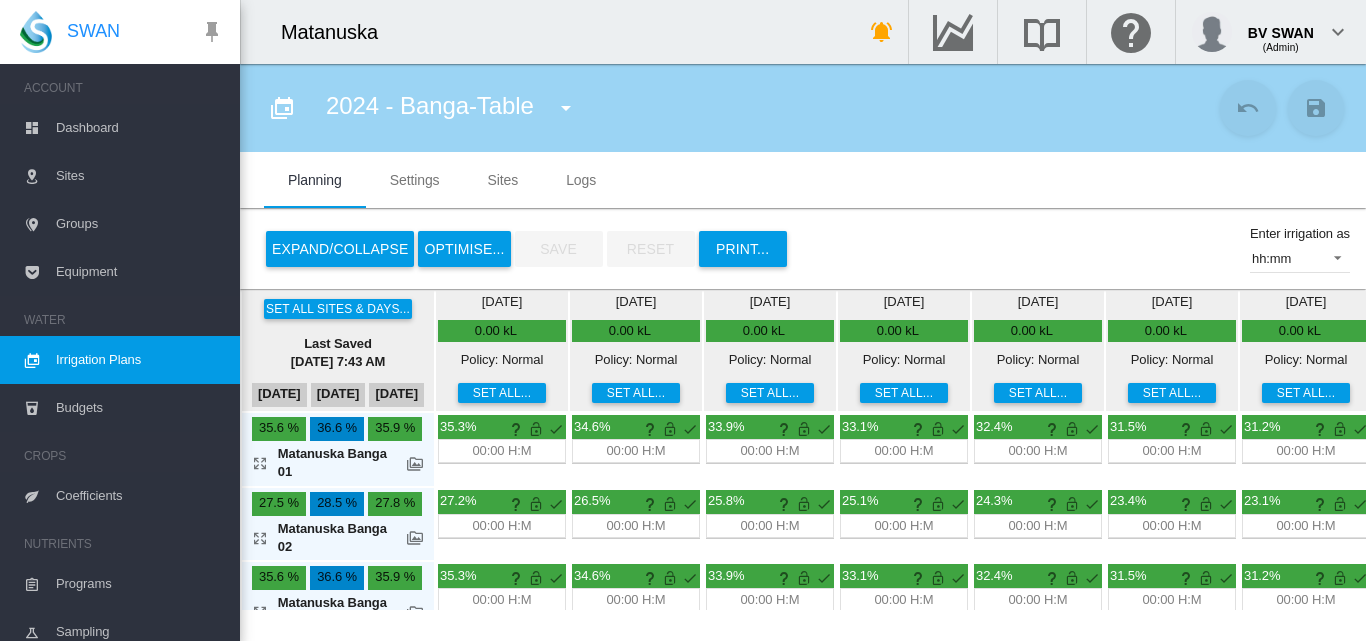 scroll, scrollTop: 0, scrollLeft: 0, axis: both 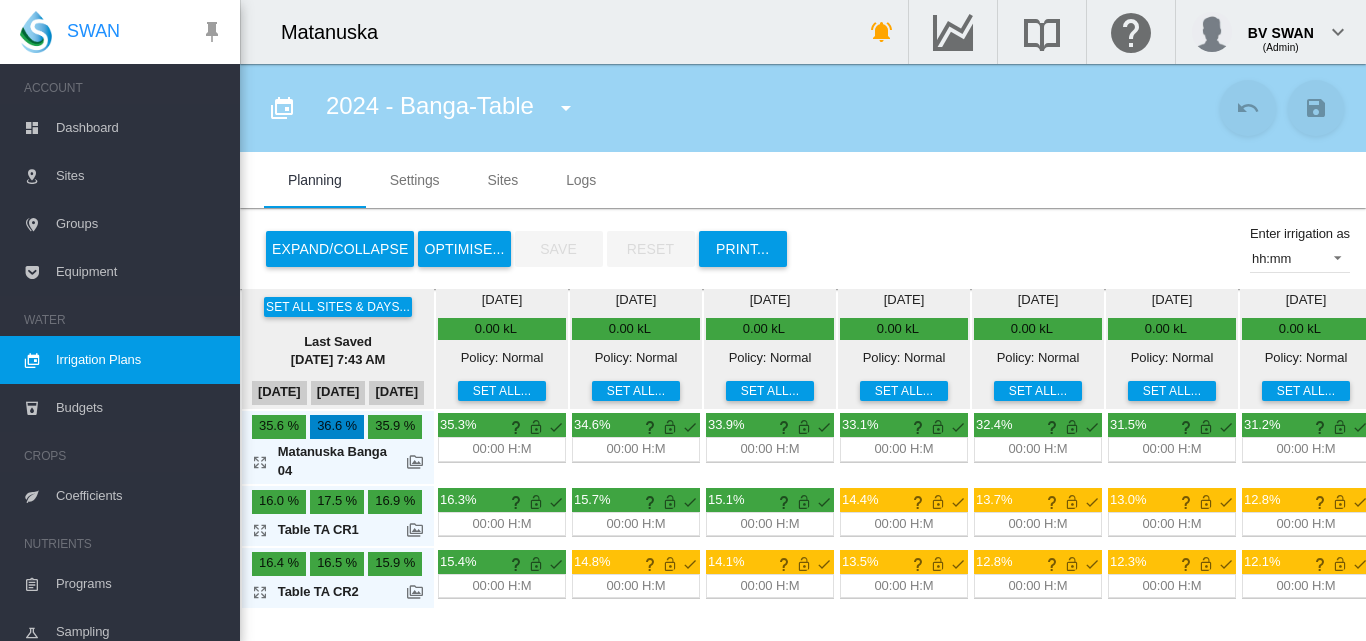 click at bounding box center [566, 108] 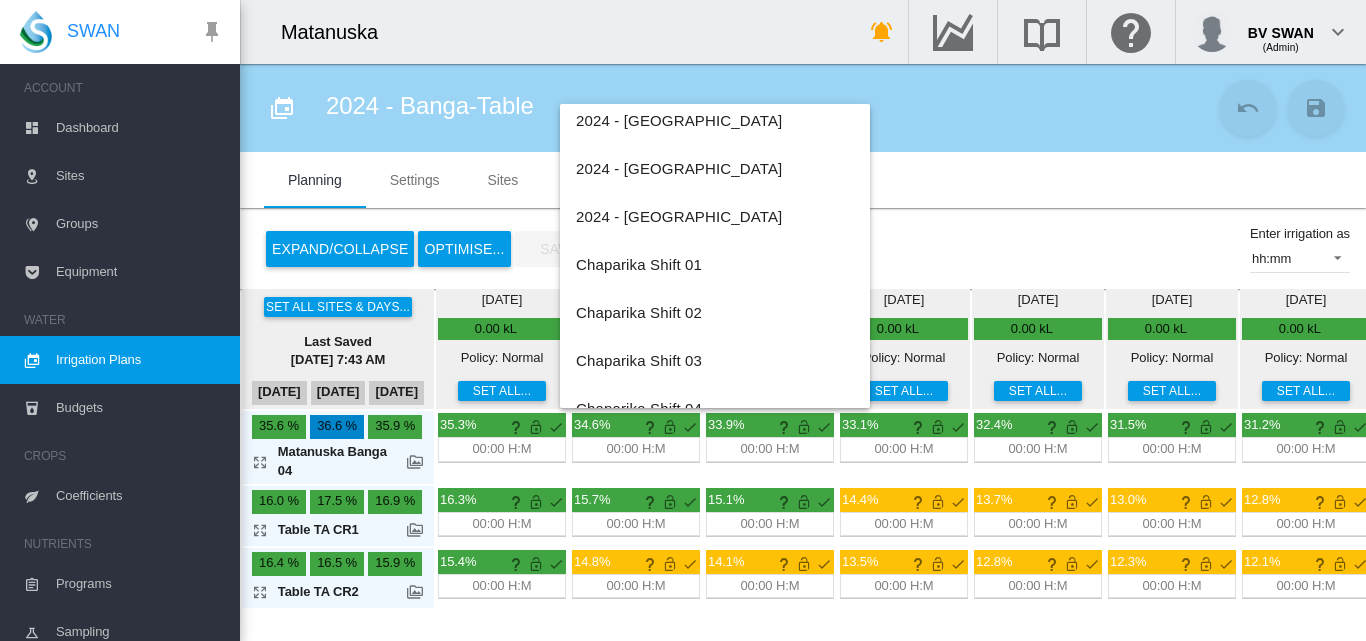 scroll, scrollTop: 500, scrollLeft: 0, axis: vertical 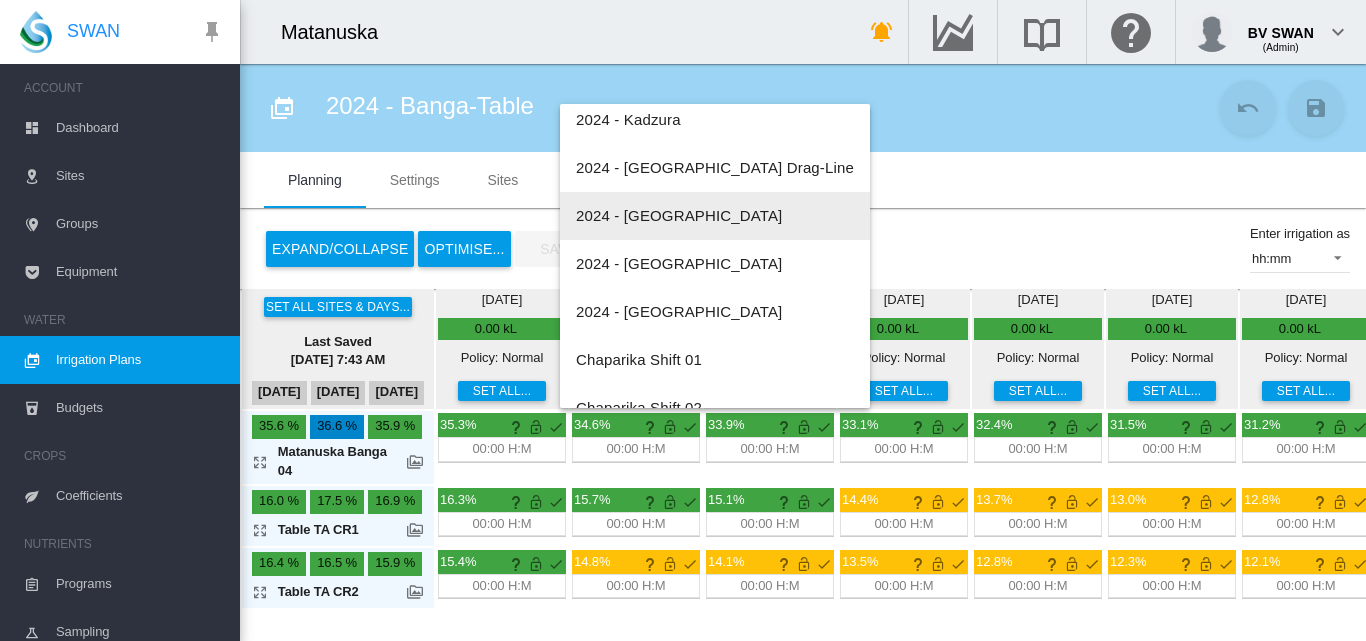 click on "2024 - [GEOGRAPHIC_DATA]" at bounding box center [715, 216] 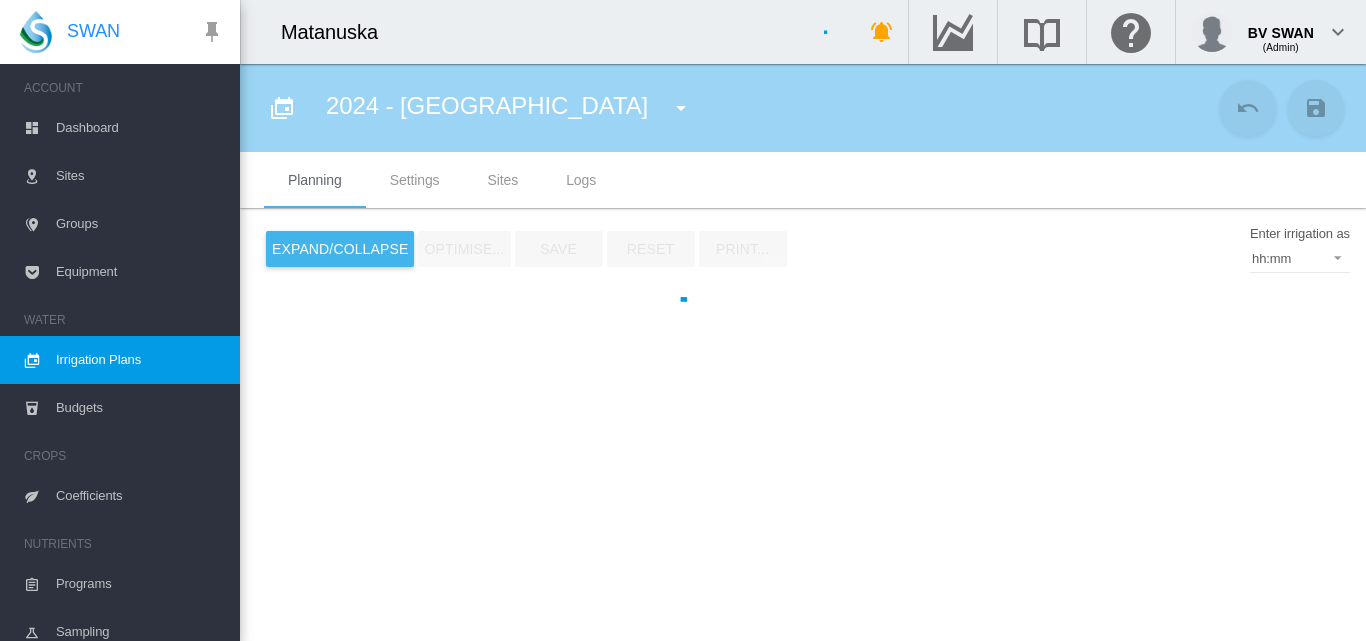 type on "**********" 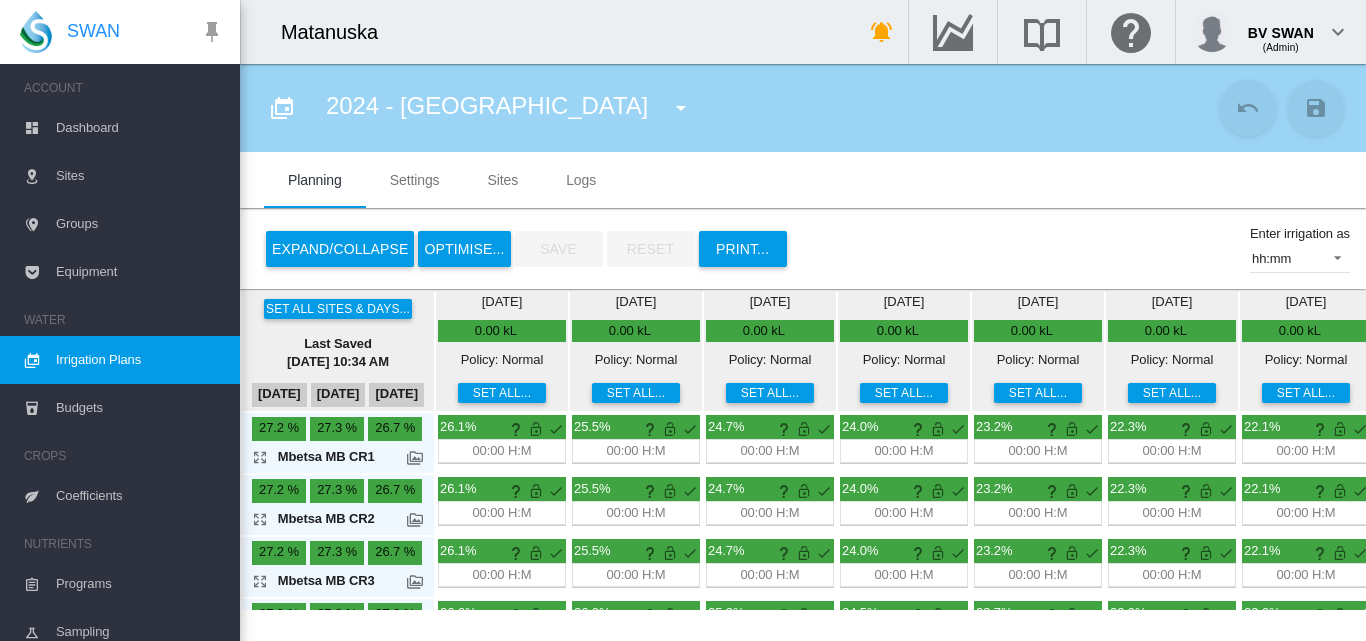 scroll, scrollTop: 66, scrollLeft: 0, axis: vertical 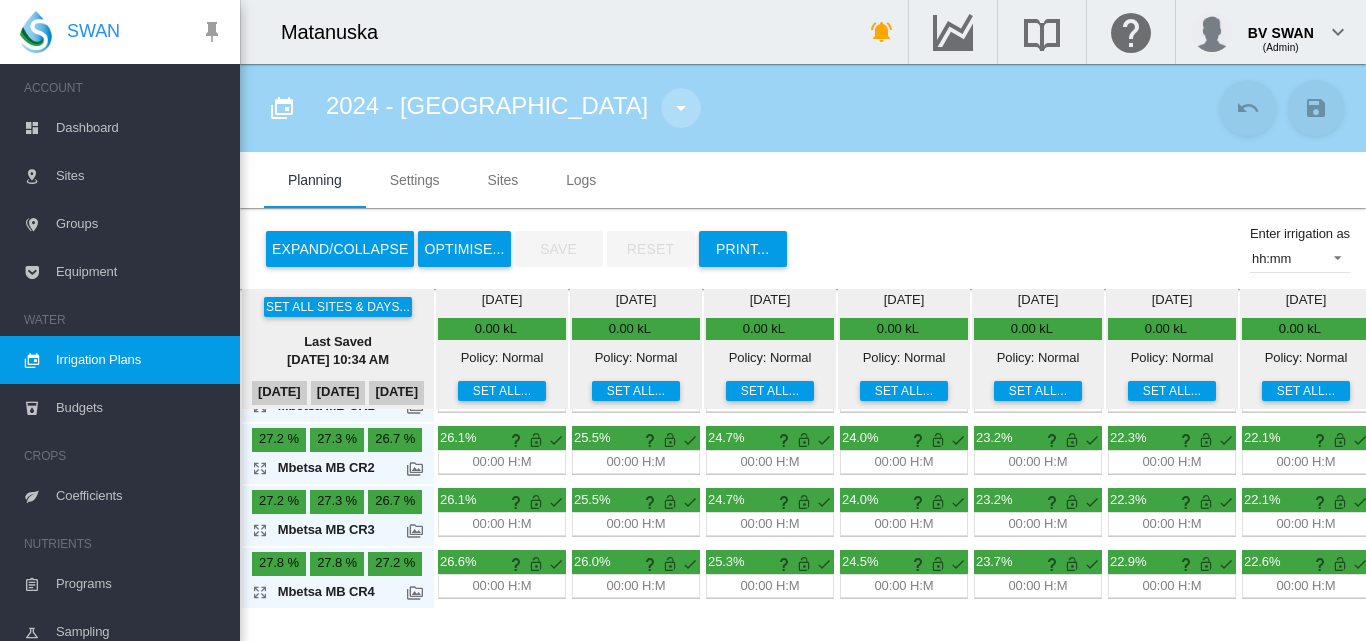 click at bounding box center (681, 108) 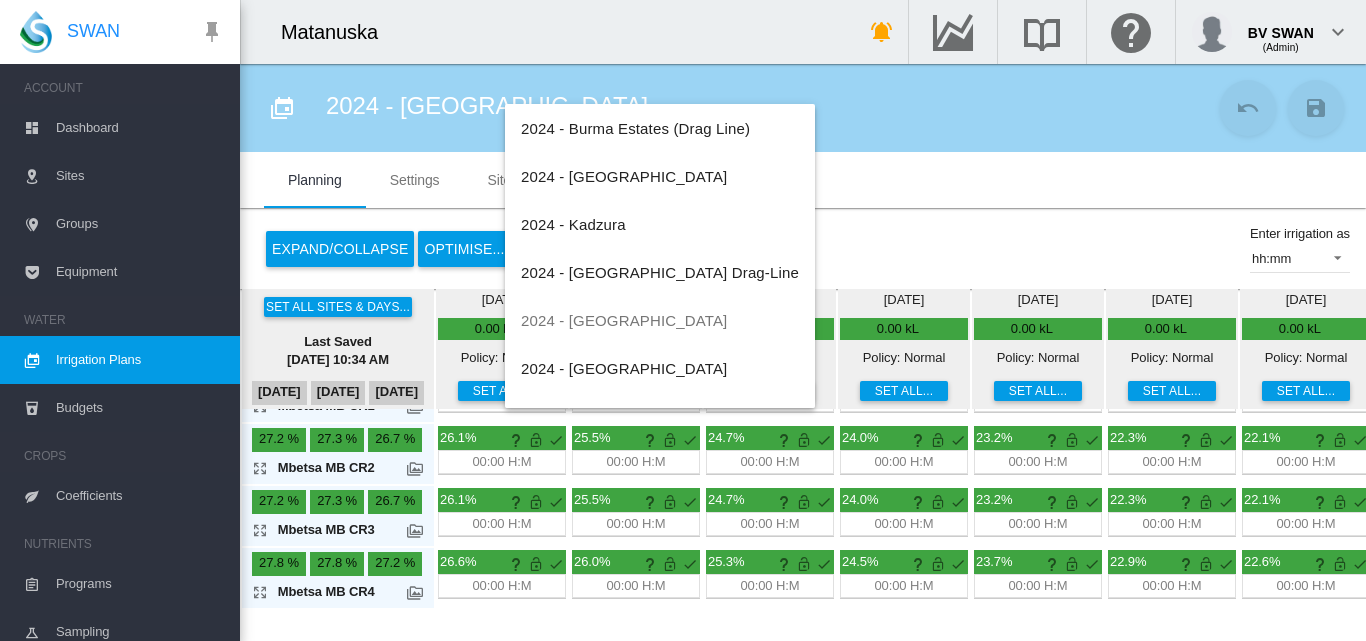 scroll, scrollTop: 300, scrollLeft: 0, axis: vertical 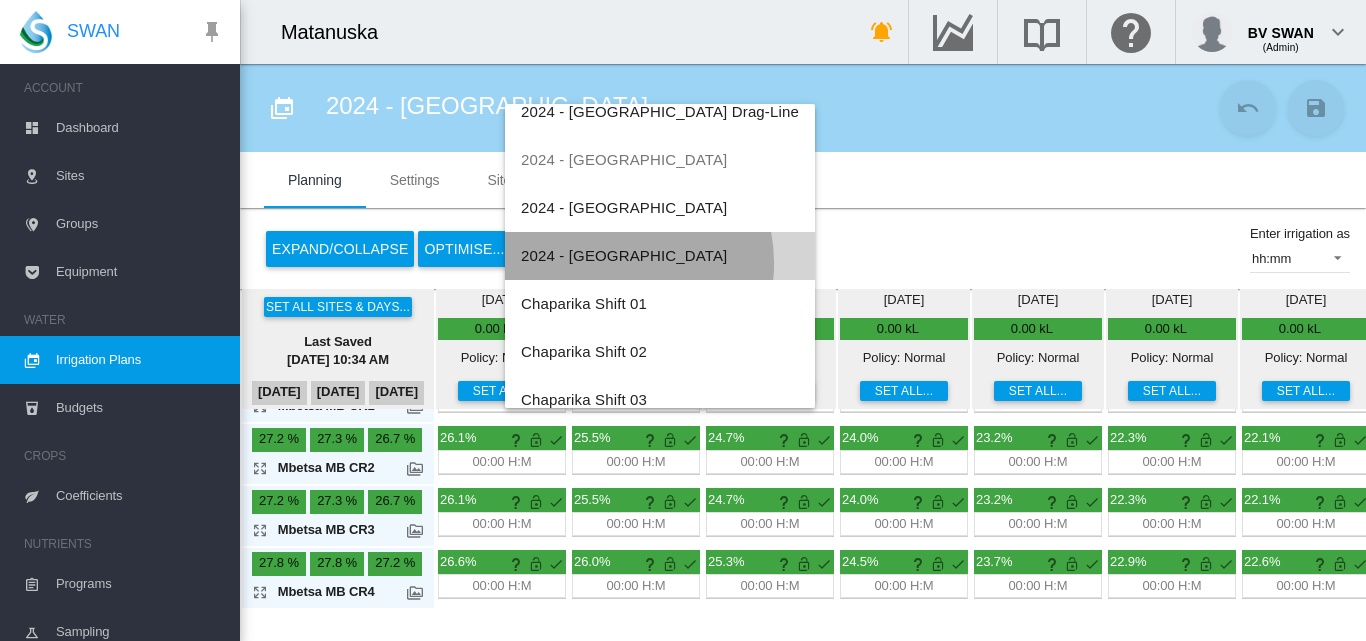 click on "2024 - [GEOGRAPHIC_DATA]" at bounding box center (624, 255) 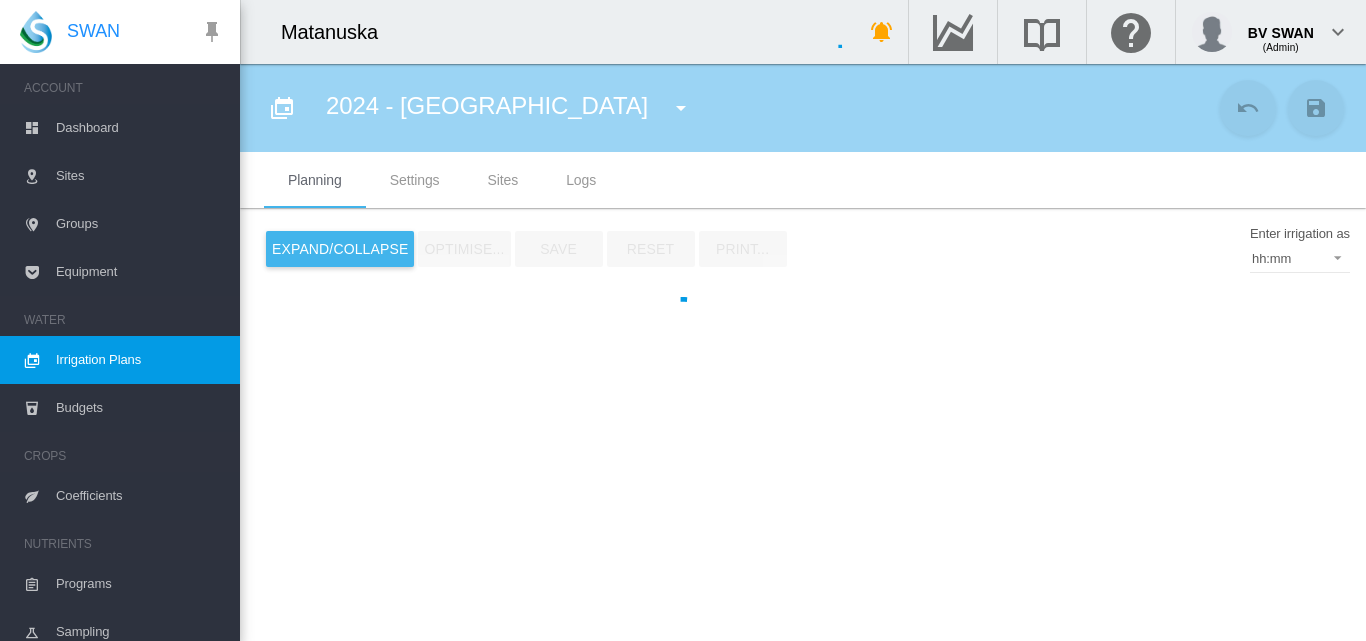 type on "**********" 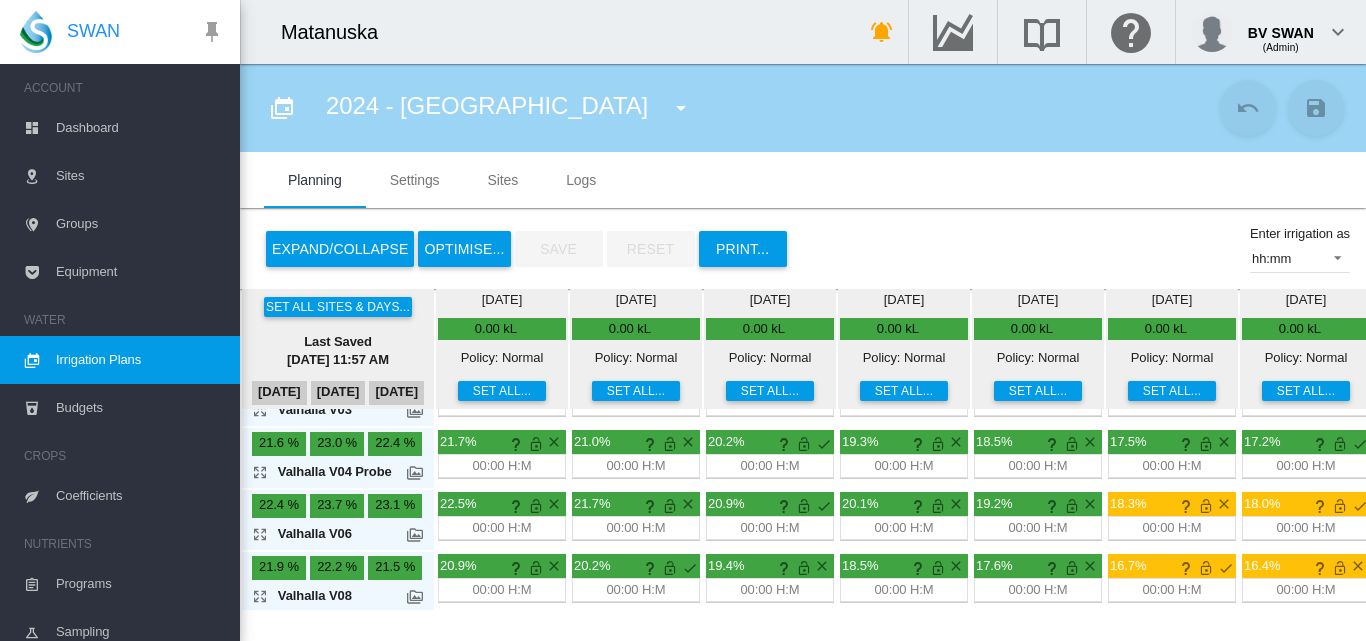 scroll, scrollTop: 90, scrollLeft: 0, axis: vertical 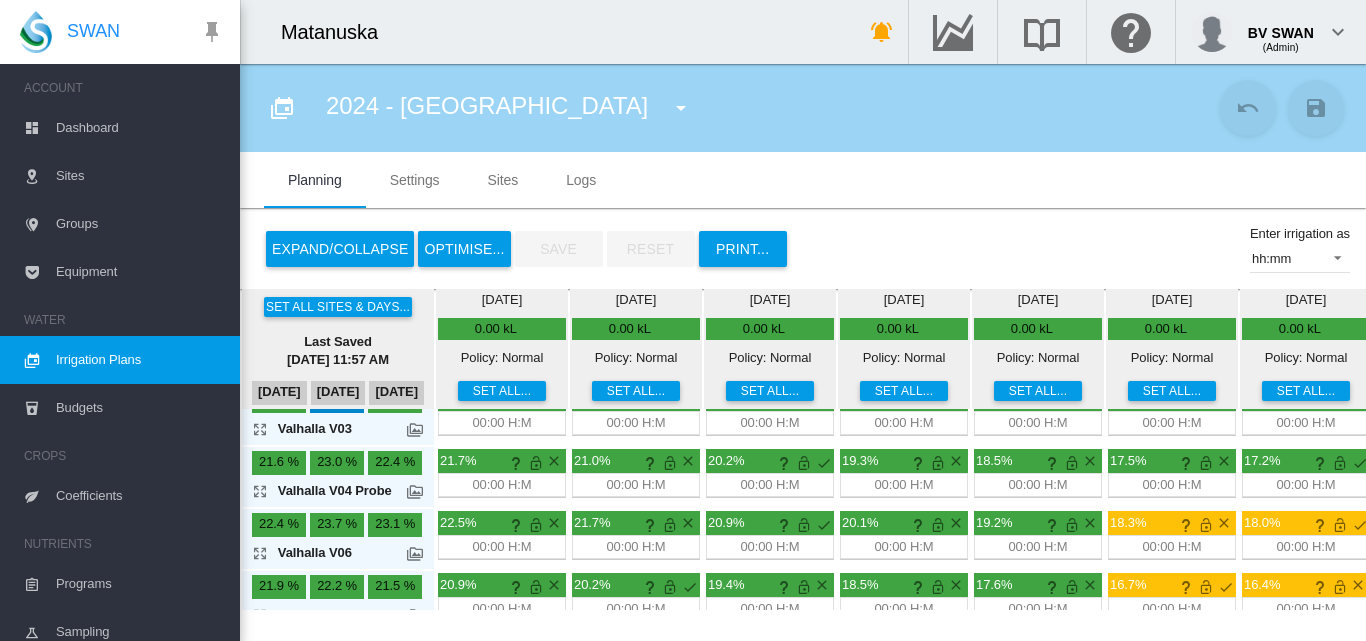 click on "Sites" at bounding box center [140, 176] 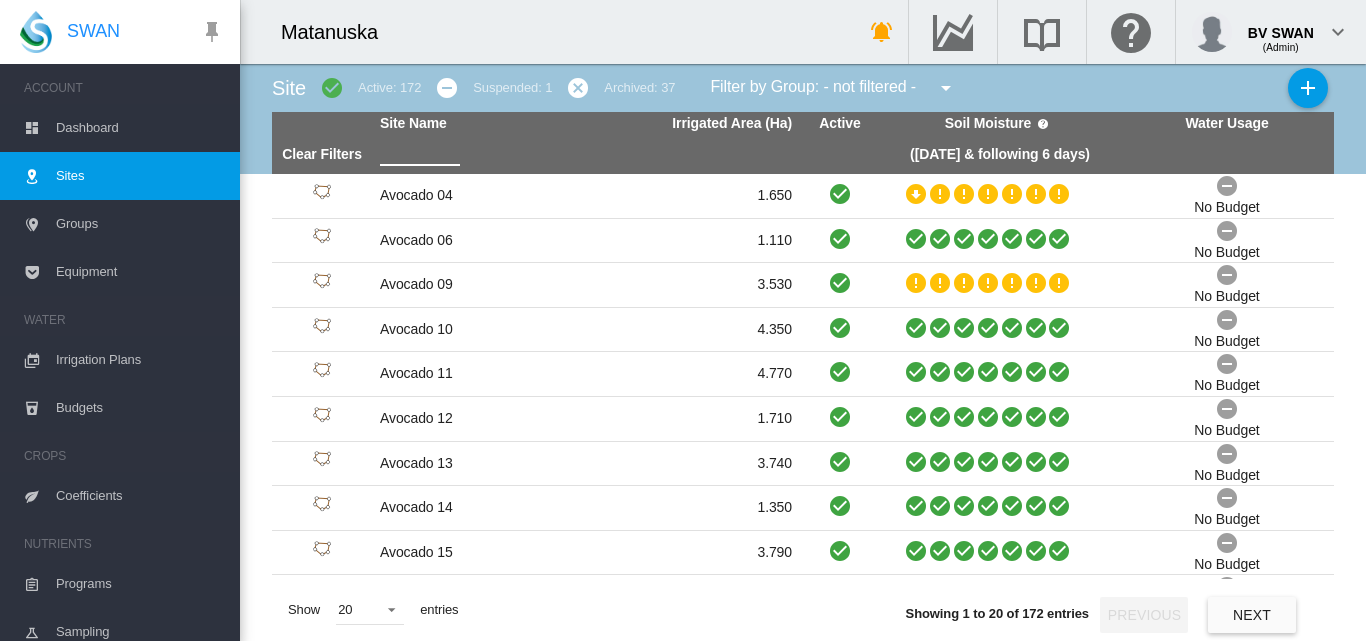 click at bounding box center [420, 151] 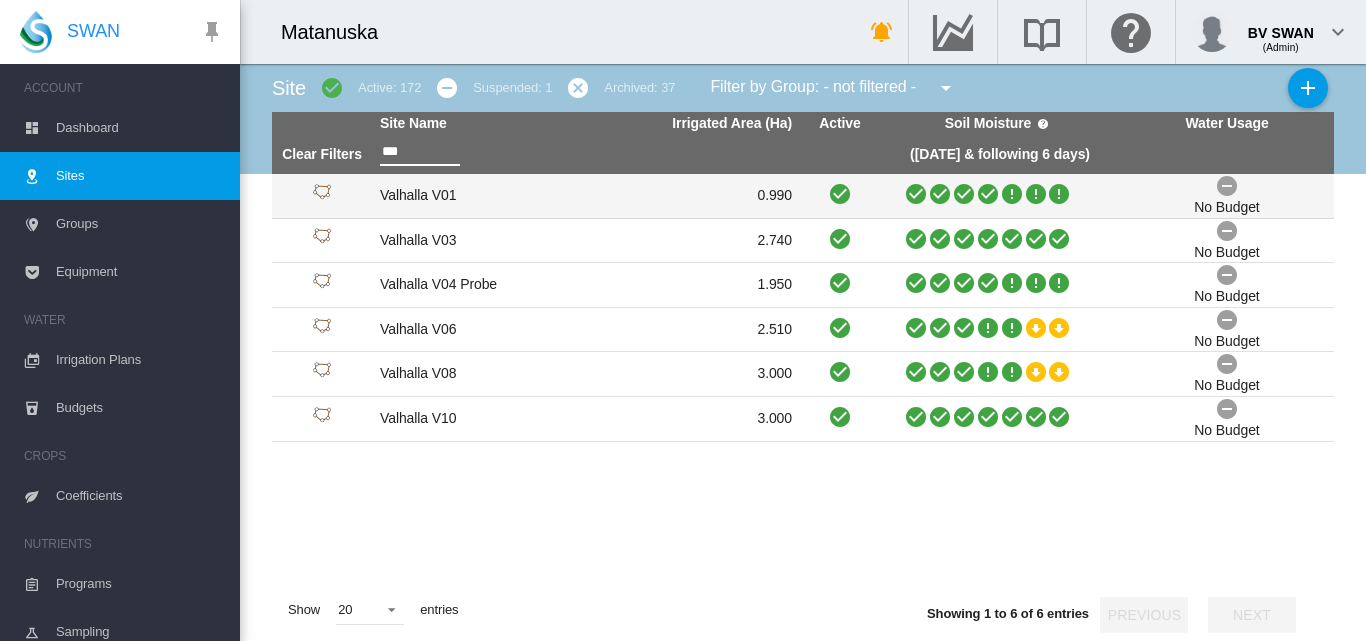 type on "***" 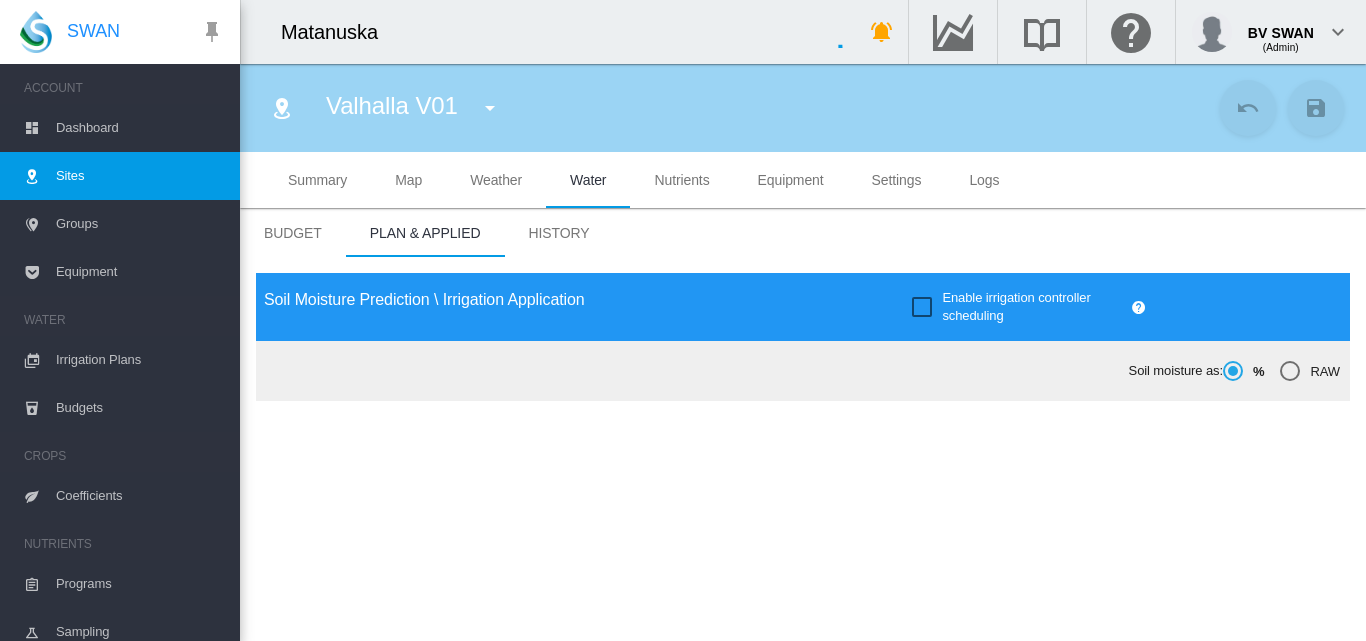 type on "**********" 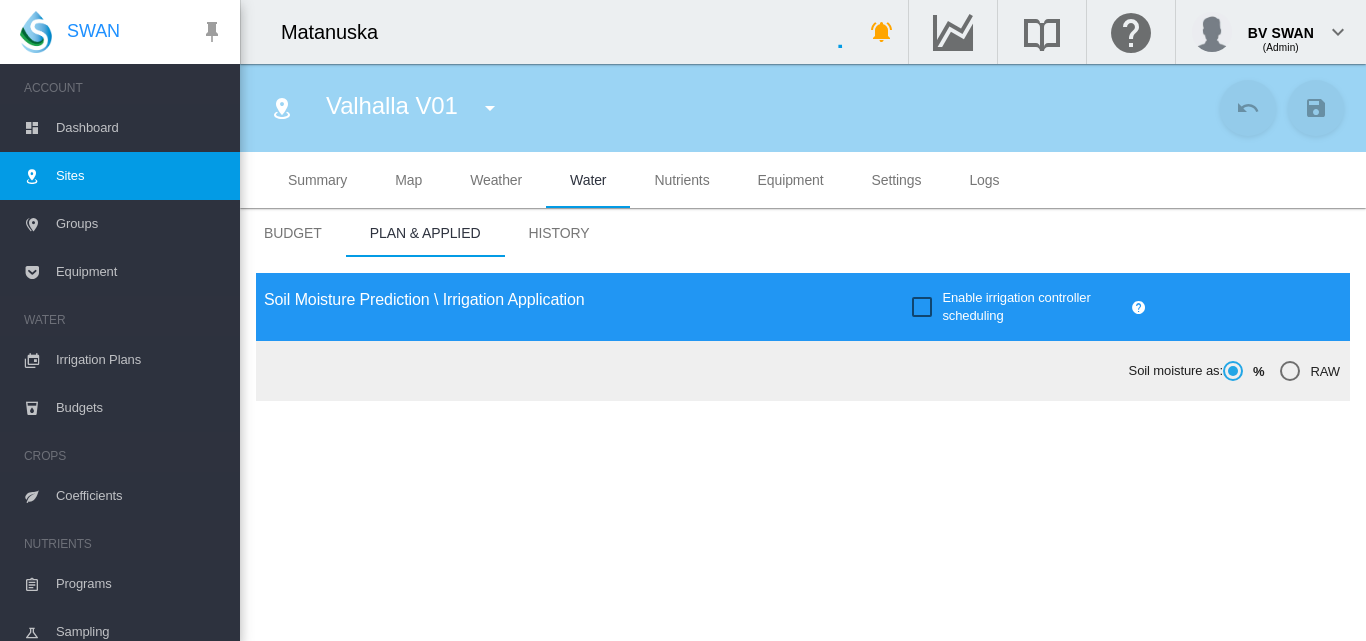 type on "***" 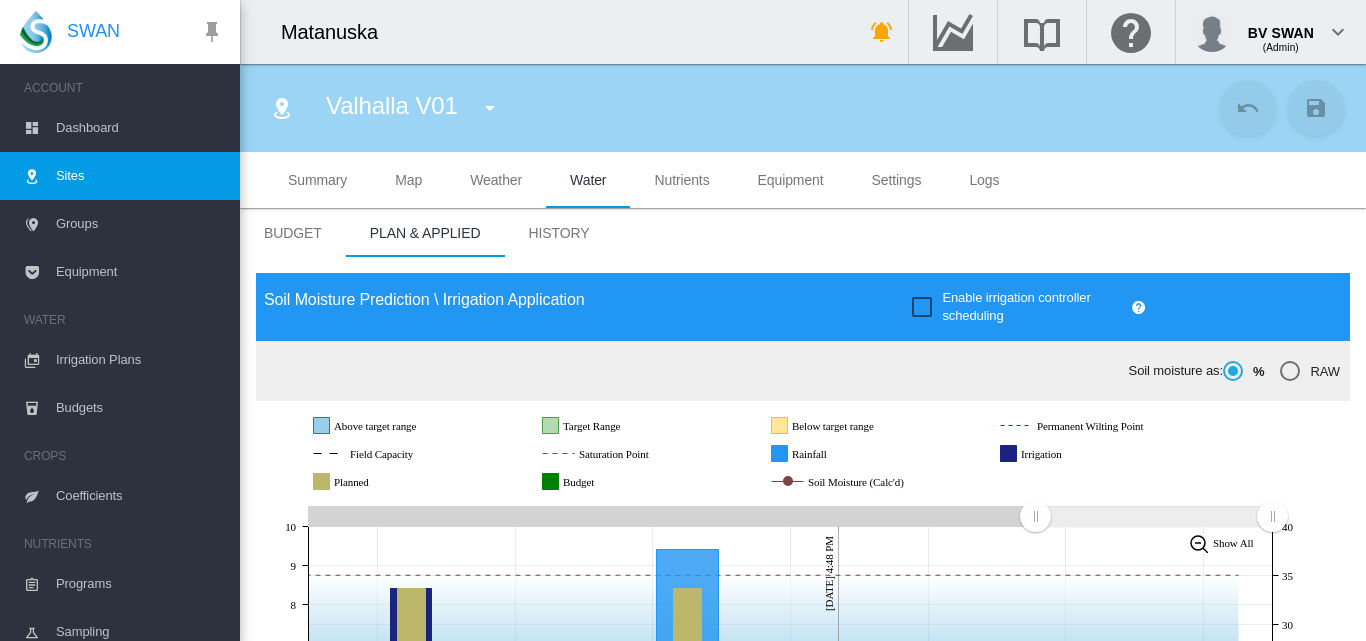 scroll, scrollTop: 400, scrollLeft: 0, axis: vertical 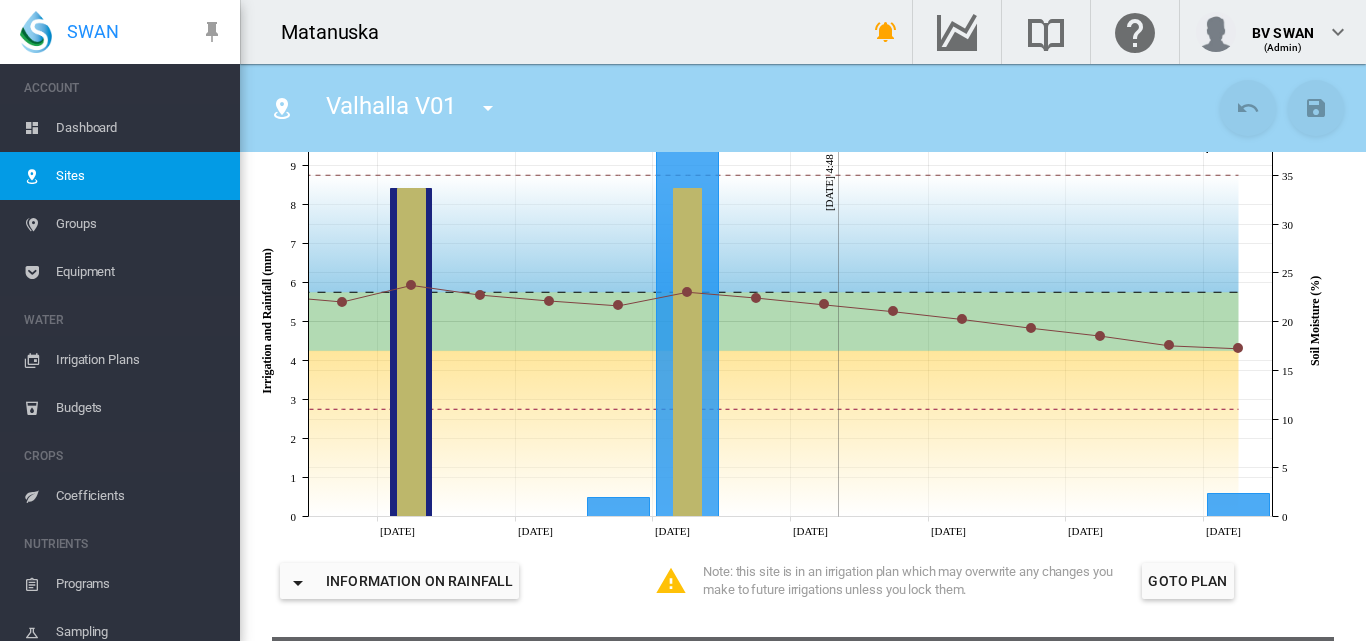 click at bounding box center (488, 108) 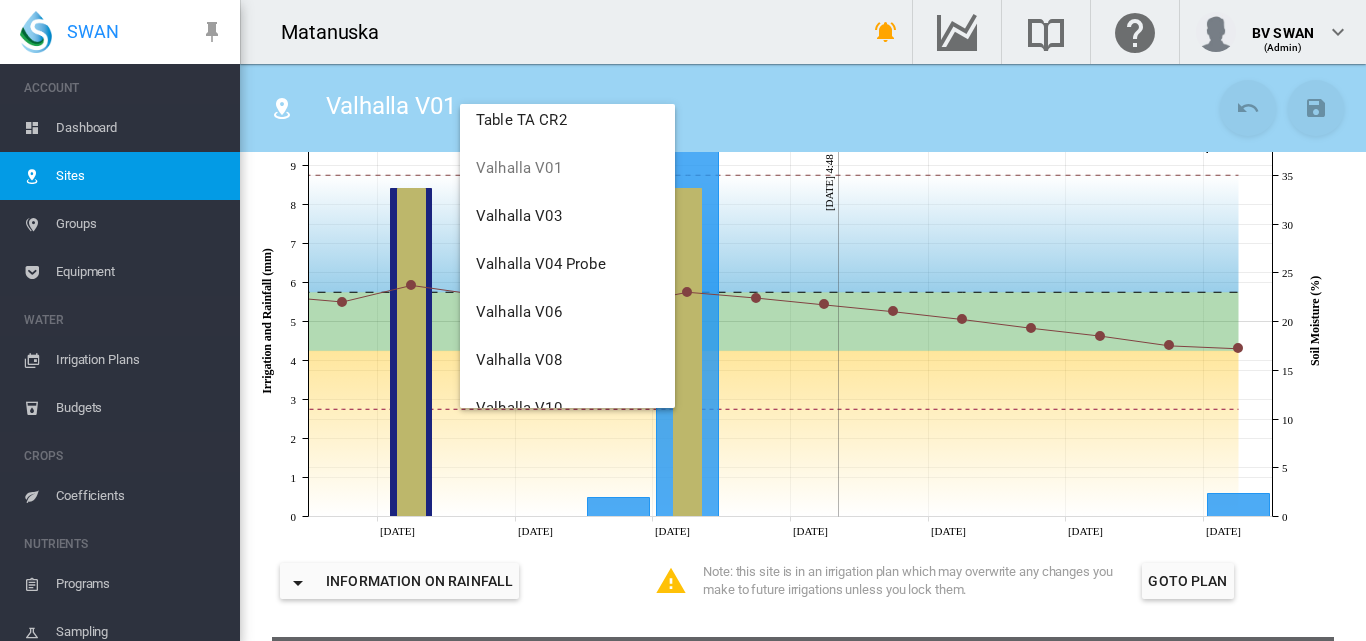 scroll, scrollTop: 8016, scrollLeft: 0, axis: vertical 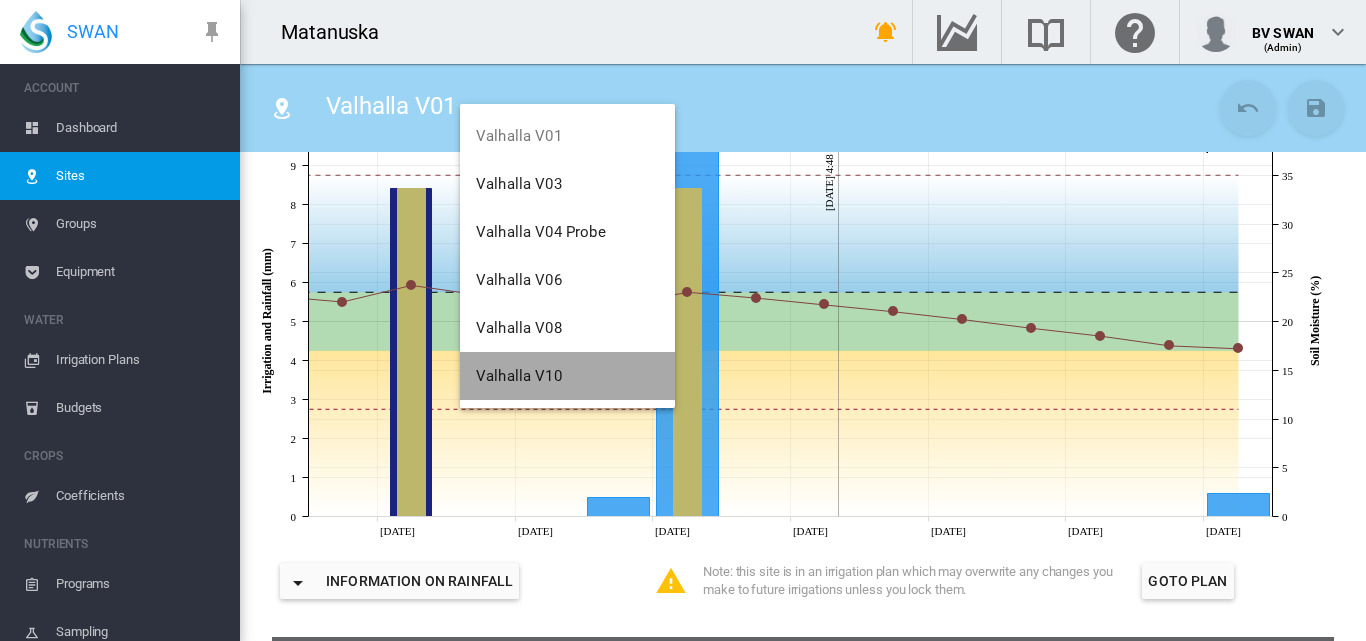 click on "Valhalla V10" at bounding box center [519, 376] 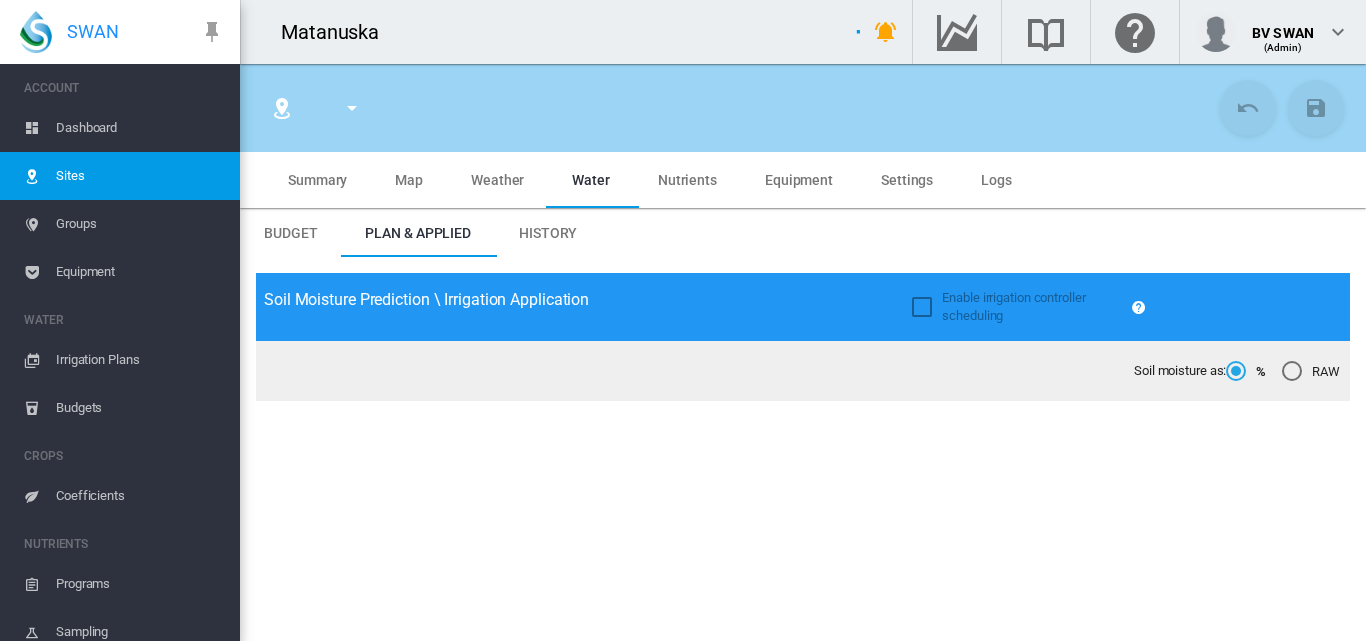 type on "**********" 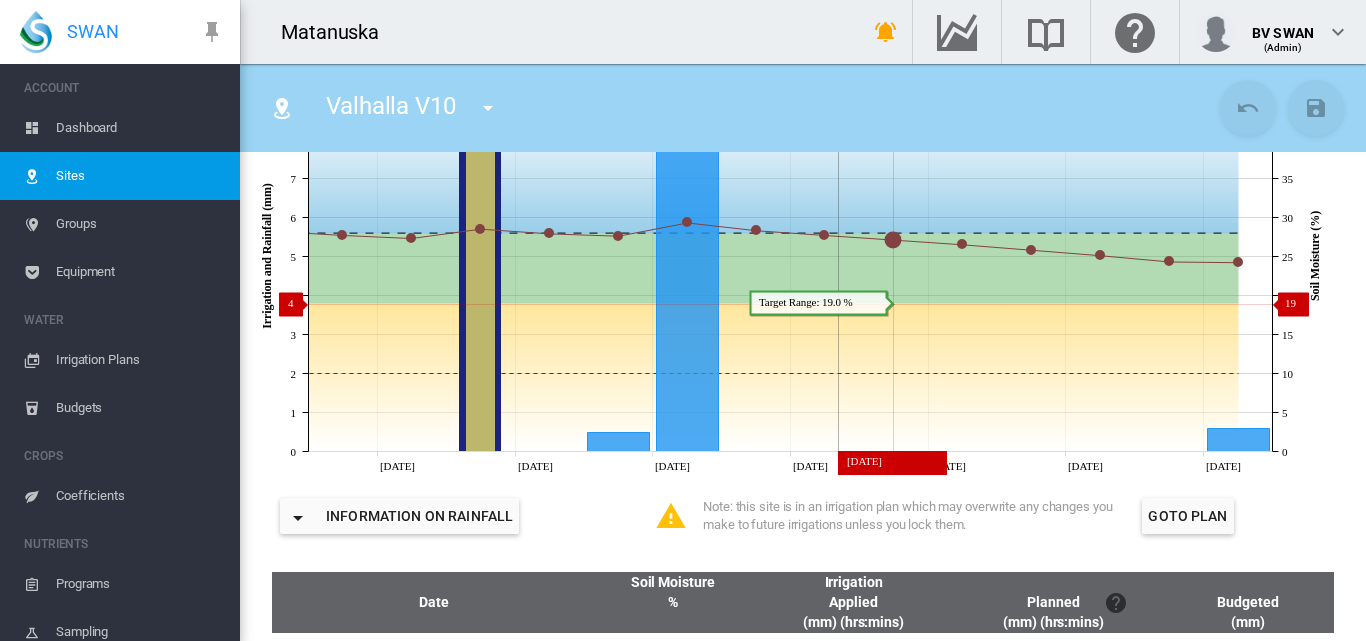 scroll, scrollTop: 500, scrollLeft: 0, axis: vertical 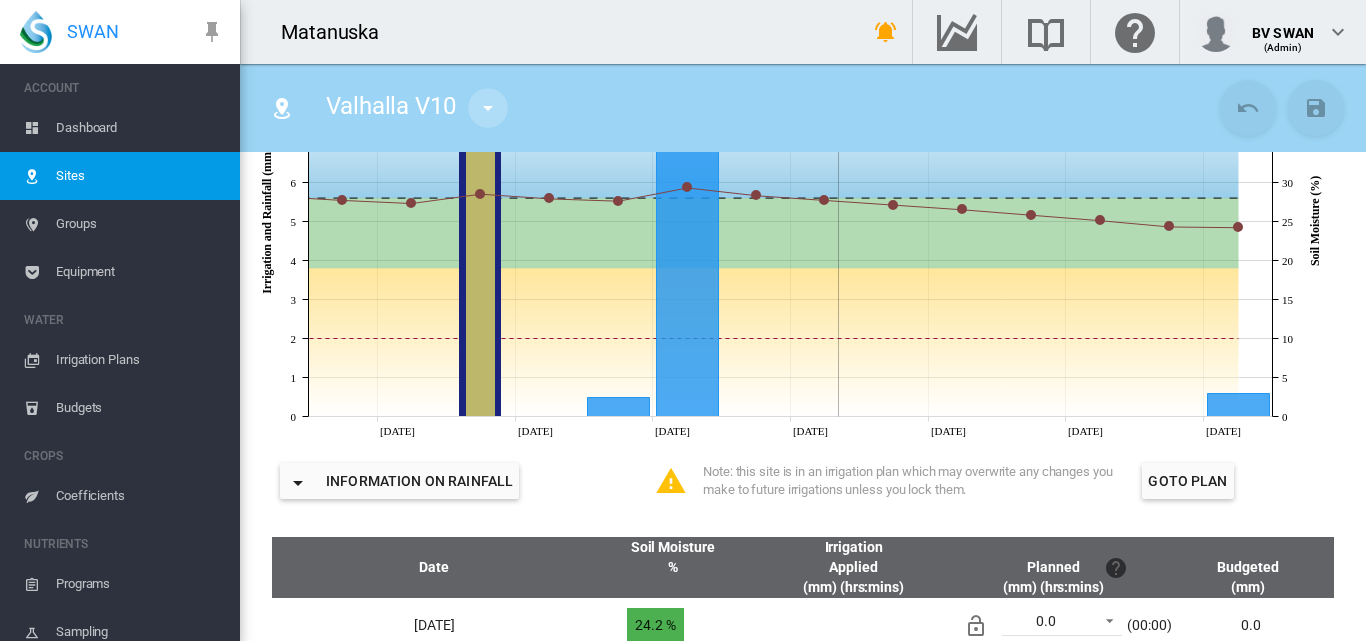 click at bounding box center [488, 108] 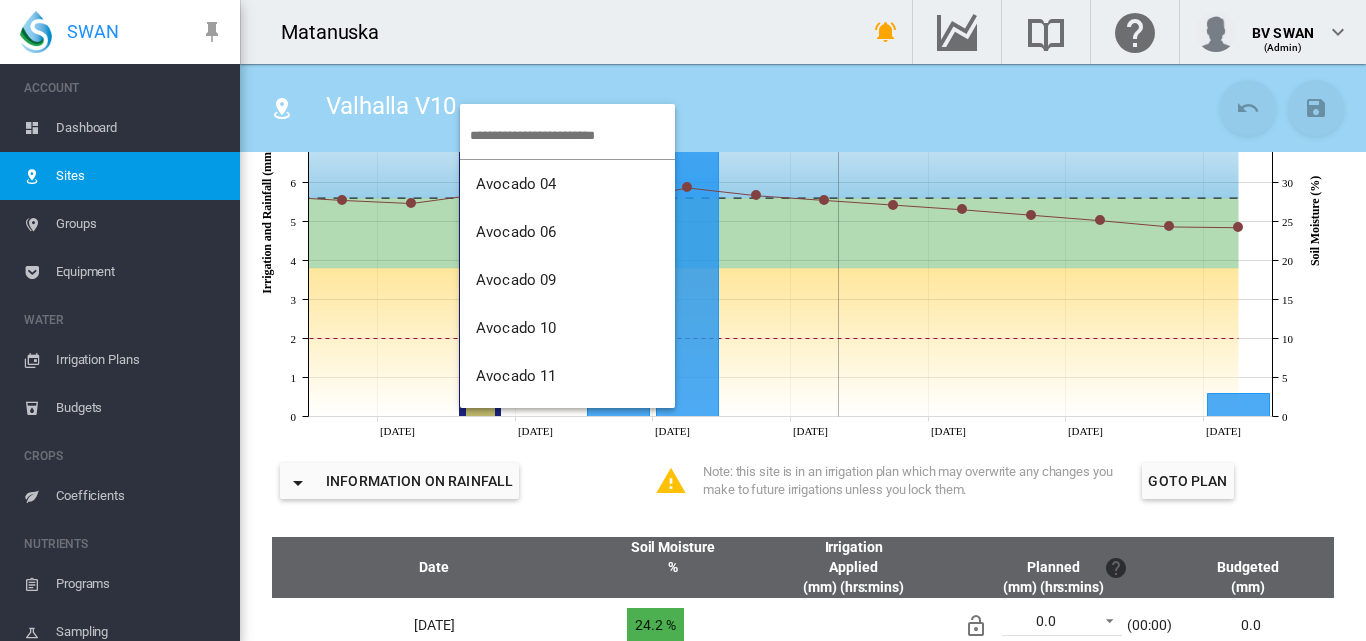 click at bounding box center [683, 320] 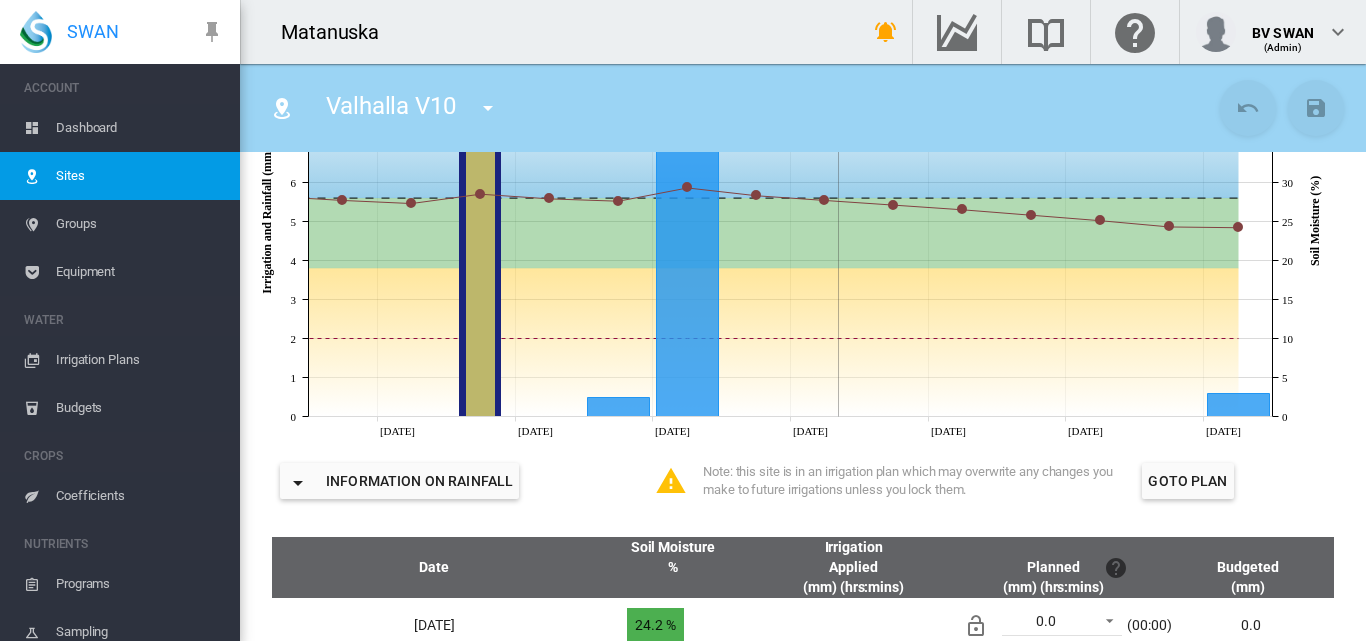 click on "Irrigation Plans" at bounding box center (140, 360) 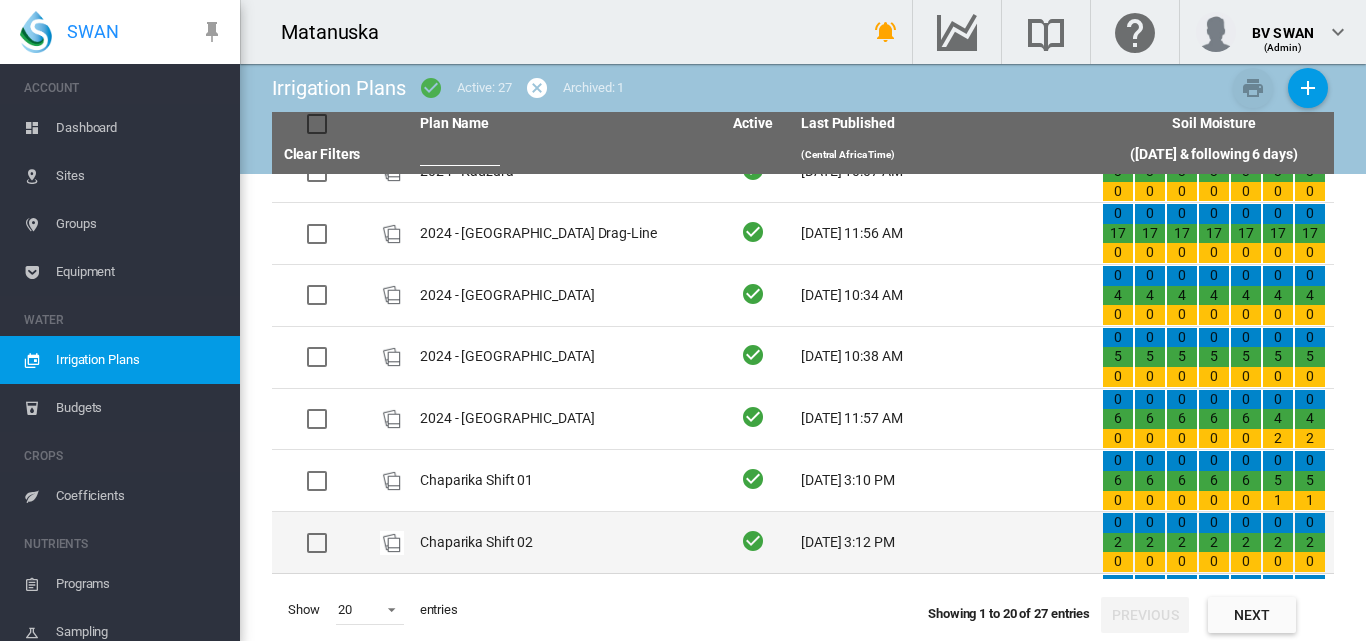 scroll, scrollTop: 500, scrollLeft: 0, axis: vertical 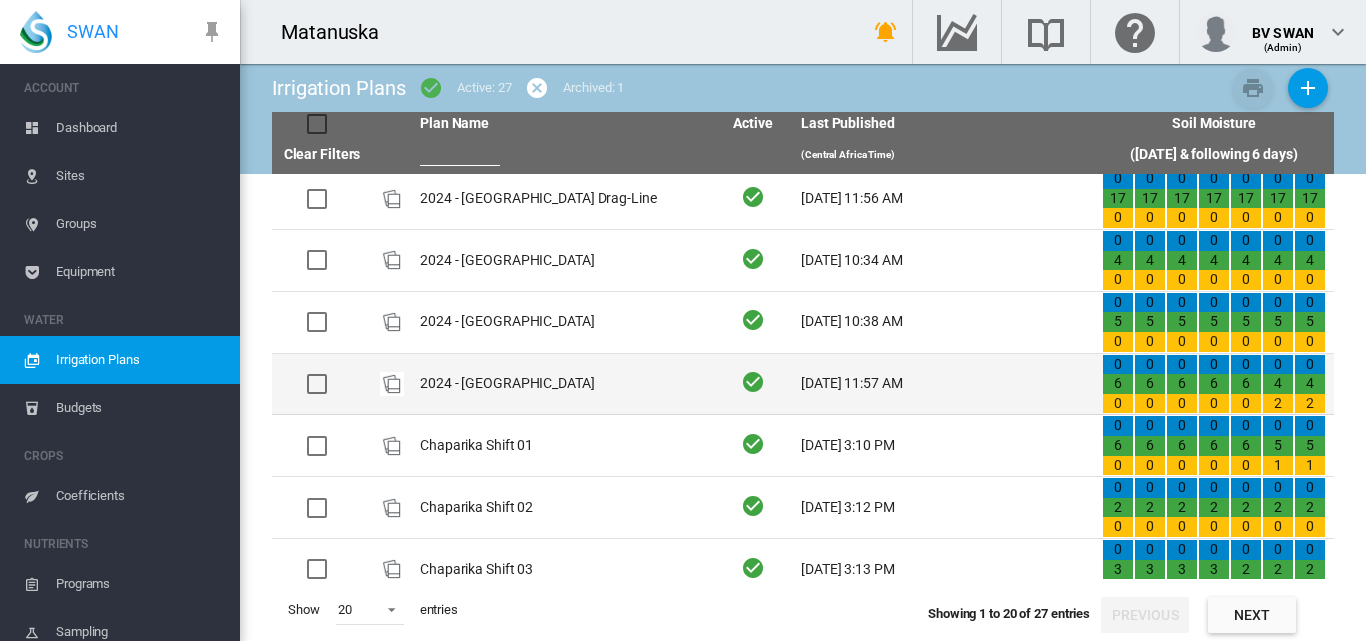 click on "2024 - [GEOGRAPHIC_DATA]" at bounding box center (562, 384) 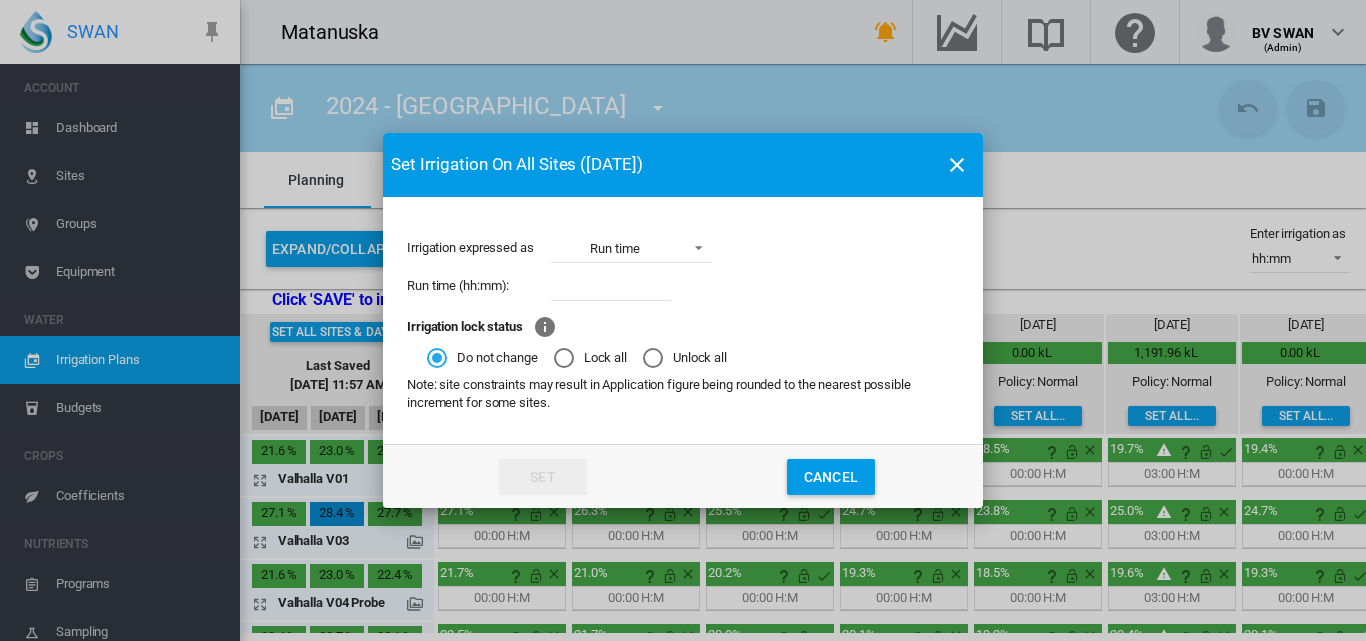 scroll, scrollTop: 0, scrollLeft: 0, axis: both 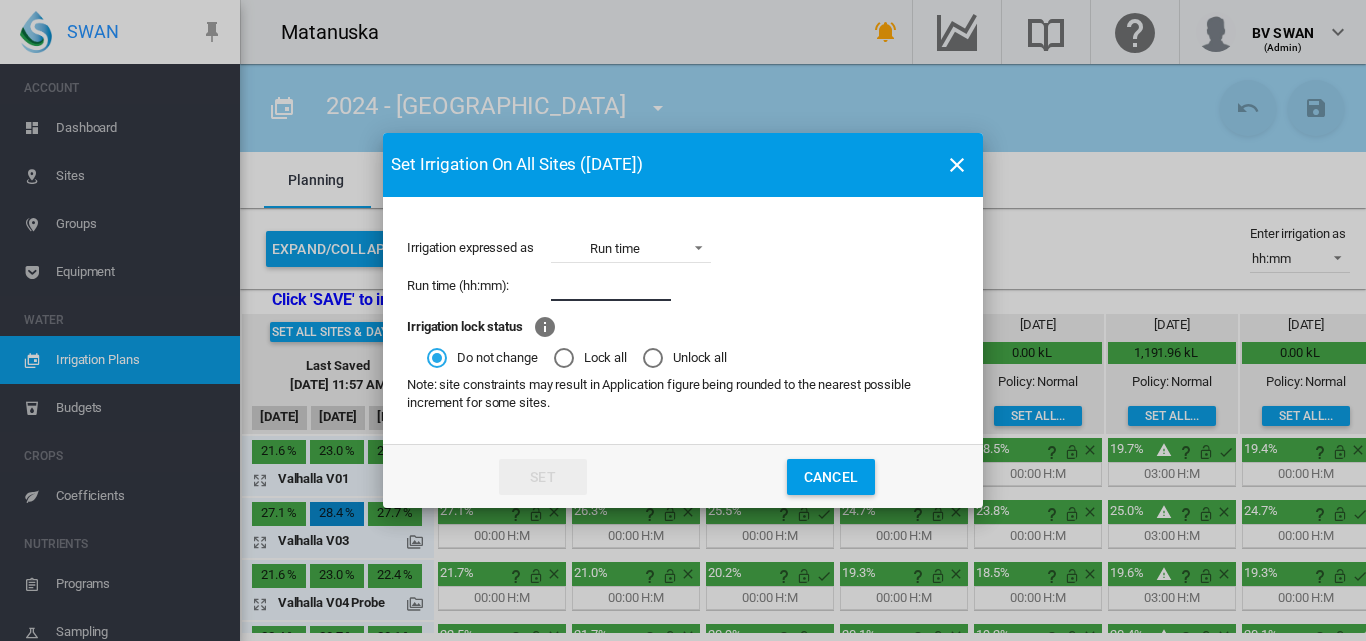 type on "*****" 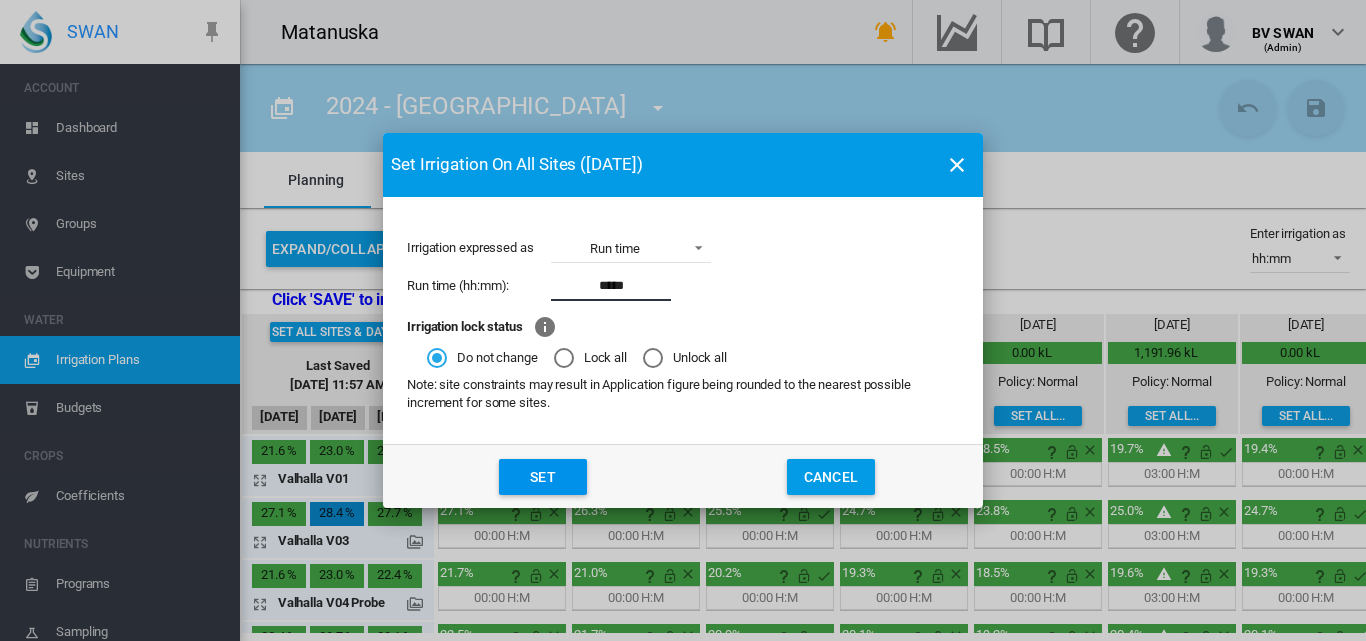 click on "Set" 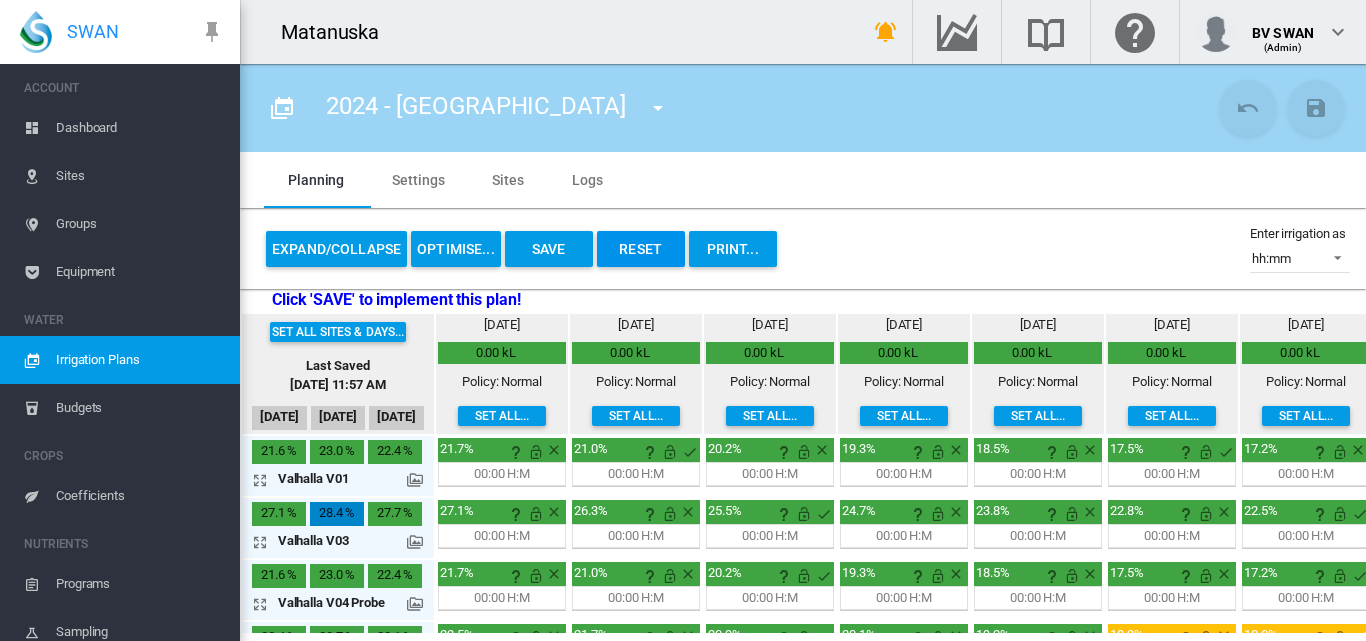 click on "Reset" at bounding box center (641, 249) 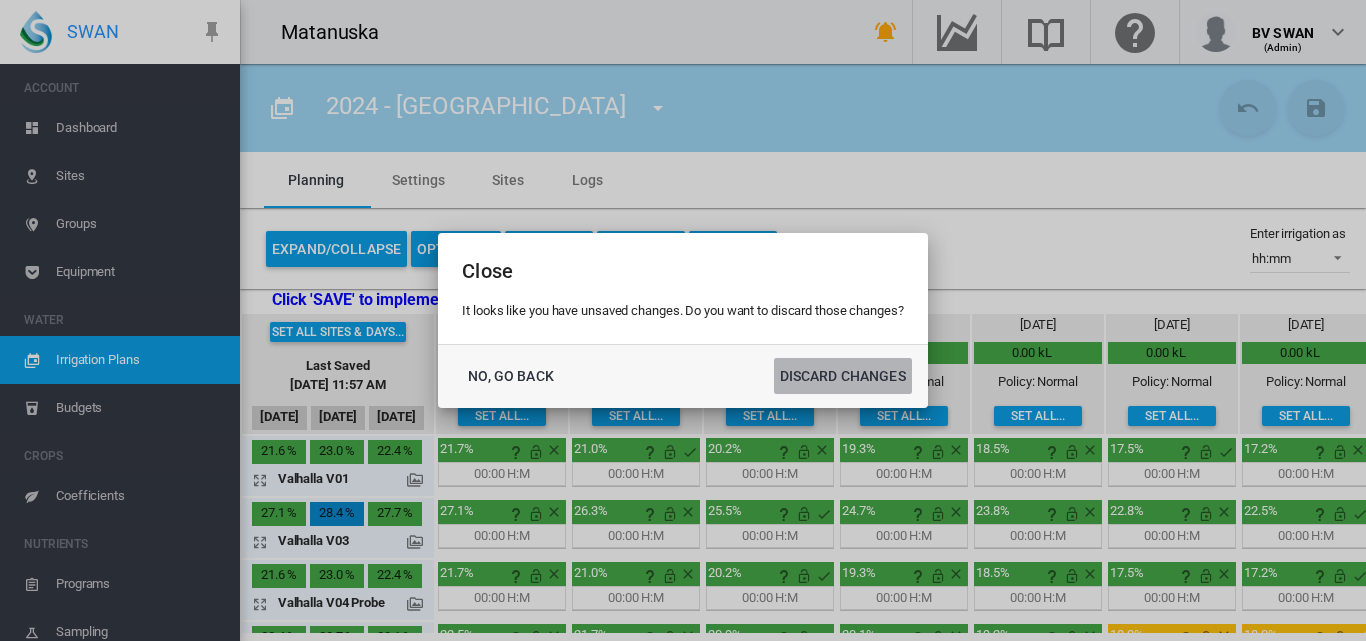 click on "DISCARD CHANGES" 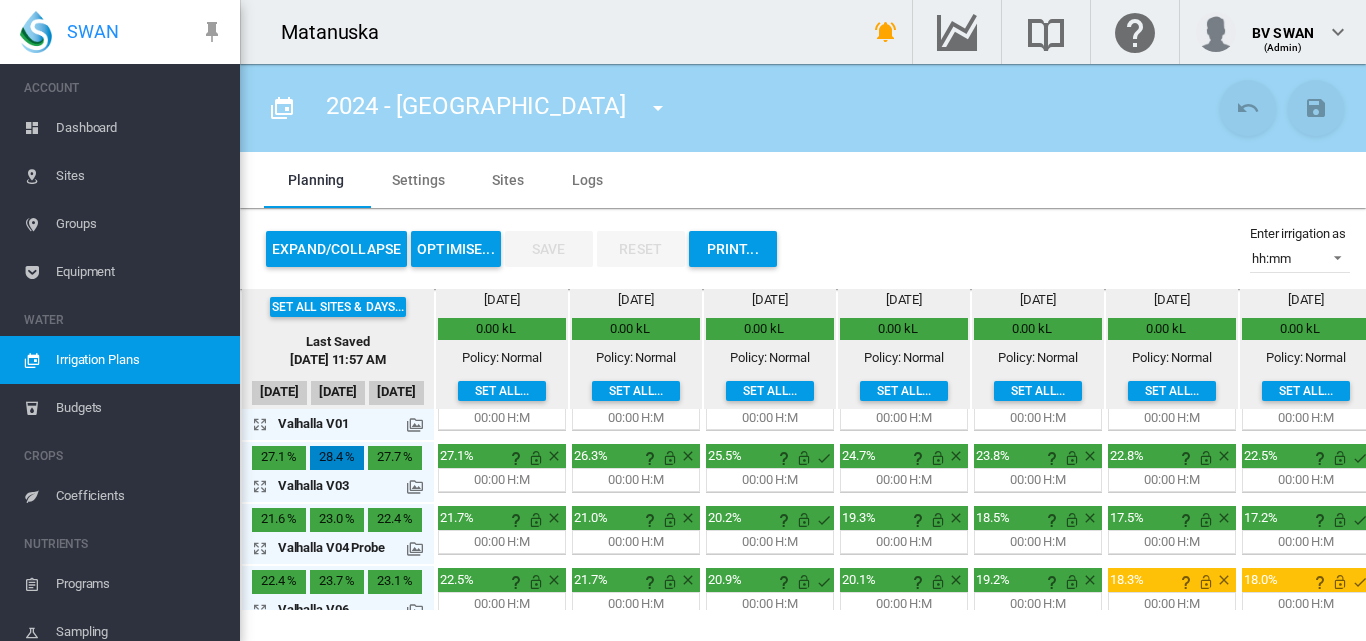 scroll, scrollTop: 0, scrollLeft: 0, axis: both 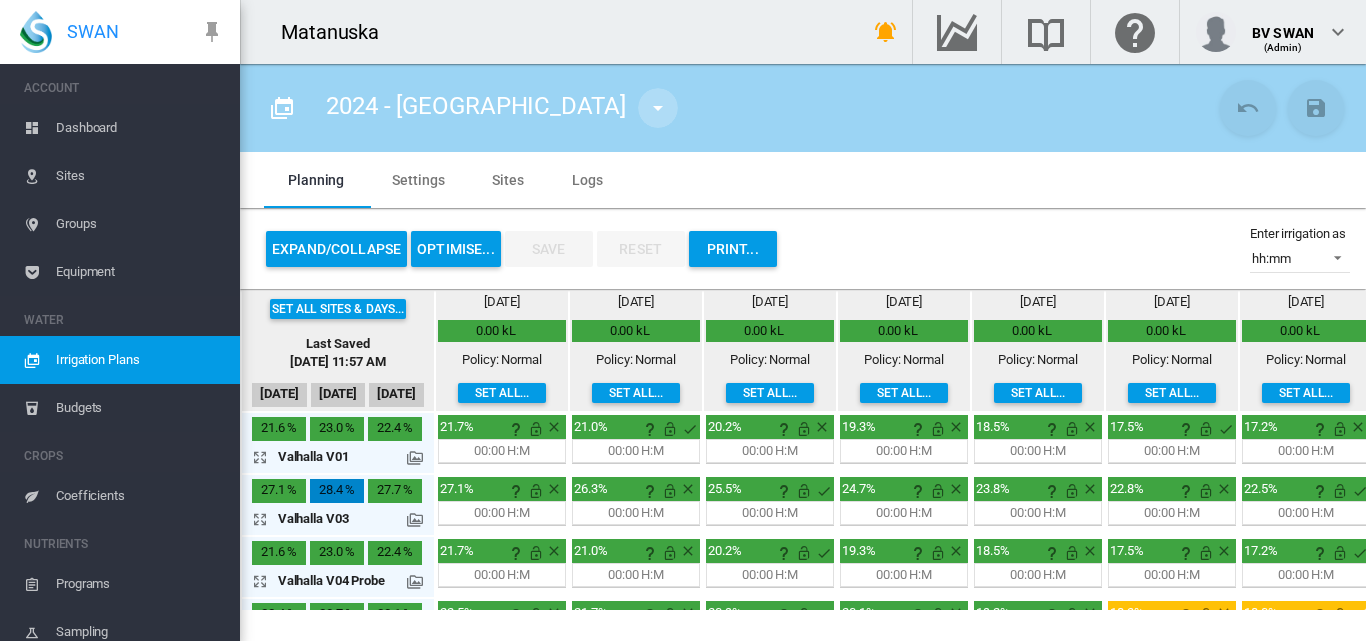 click at bounding box center [658, 108] 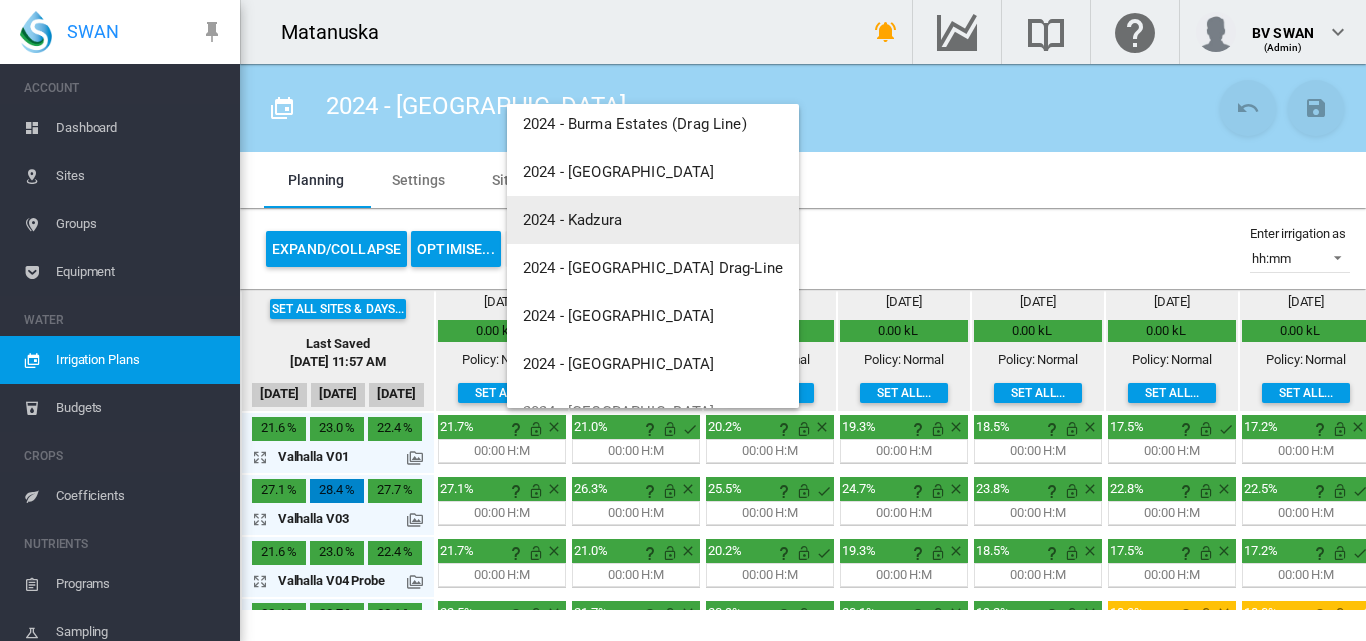 scroll, scrollTop: 400, scrollLeft: 0, axis: vertical 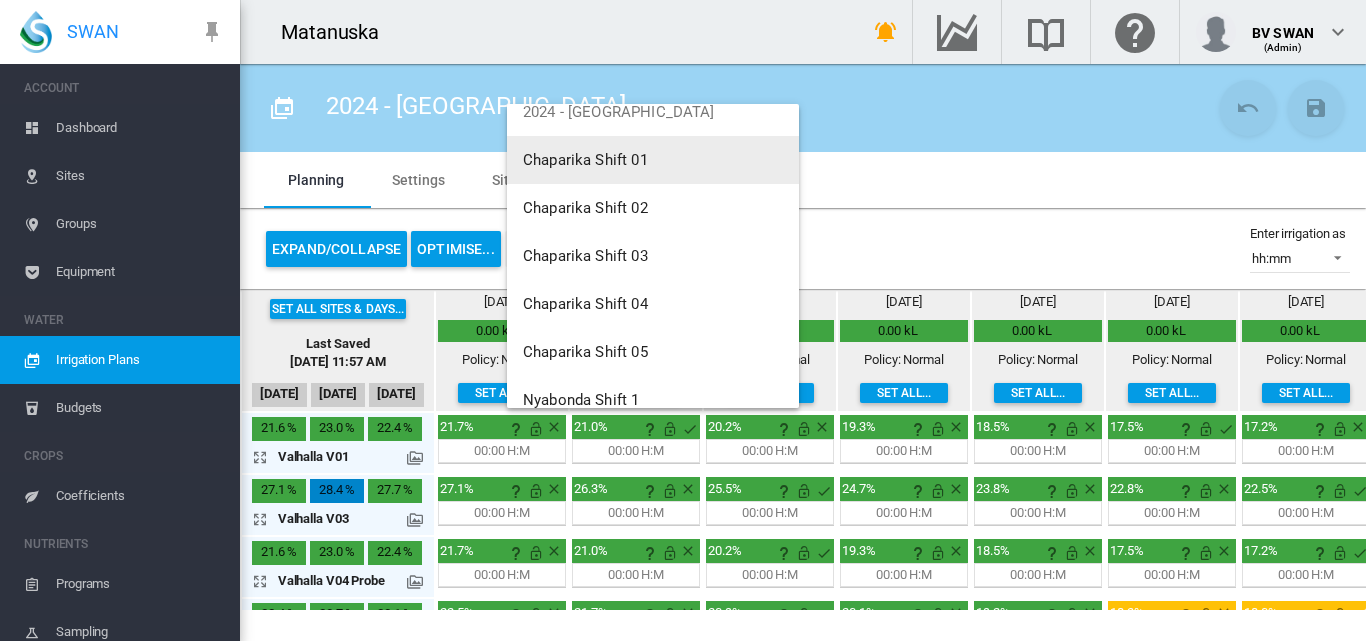 click on "Chaparika Shift 01" at bounding box center (653, 160) 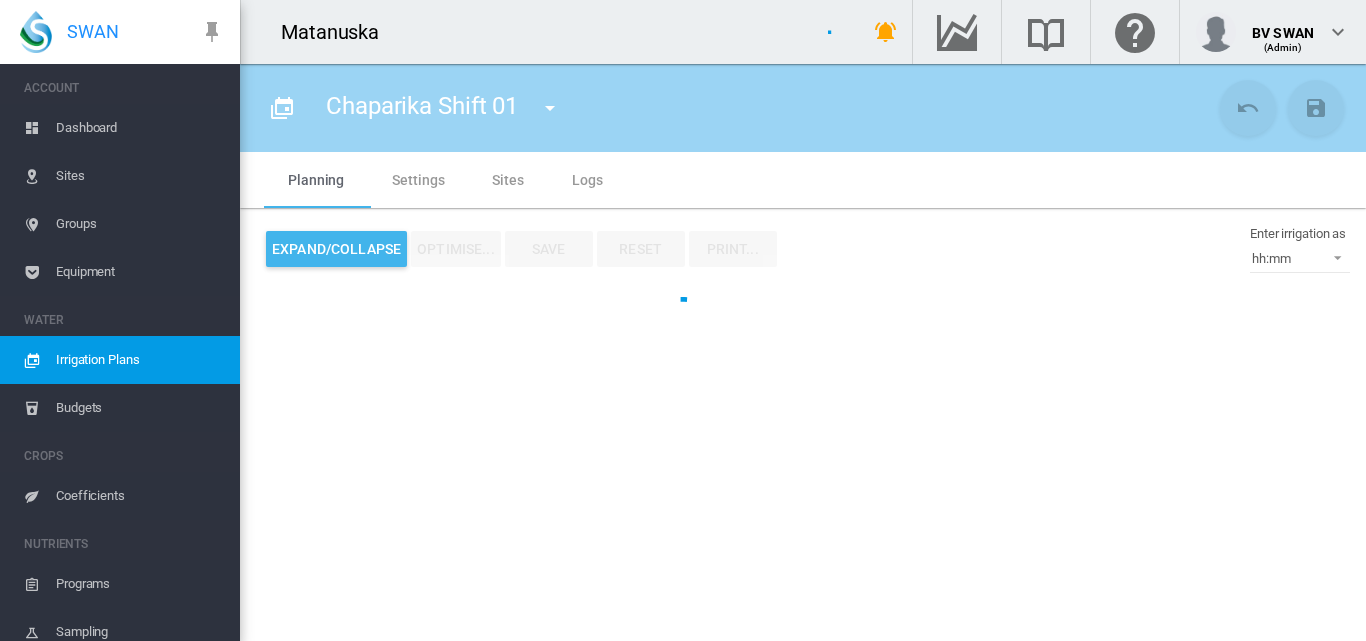 type on "**********" 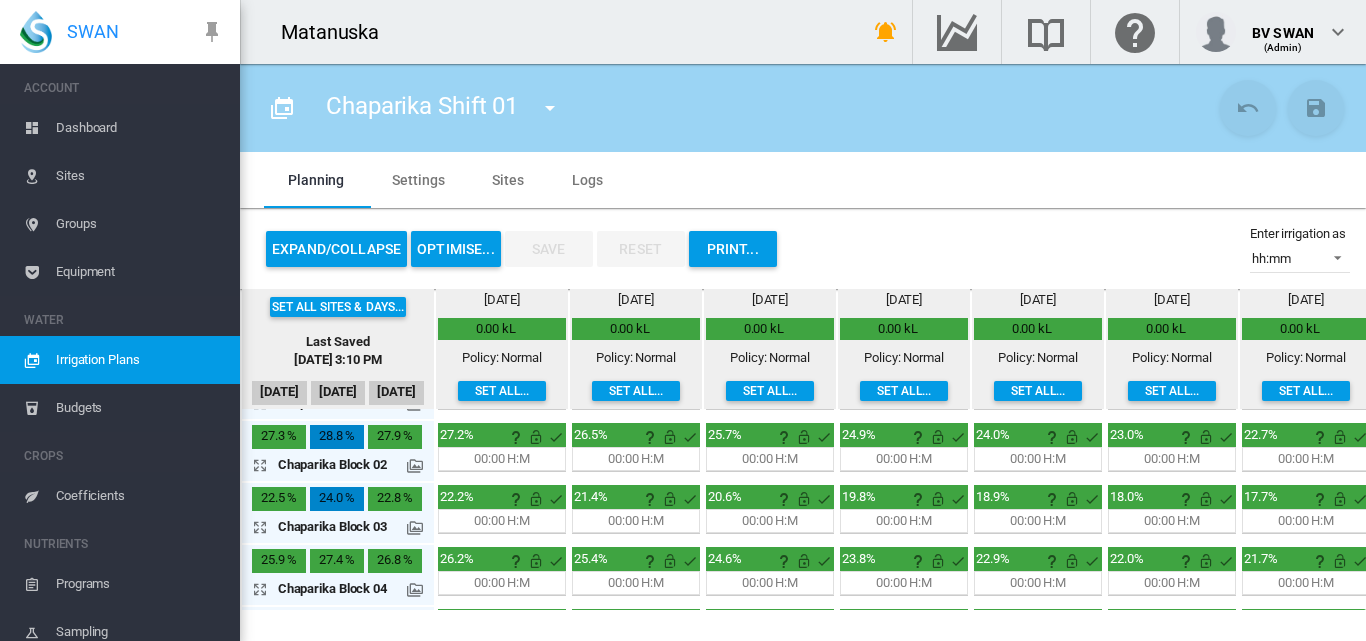 scroll, scrollTop: 0, scrollLeft: 0, axis: both 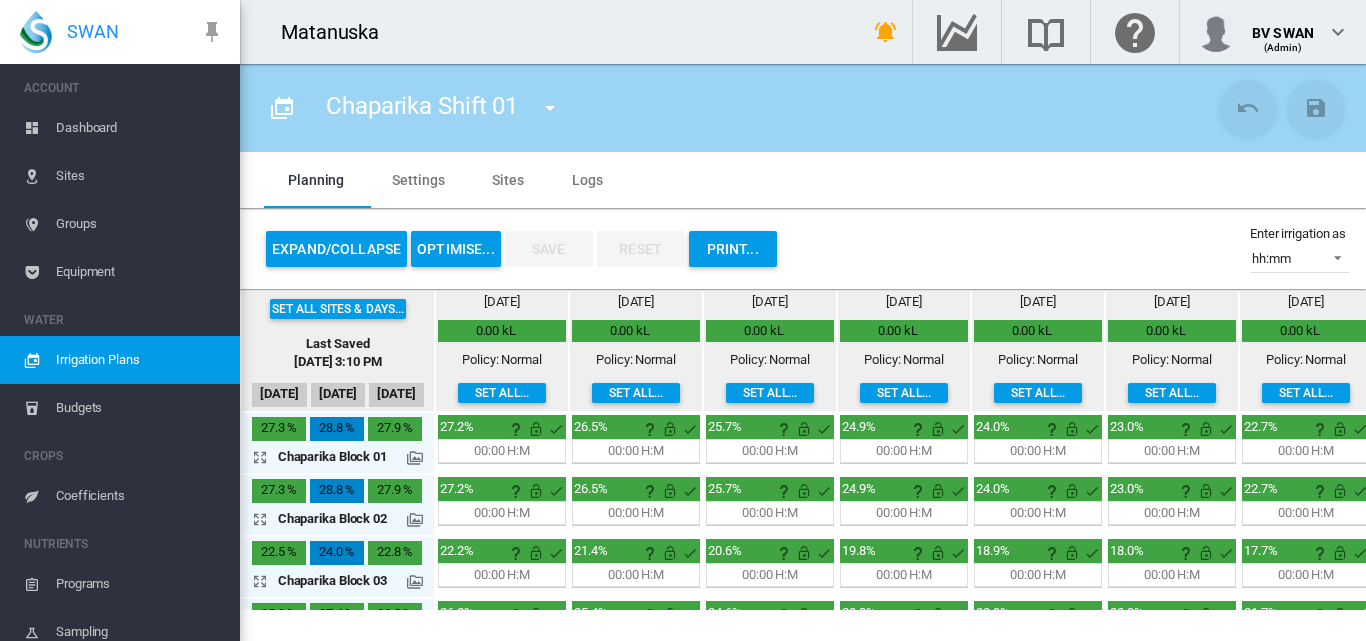 click at bounding box center (550, 108) 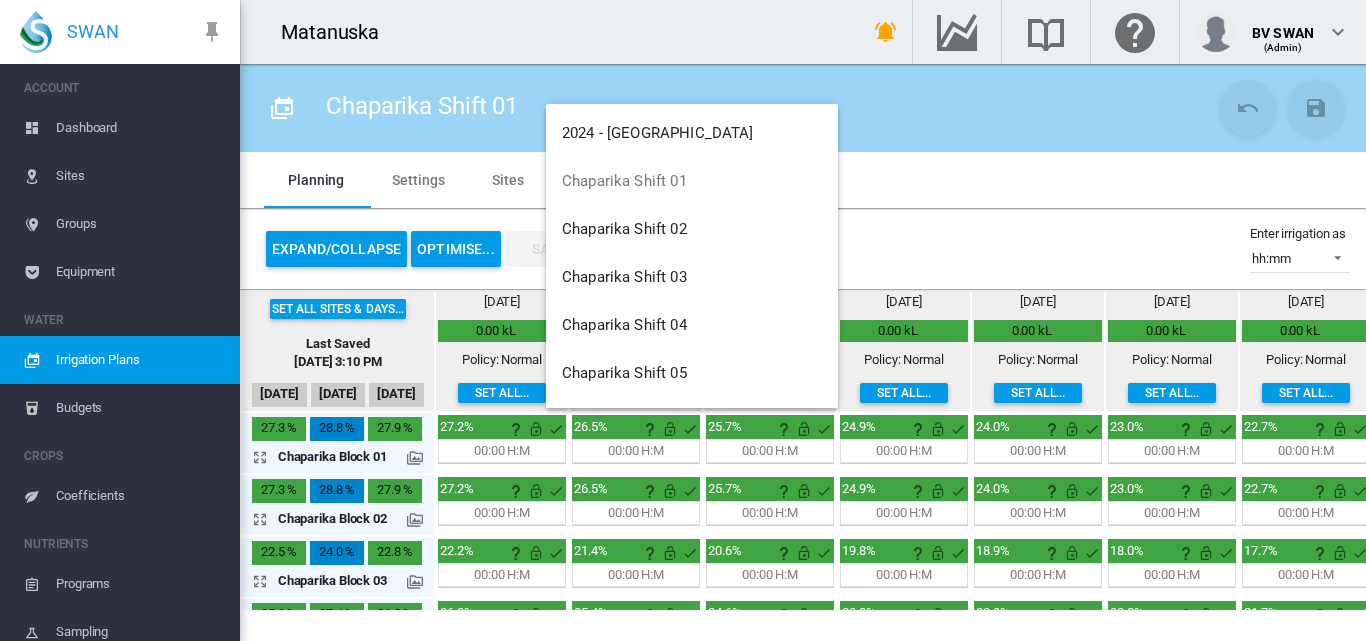 scroll, scrollTop: 600, scrollLeft: 0, axis: vertical 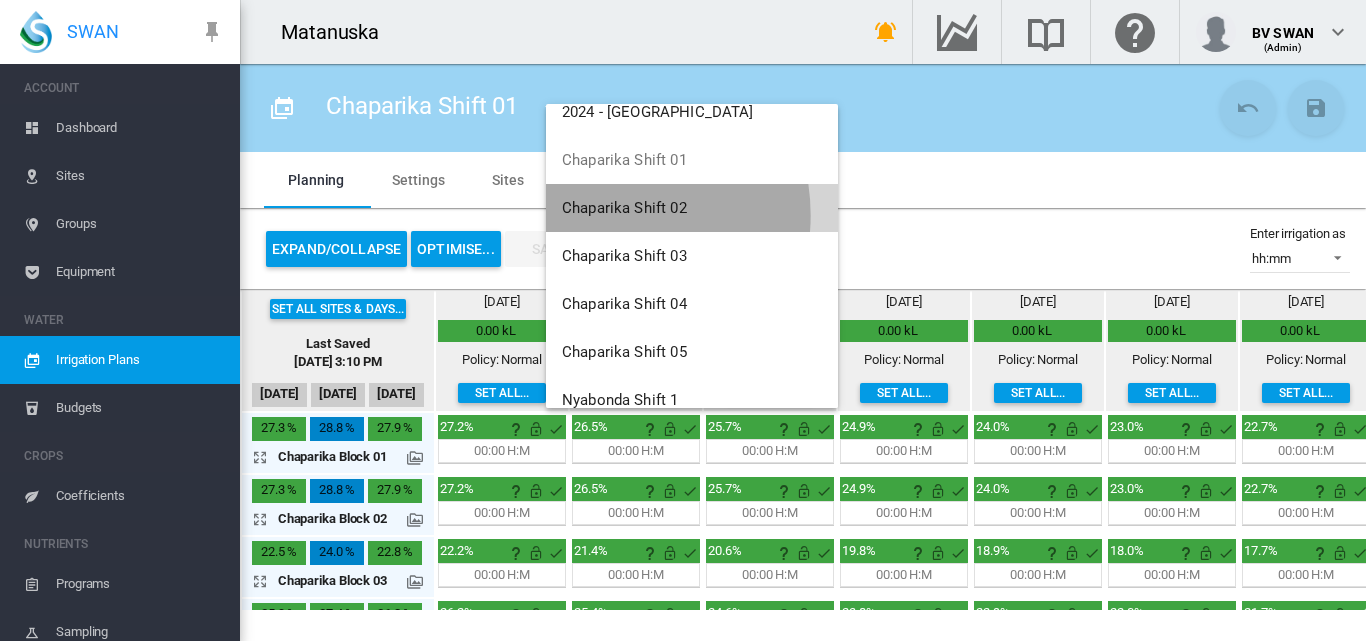 click on "Chaparika Shift 02" at bounding box center [624, 208] 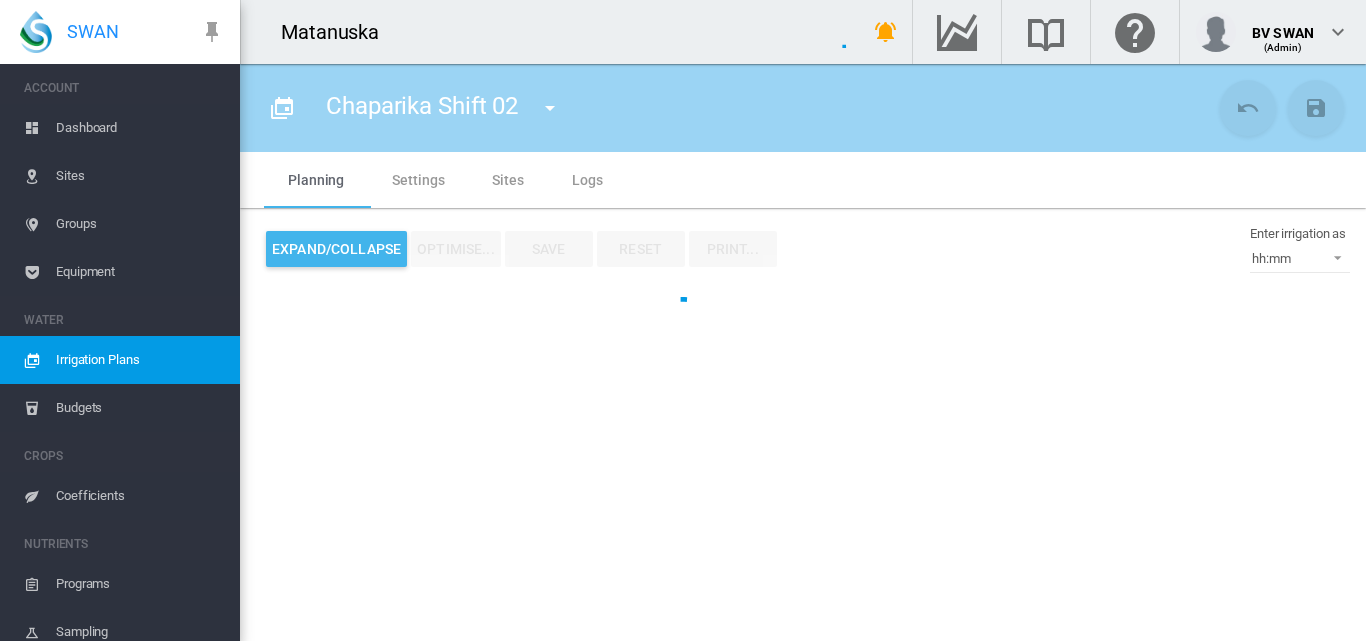 type on "**********" 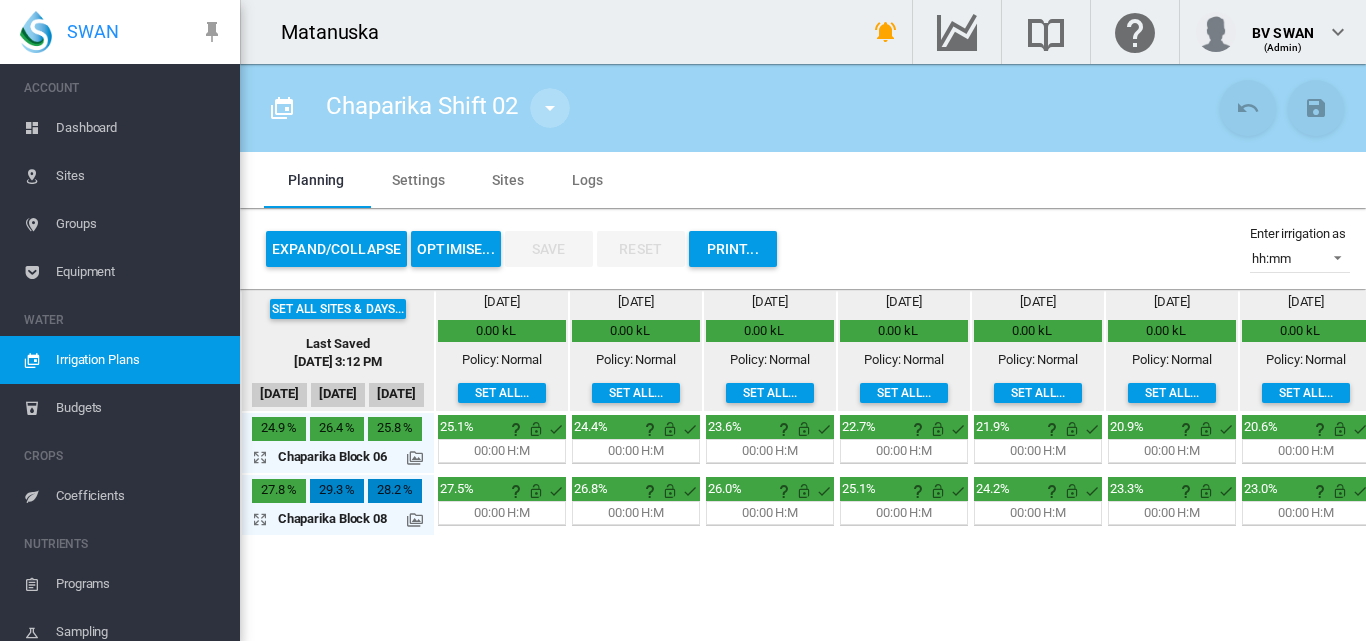 click at bounding box center [550, 108] 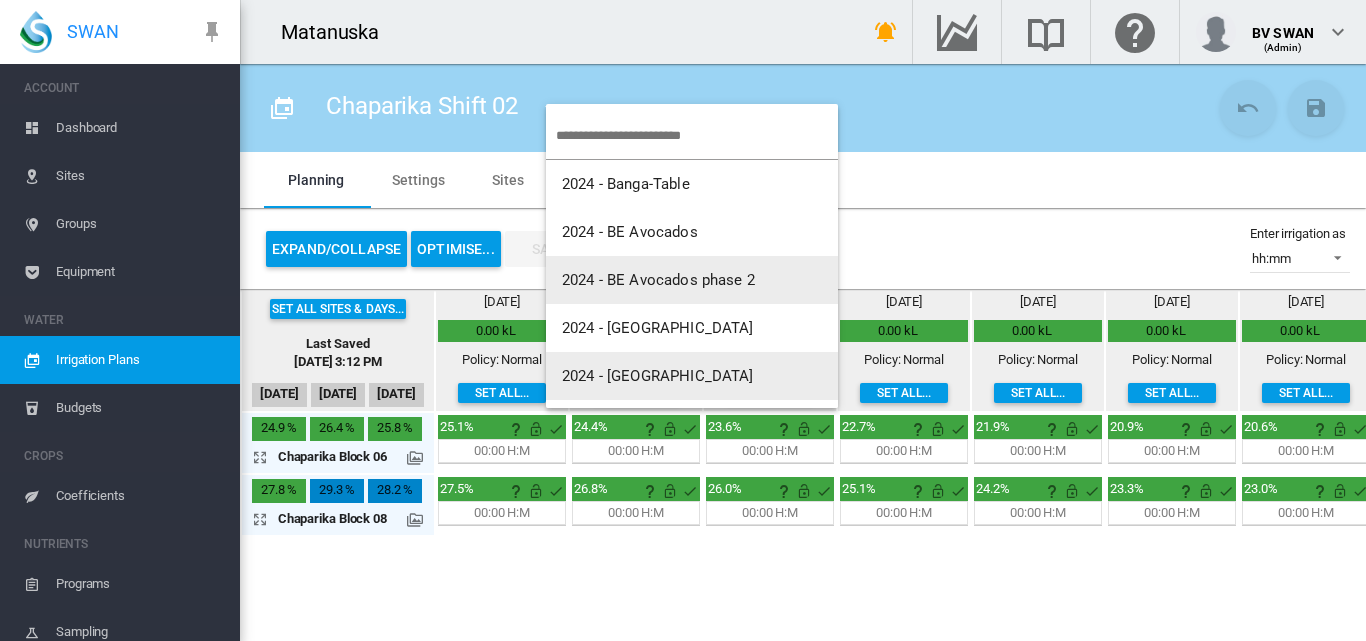 scroll, scrollTop: 100, scrollLeft: 0, axis: vertical 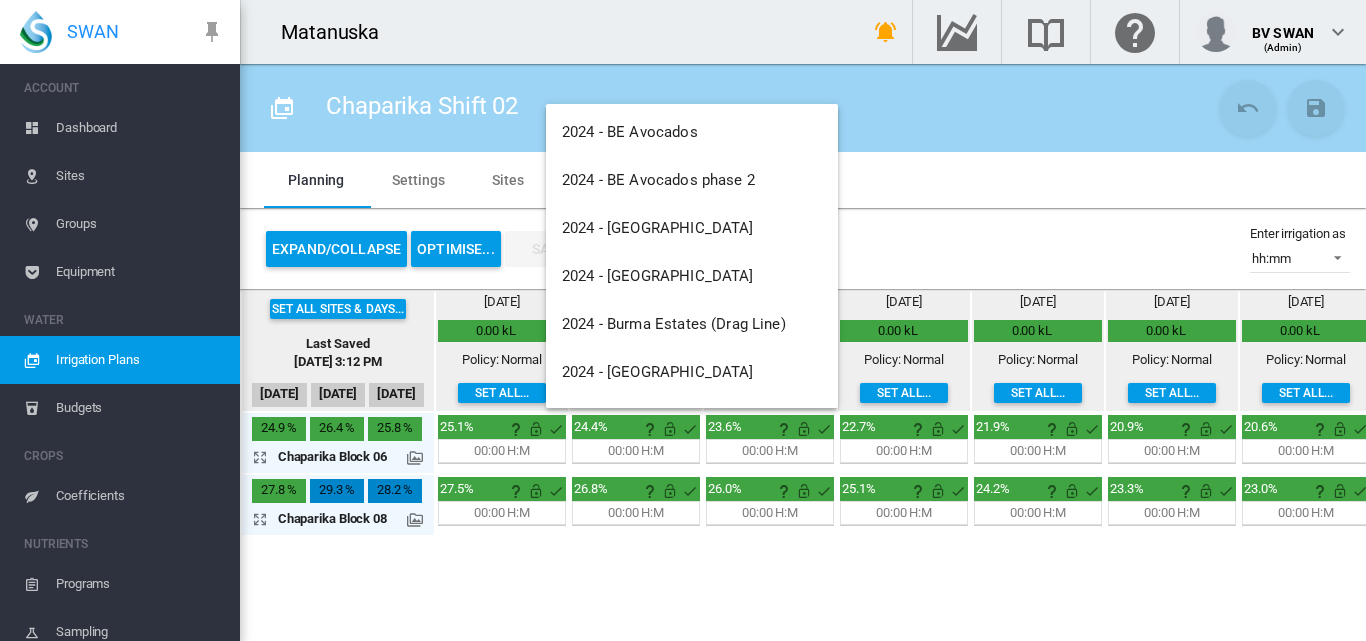 click at bounding box center (683, 320) 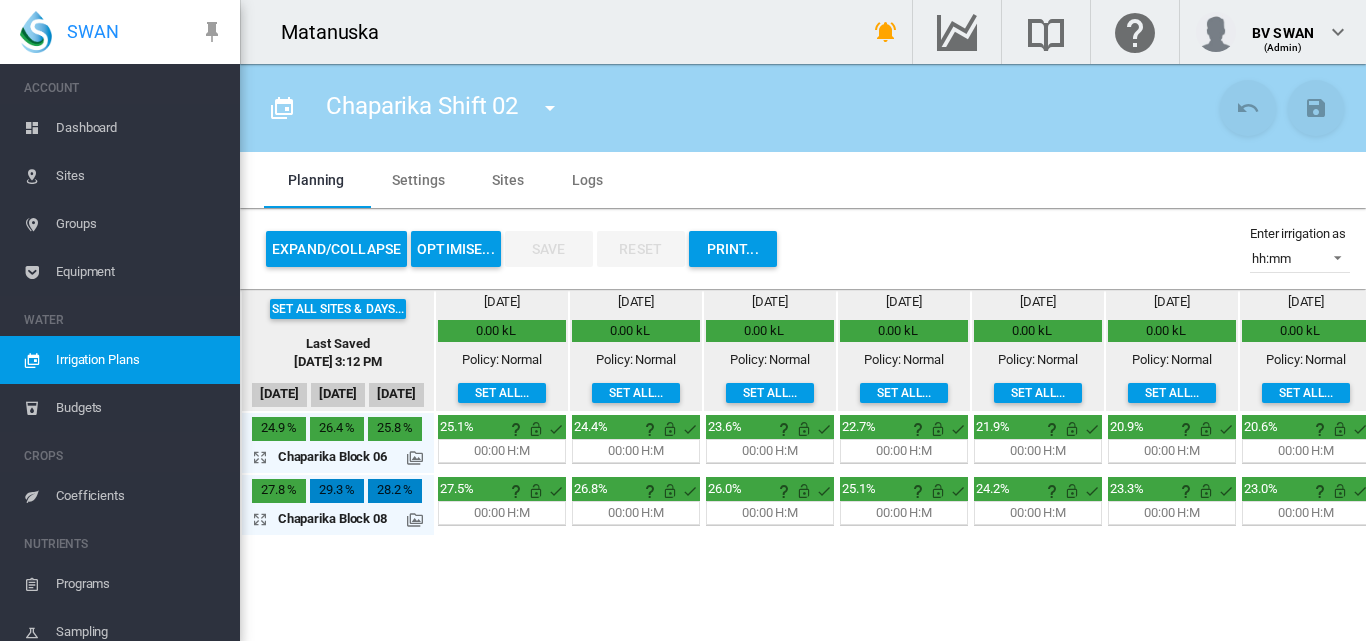 click on "Equipment" at bounding box center [140, 272] 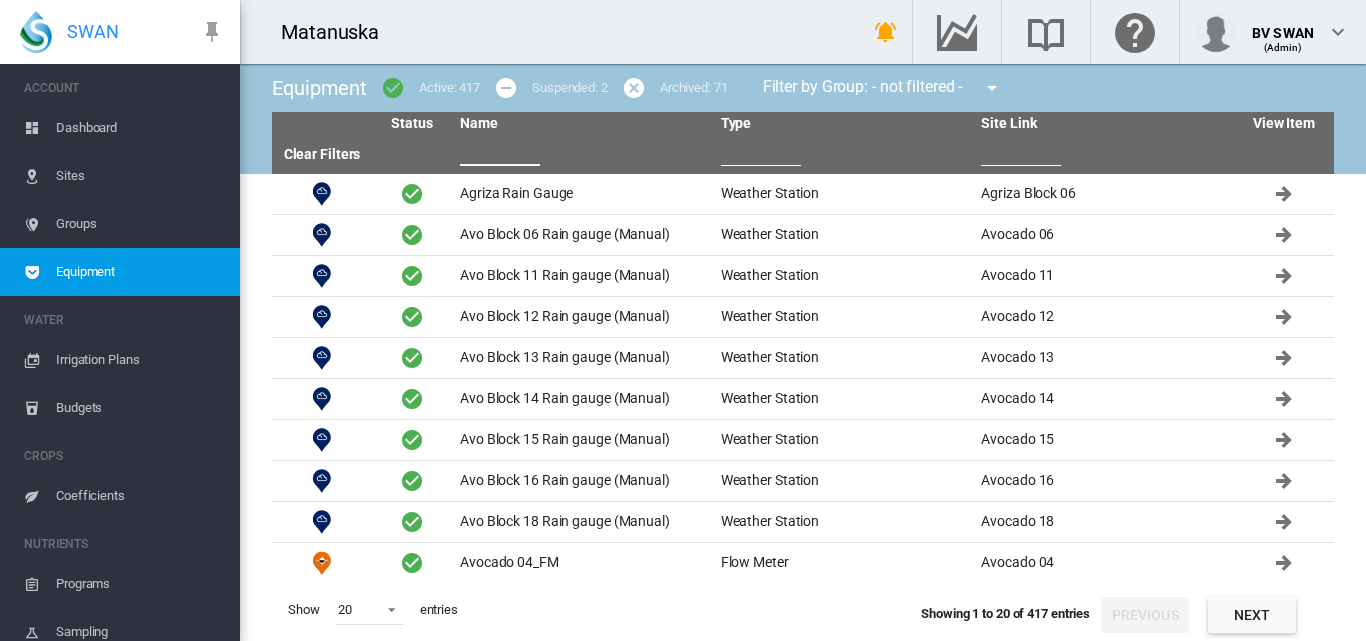 click at bounding box center [500, 151] 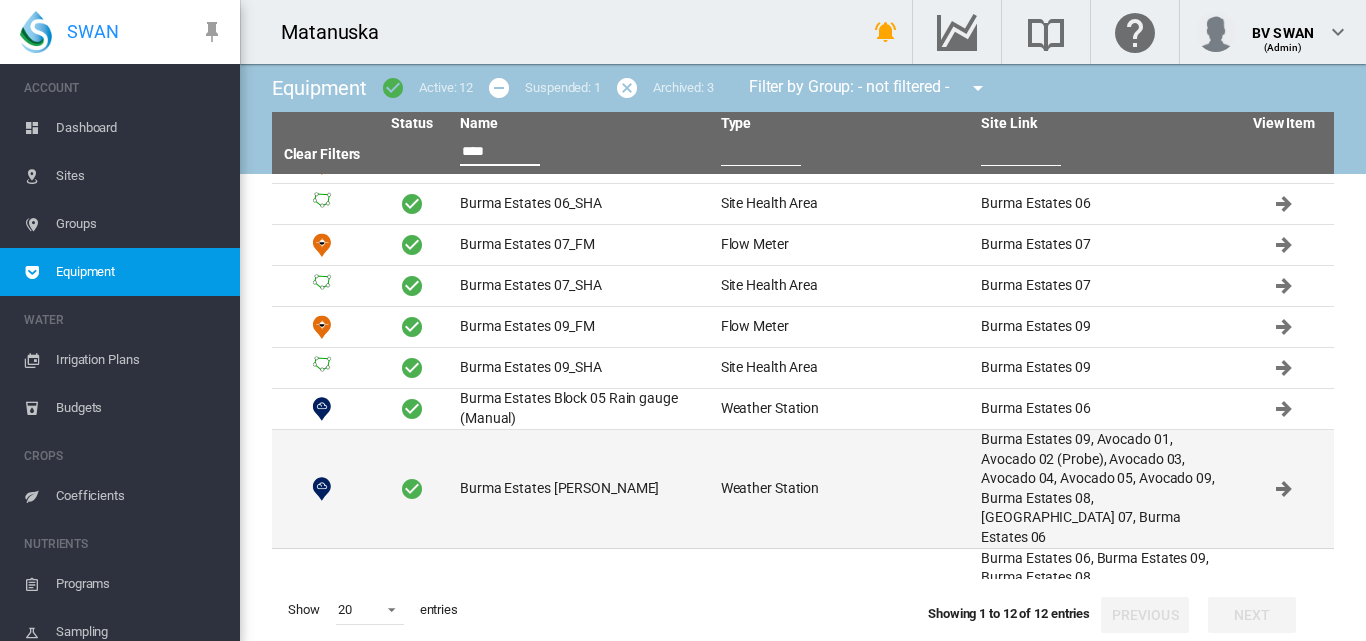 scroll, scrollTop: 183, scrollLeft: 0, axis: vertical 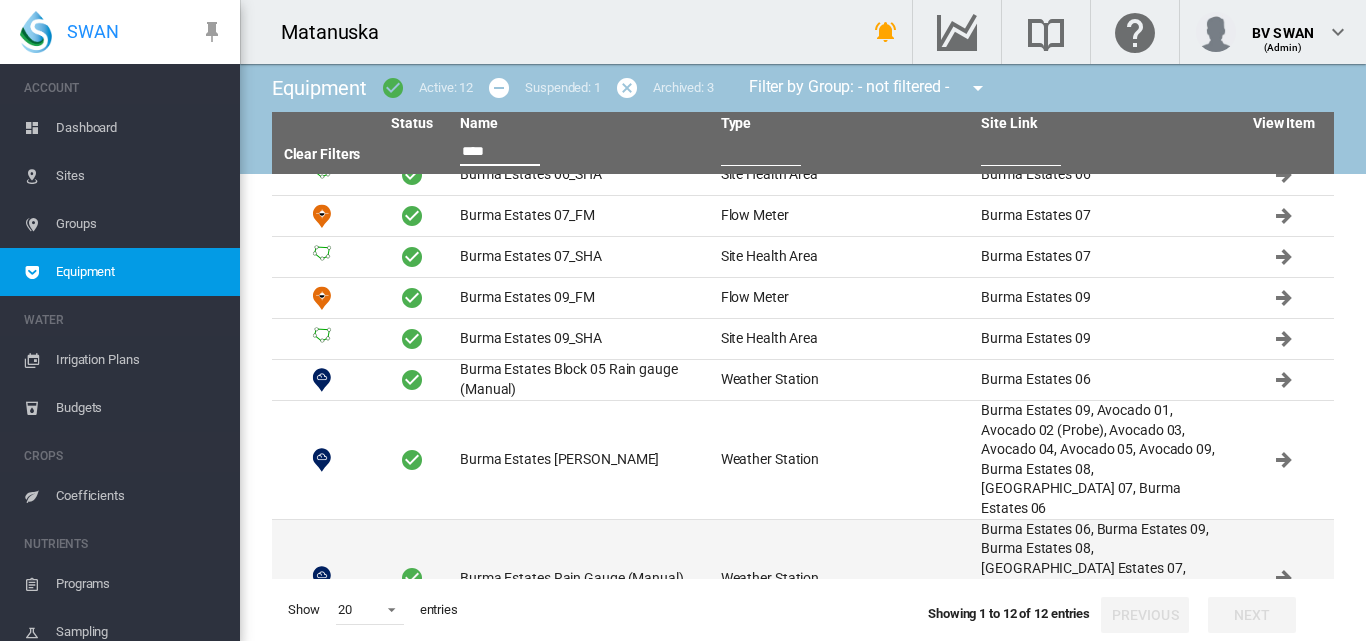 type on "****" 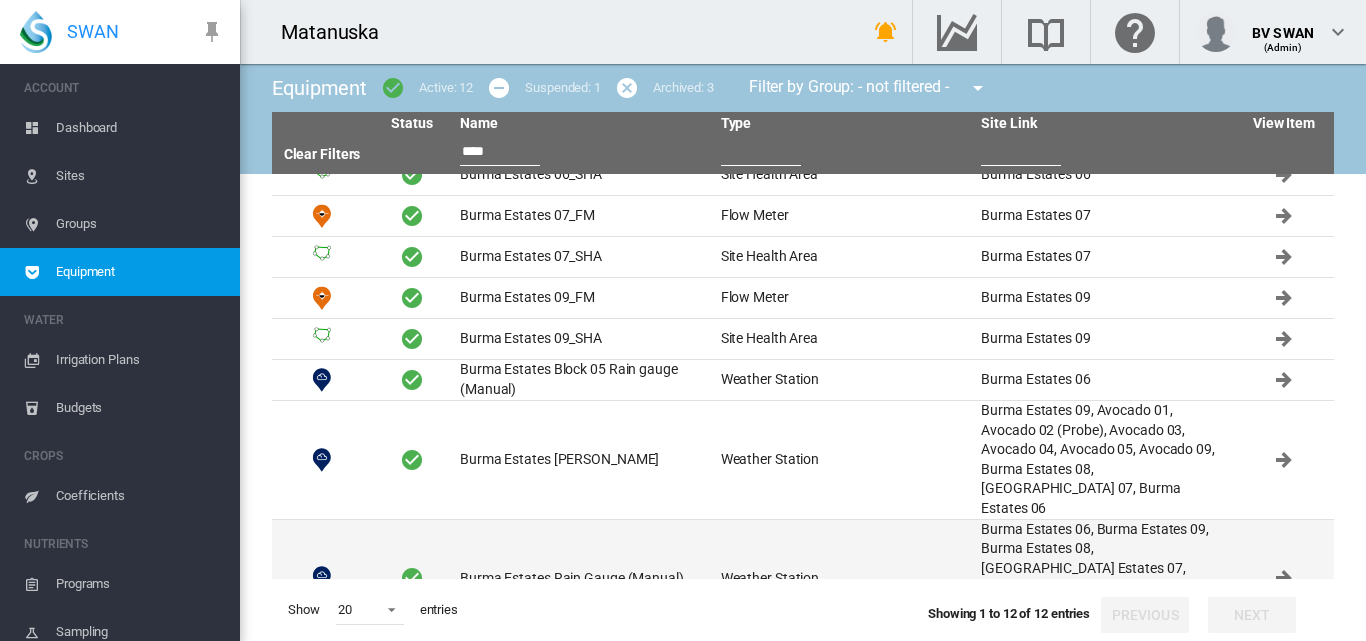 click on "Burma Estates Rain Gauge (Manual)" at bounding box center (582, 579) 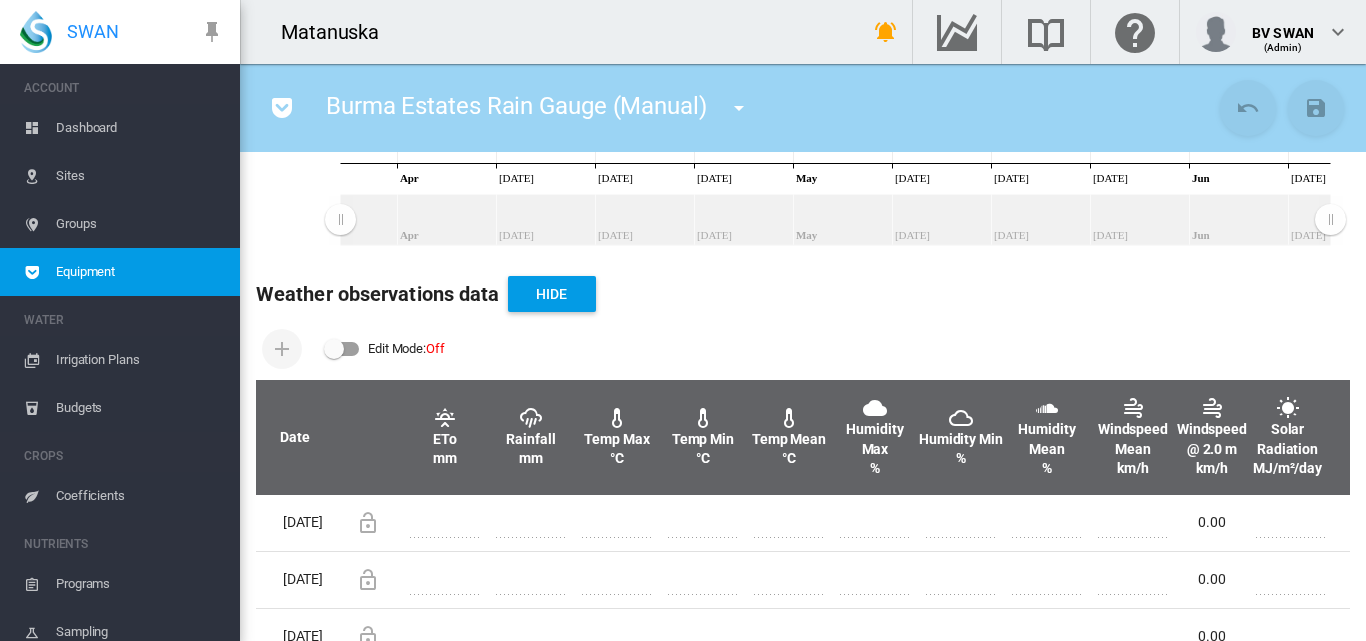 scroll, scrollTop: 500, scrollLeft: 0, axis: vertical 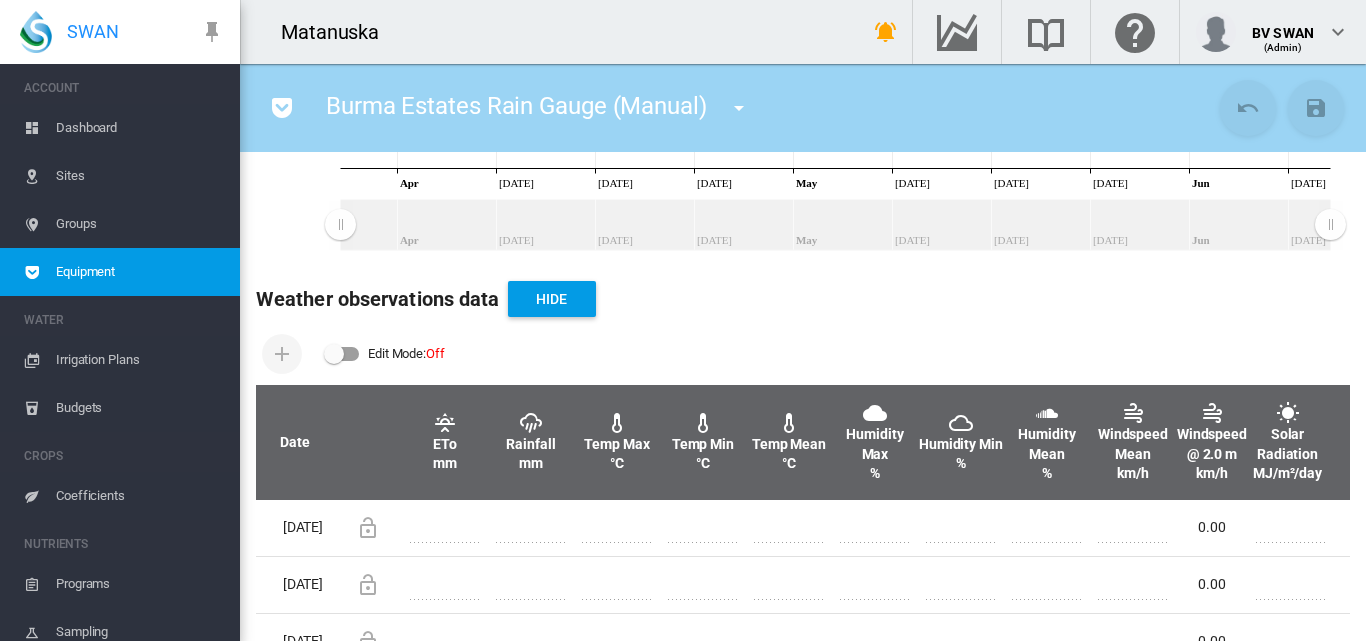 click at bounding box center (342, 354) 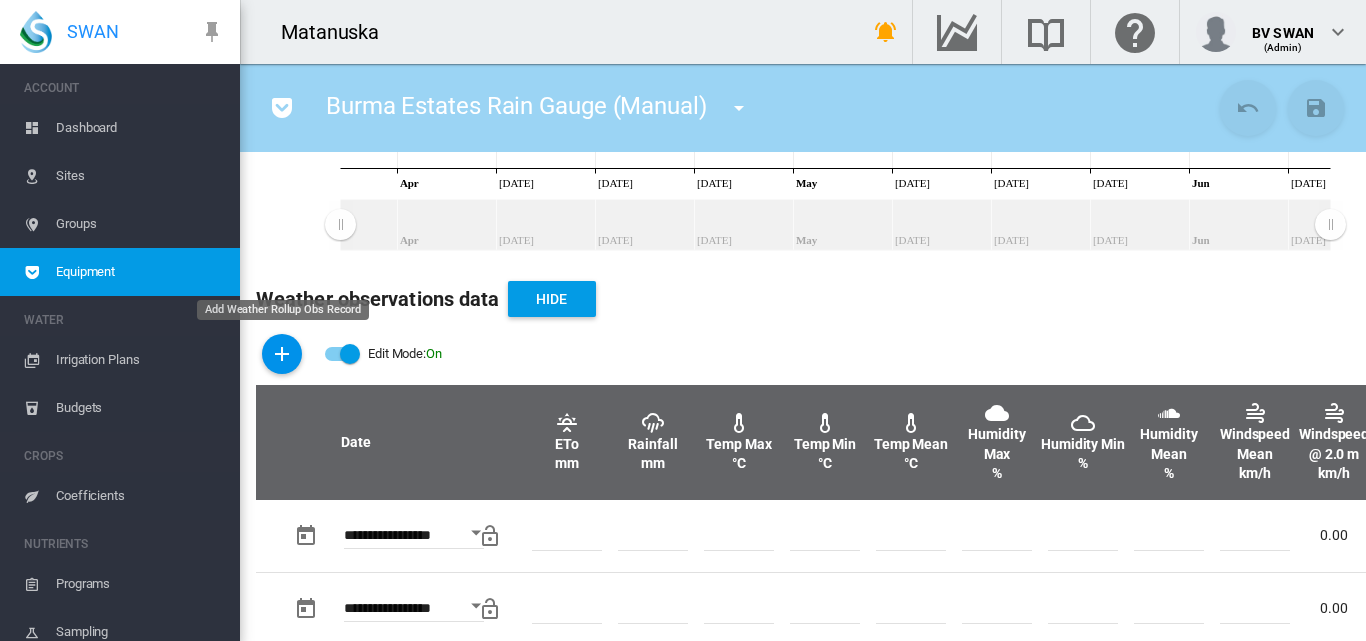 click at bounding box center (282, 354) 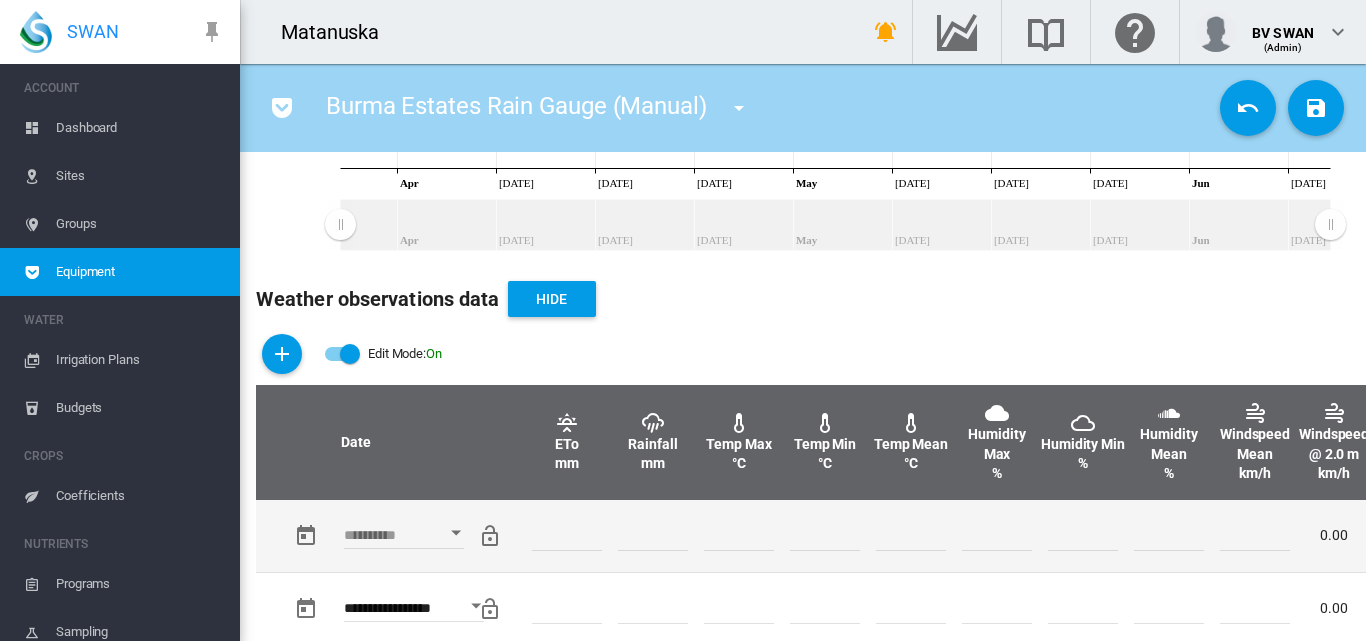click at bounding box center [456, 533] 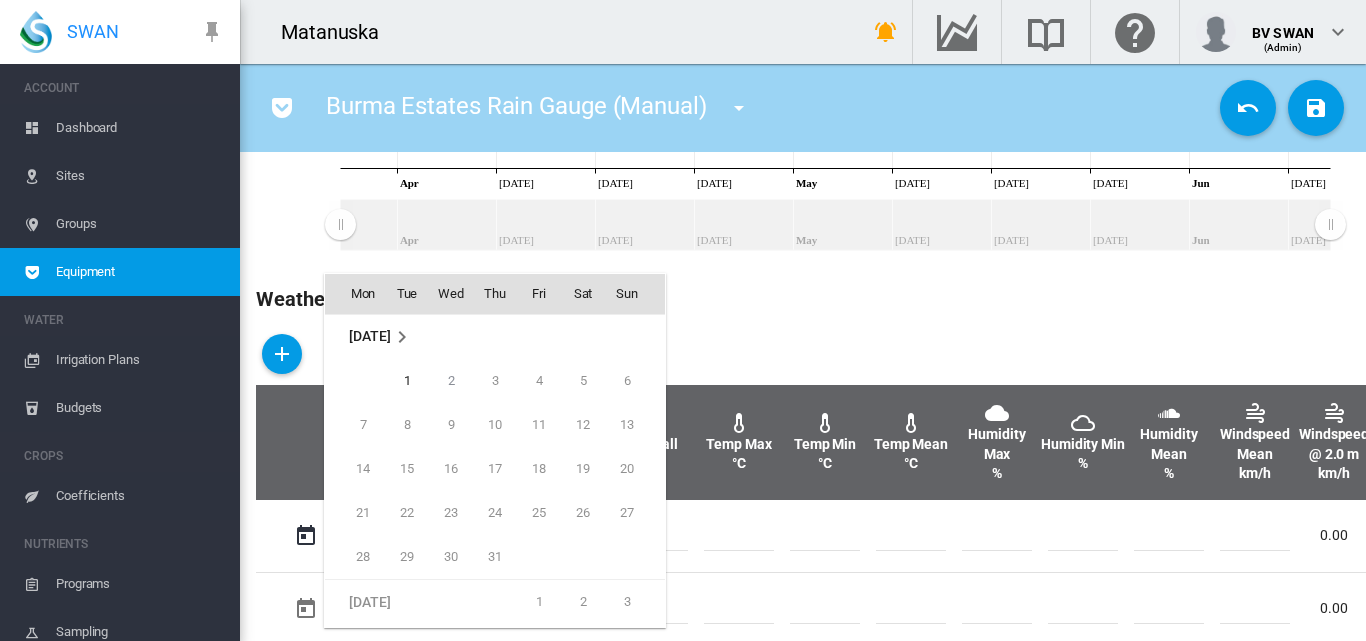 scroll, scrollTop: 695, scrollLeft: 0, axis: vertical 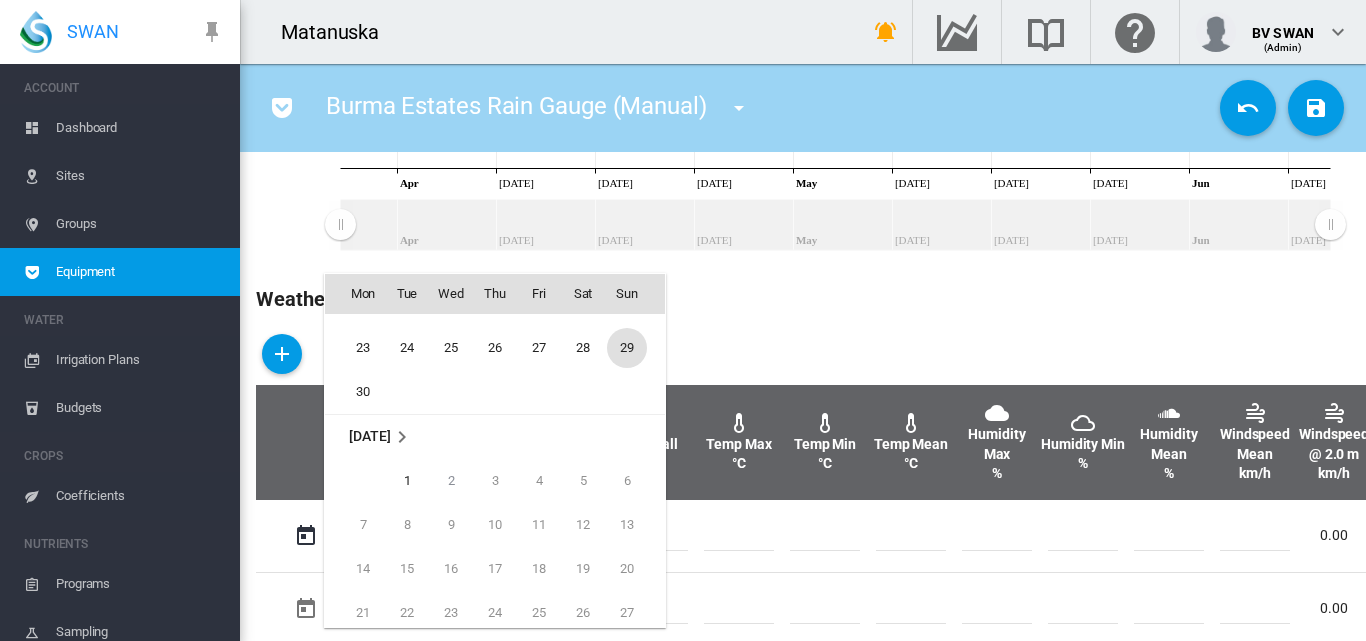 click on "29" at bounding box center (627, 348) 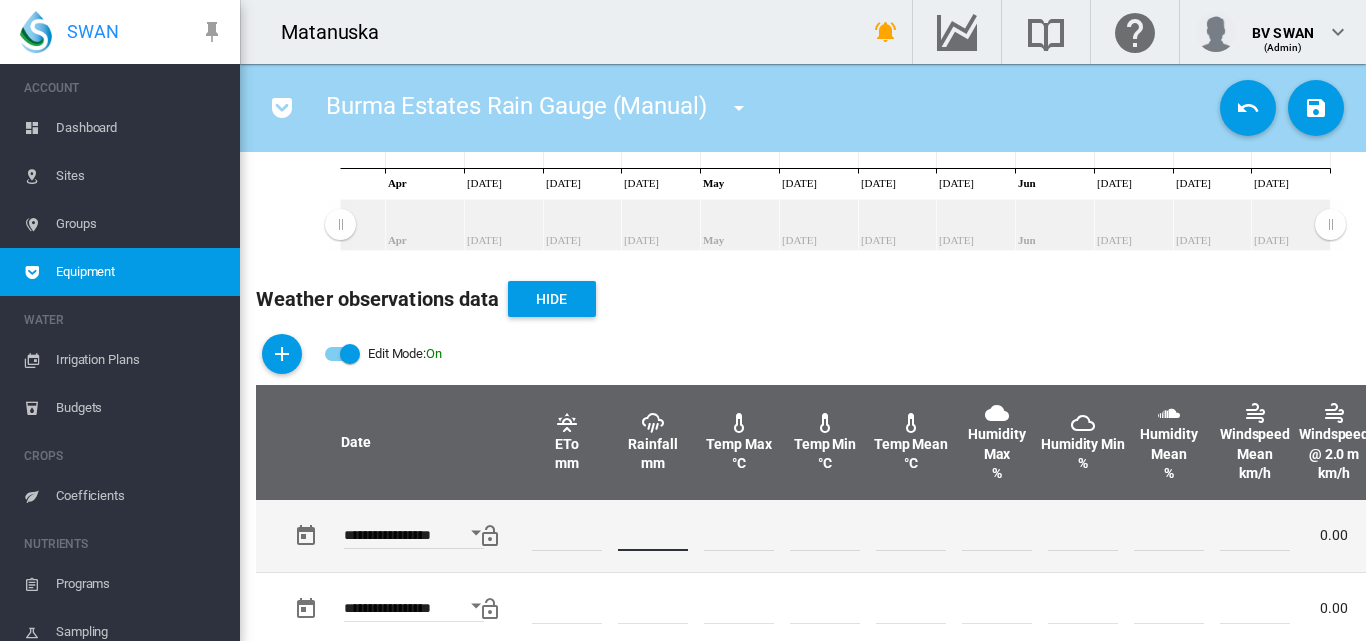 click at bounding box center [653, 536] 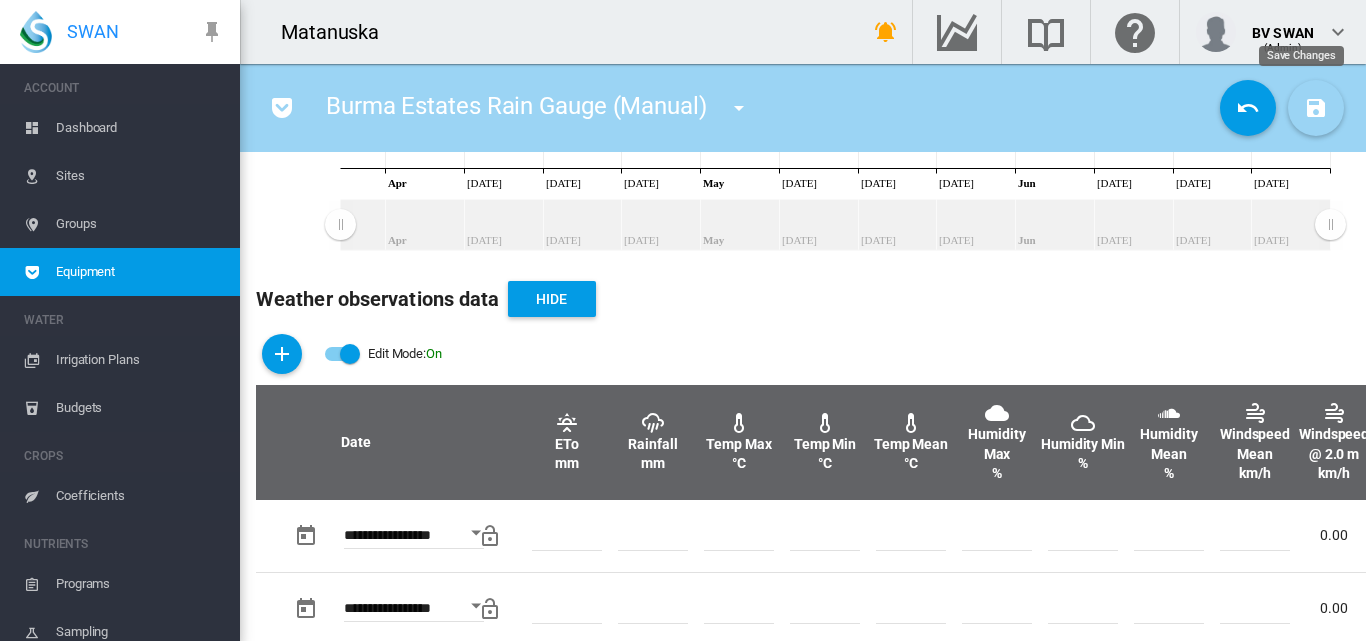 click at bounding box center [1316, 108] 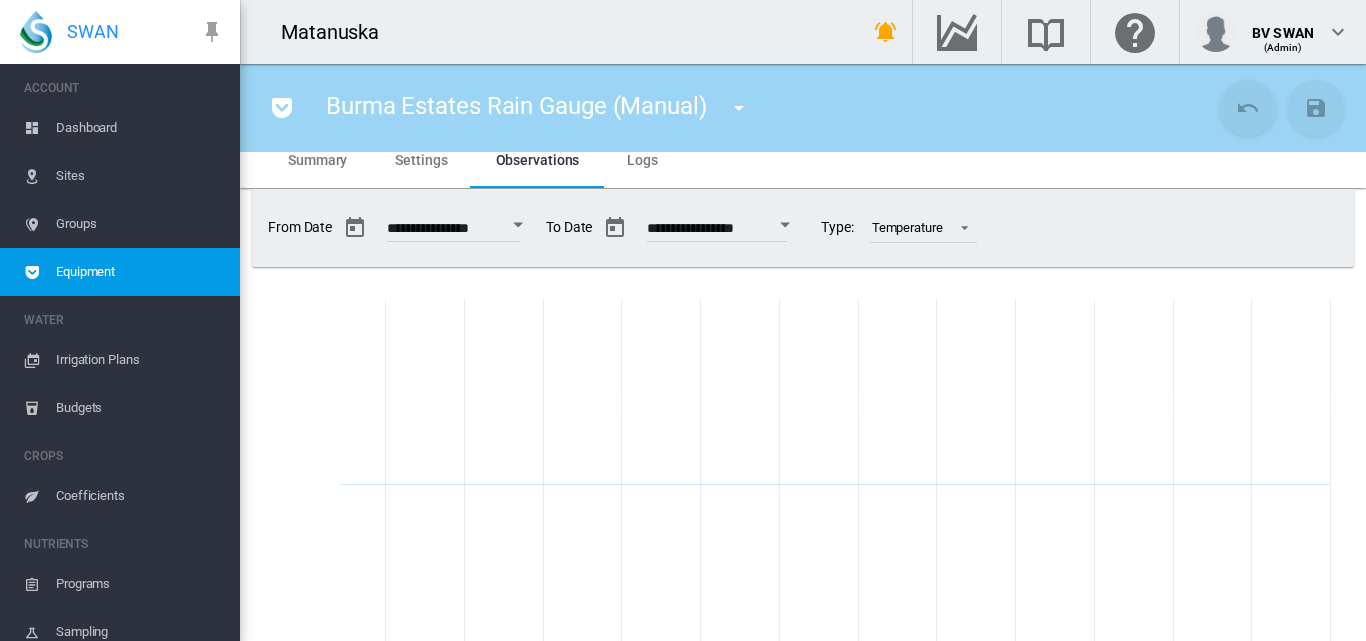scroll, scrollTop: 0, scrollLeft: 0, axis: both 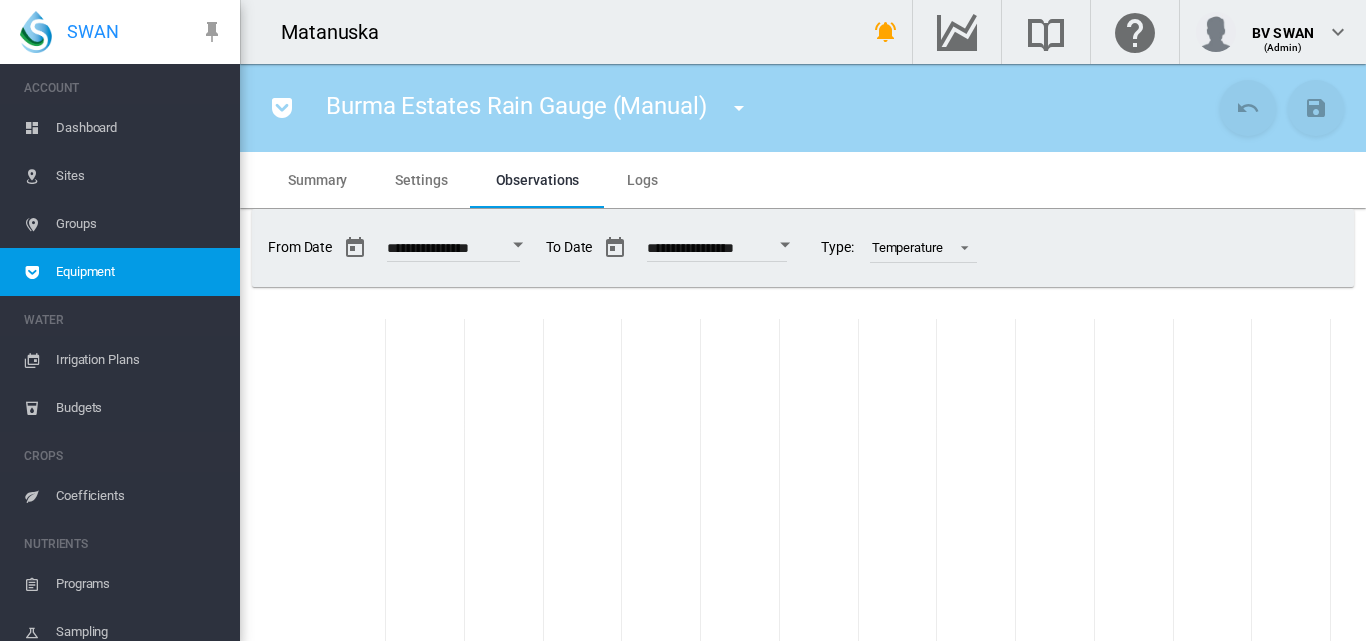 click on "Sites" at bounding box center [140, 176] 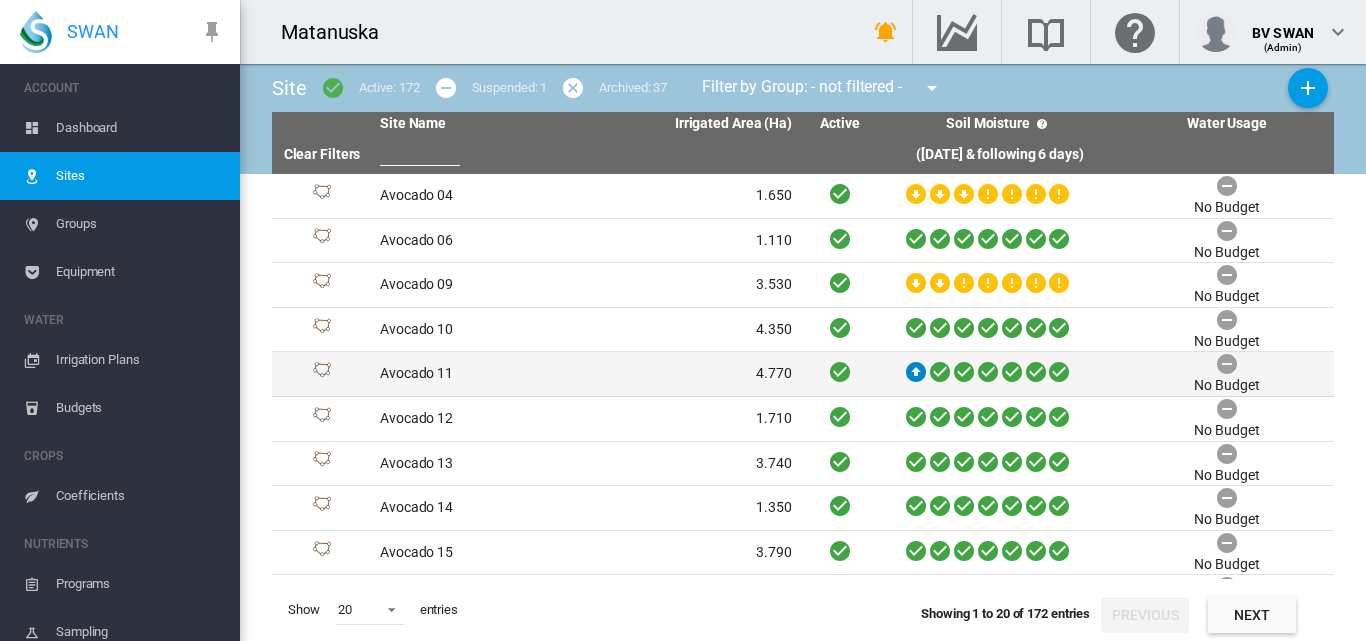 click on "4.770" at bounding box center [693, 374] 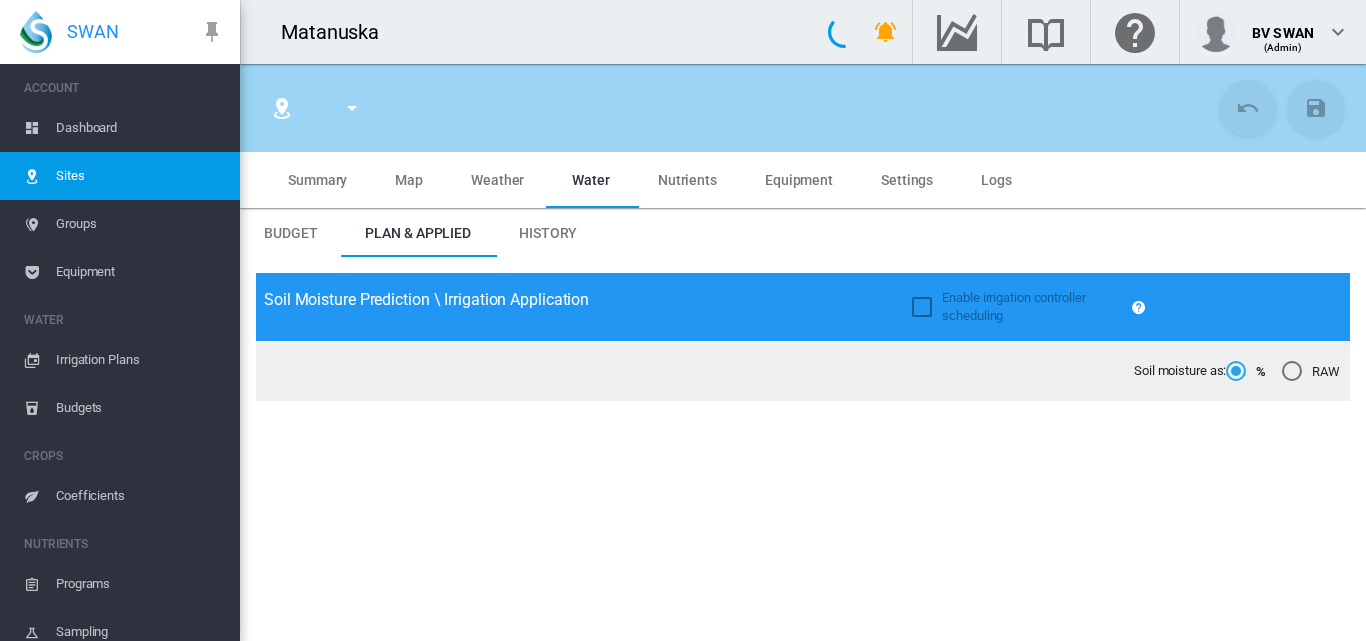 type on "**********" 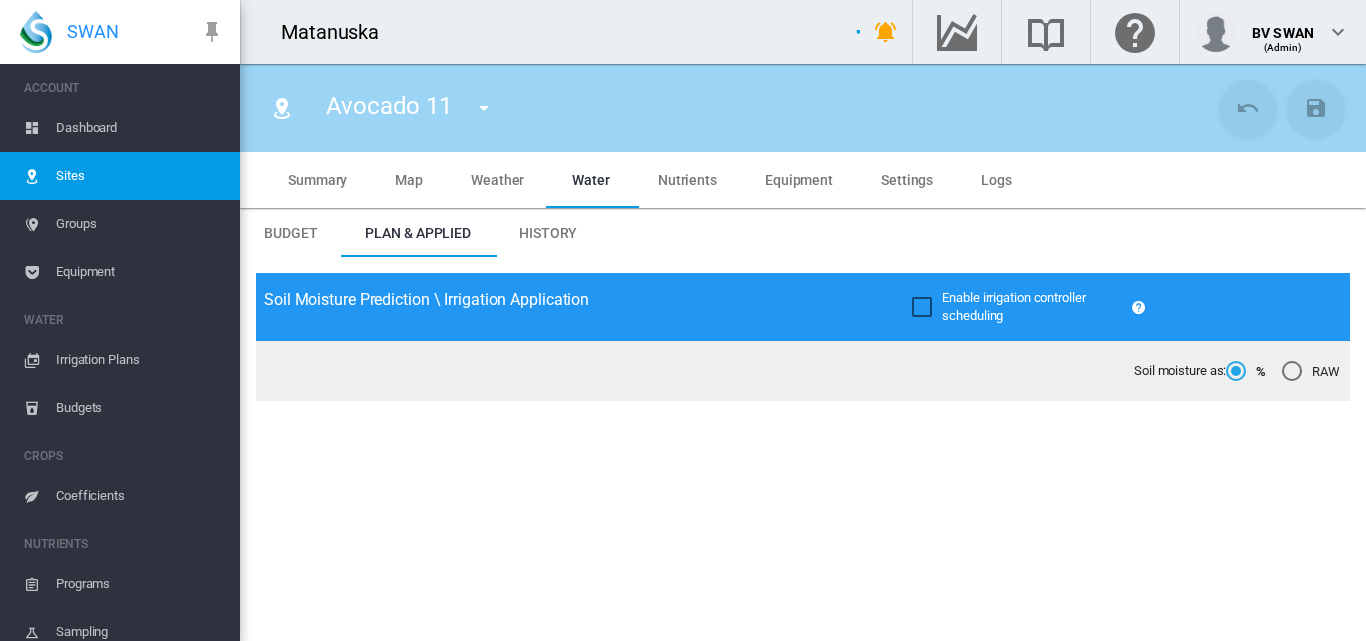 type on "*****" 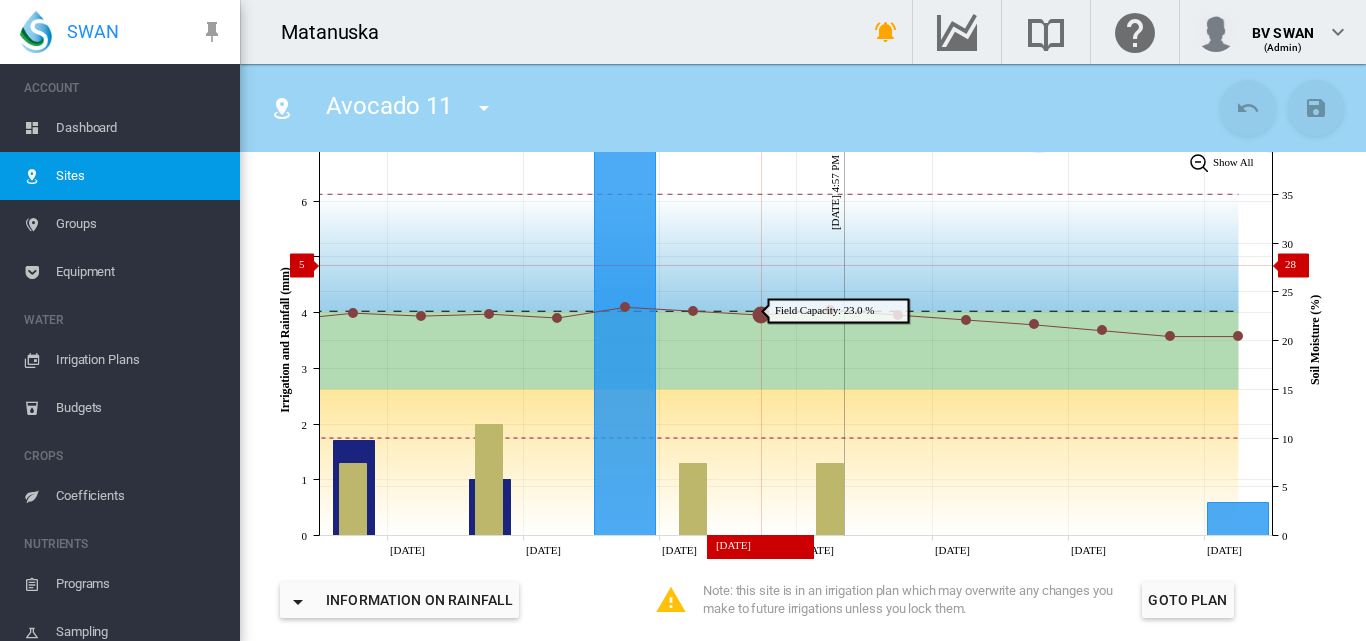 scroll, scrollTop: 400, scrollLeft: 0, axis: vertical 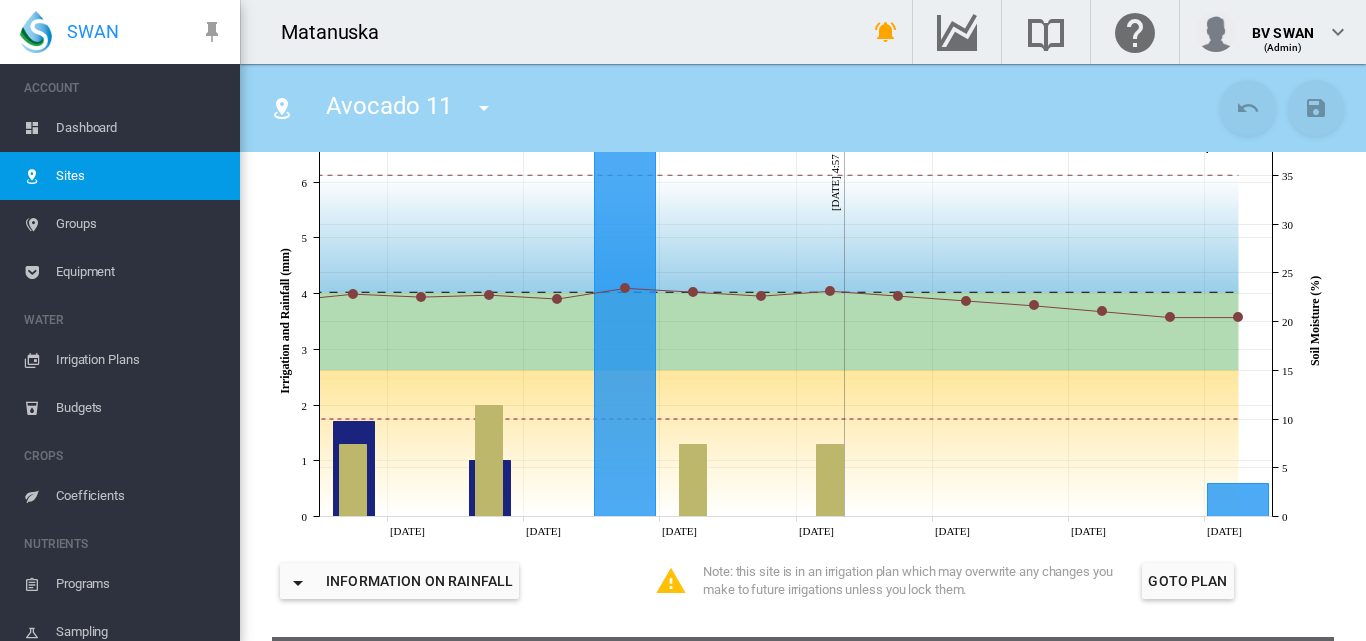 click at bounding box center (484, 108) 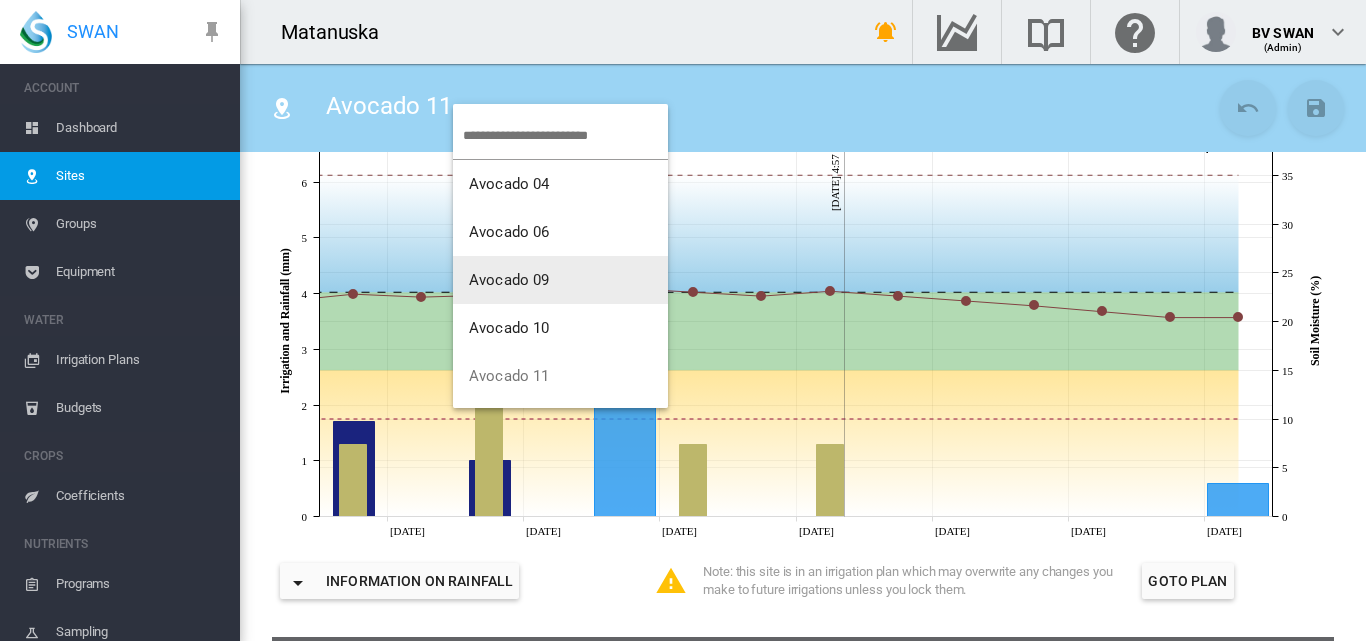 scroll, scrollTop: 100, scrollLeft: 0, axis: vertical 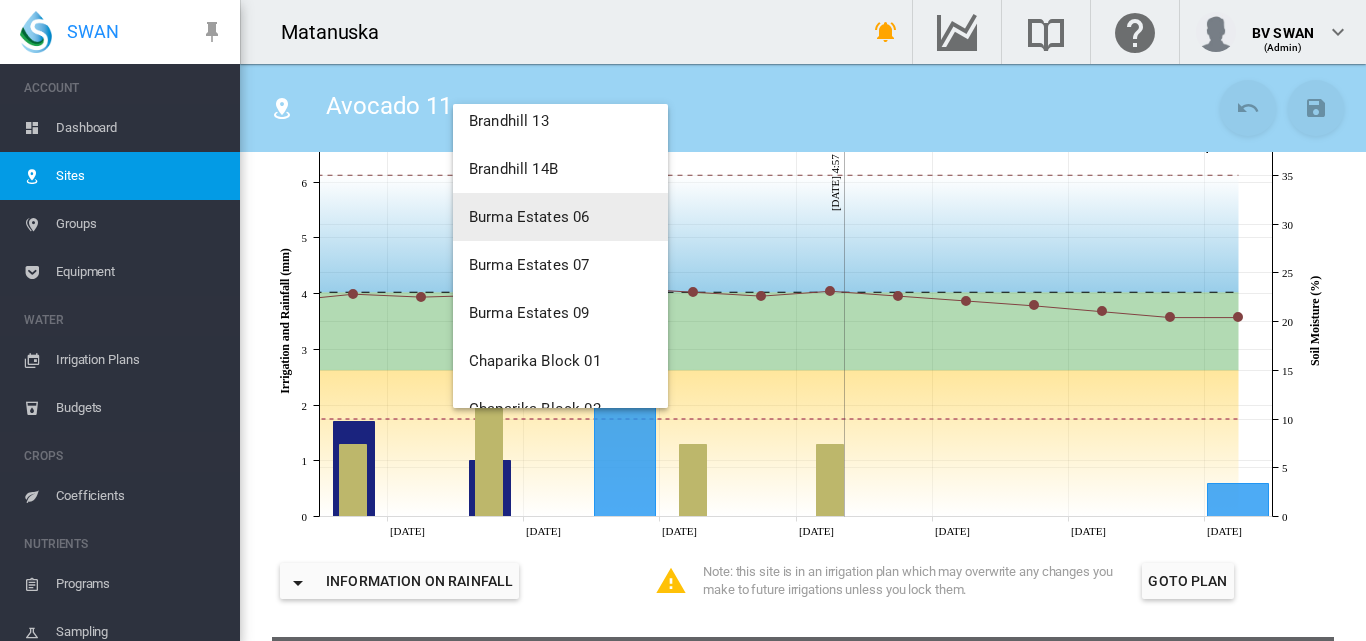 click on "Burma Estates 06" at bounding box center (529, 217) 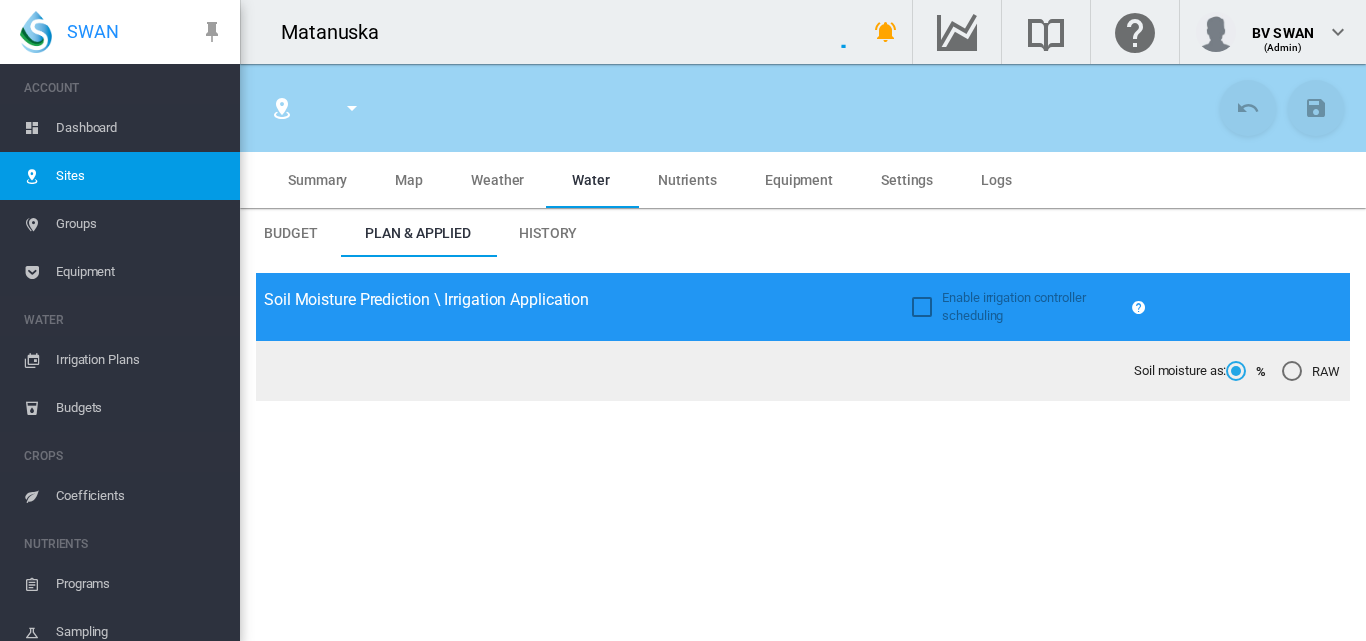 type on "*****" 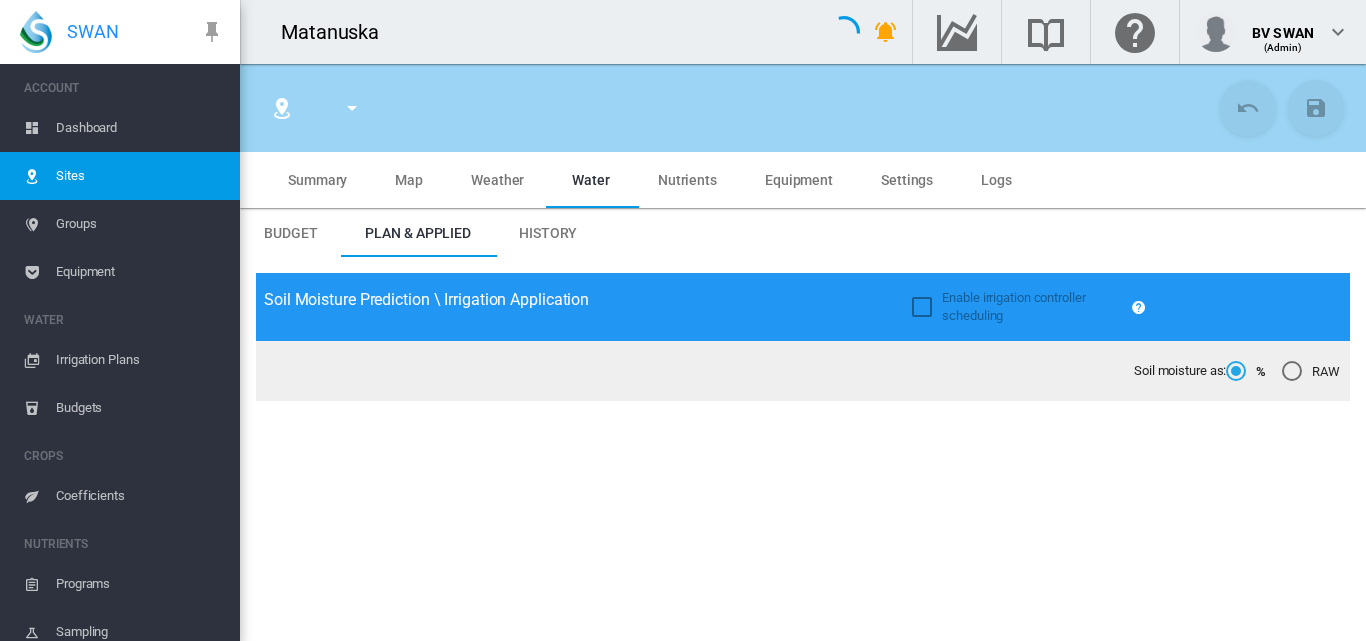 type on "**********" 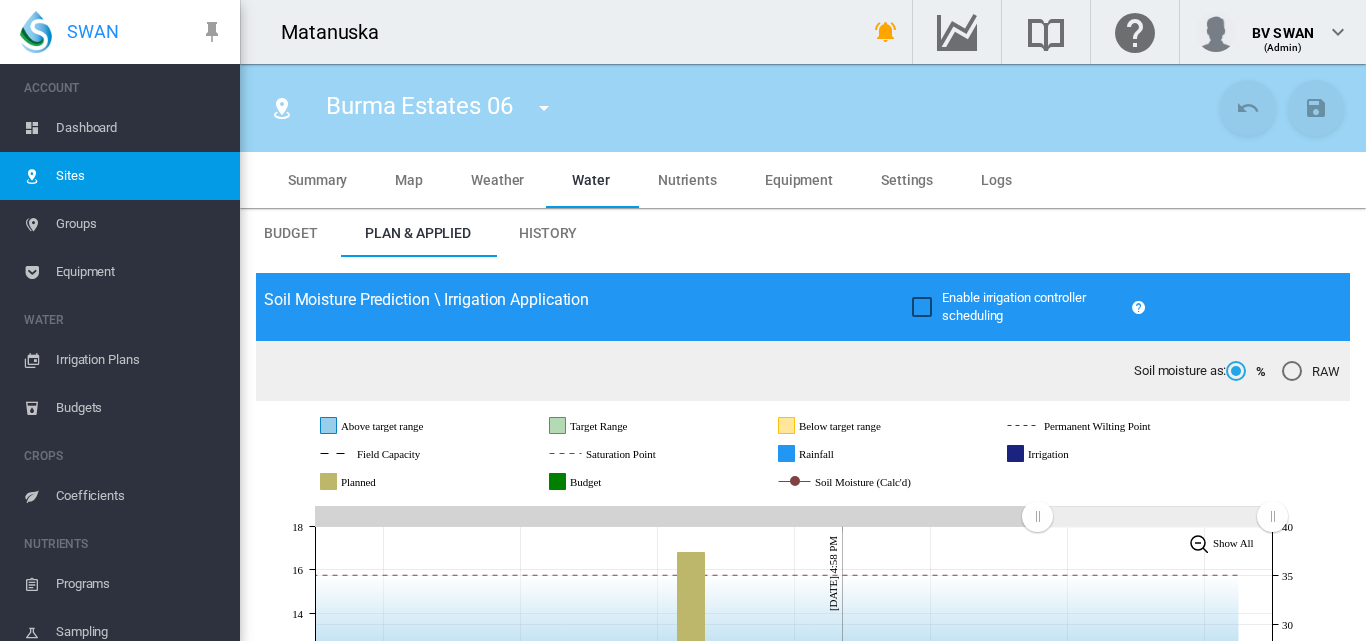 scroll, scrollTop: 300, scrollLeft: 0, axis: vertical 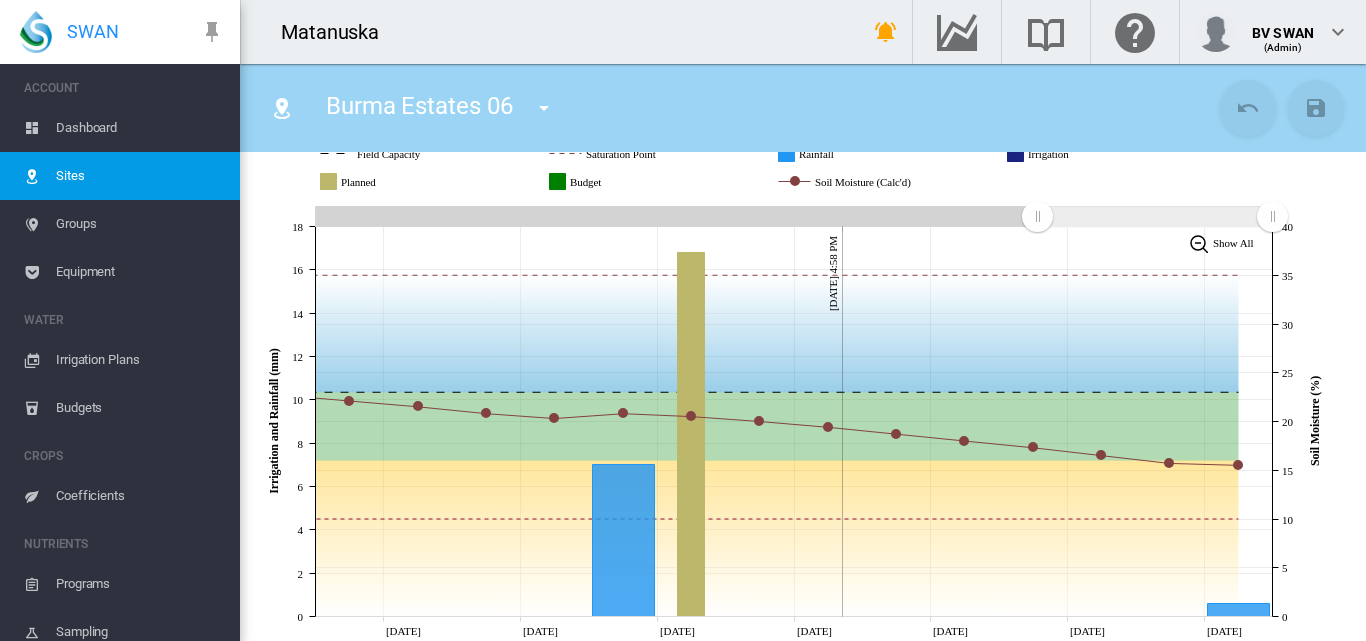 click on "Irrigation Plans" at bounding box center (140, 360) 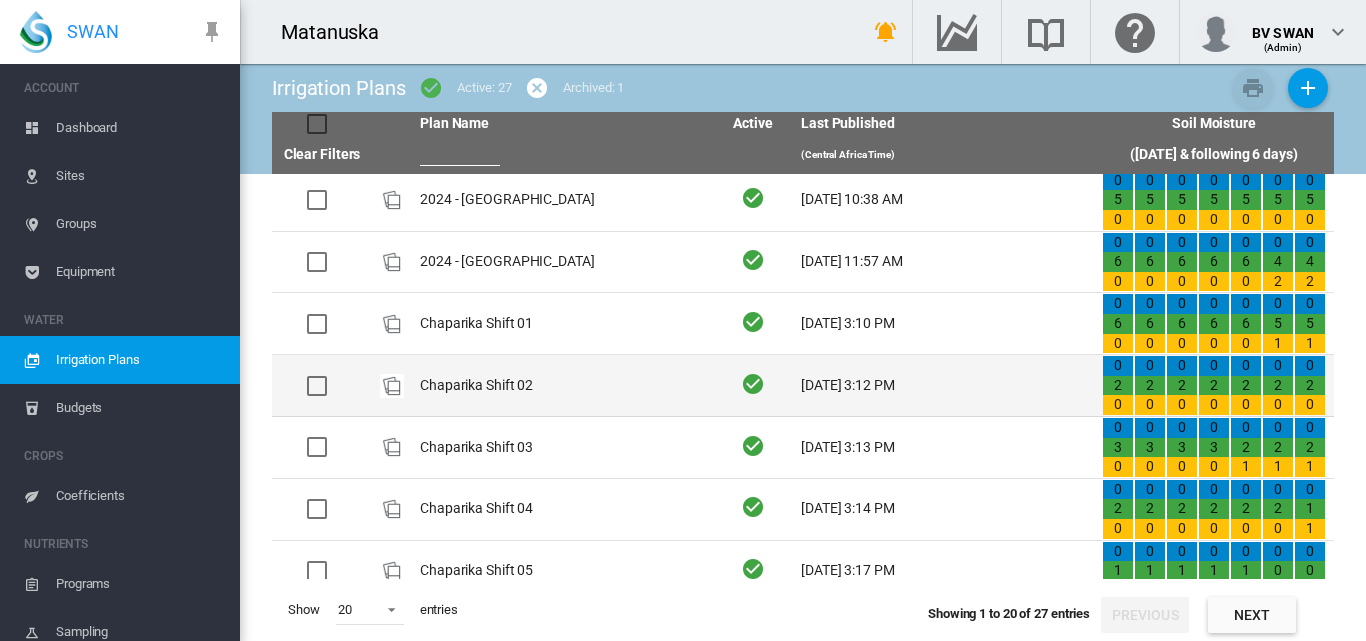 scroll, scrollTop: 831, scrollLeft: 0, axis: vertical 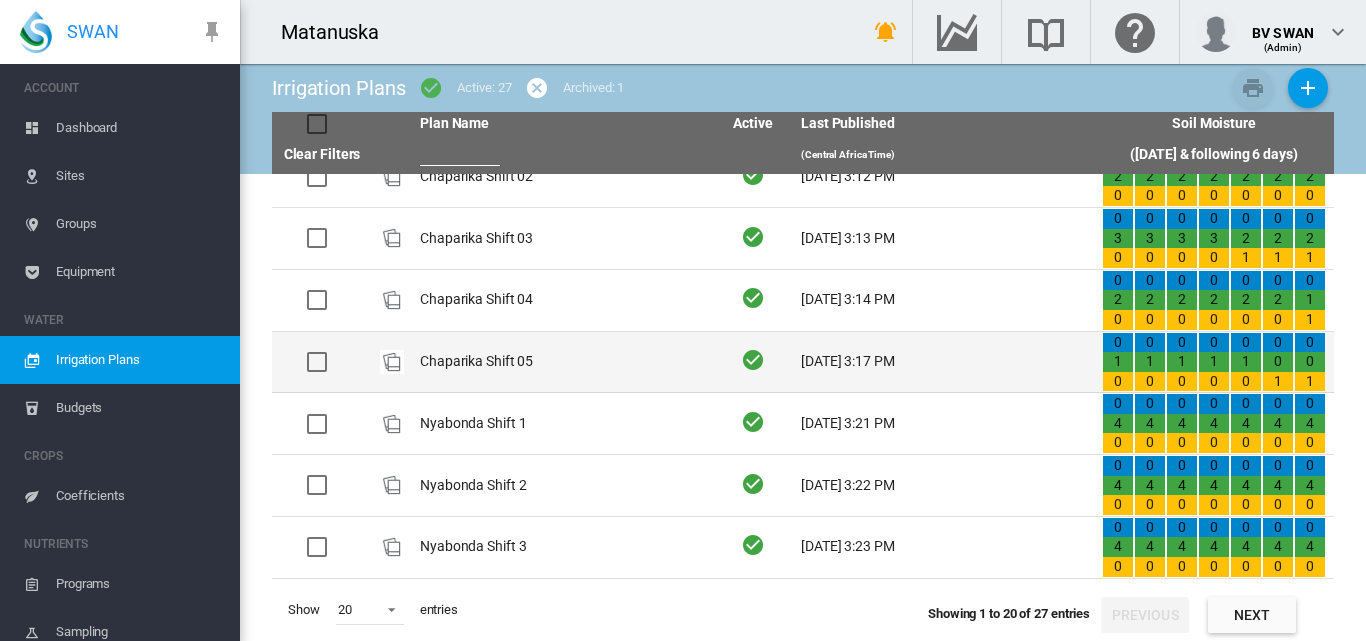 click on "Chaparika Shift 05" at bounding box center [562, 362] 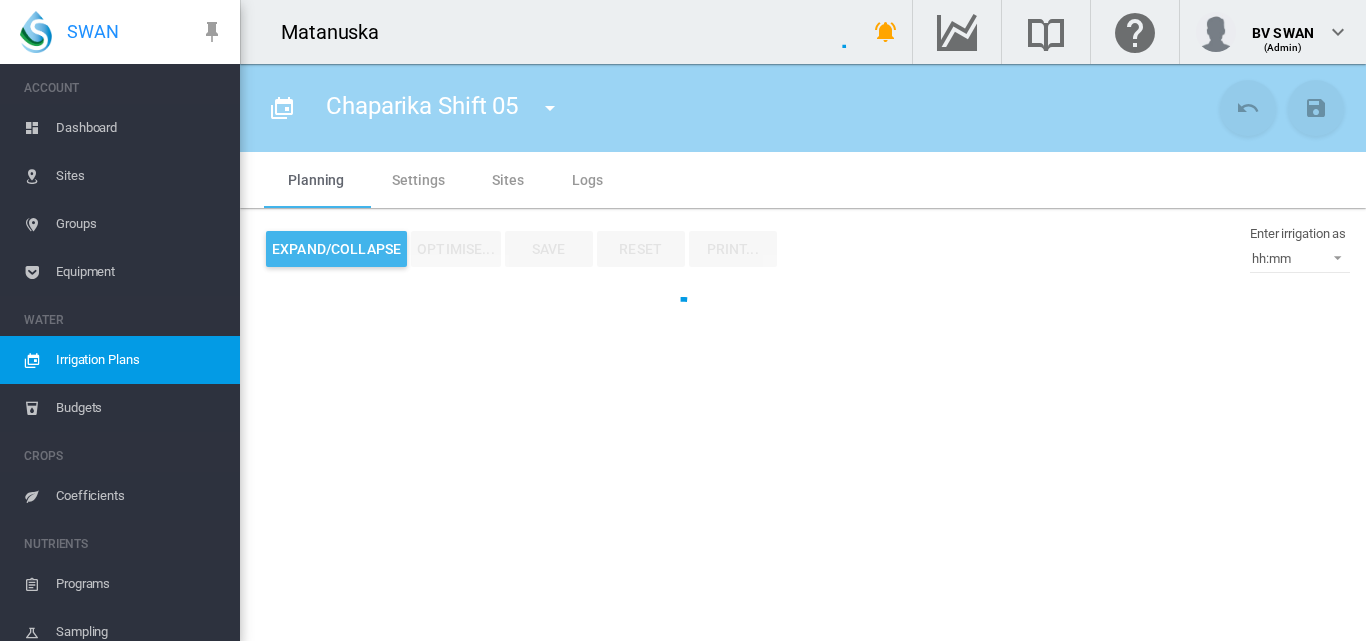 type on "**********" 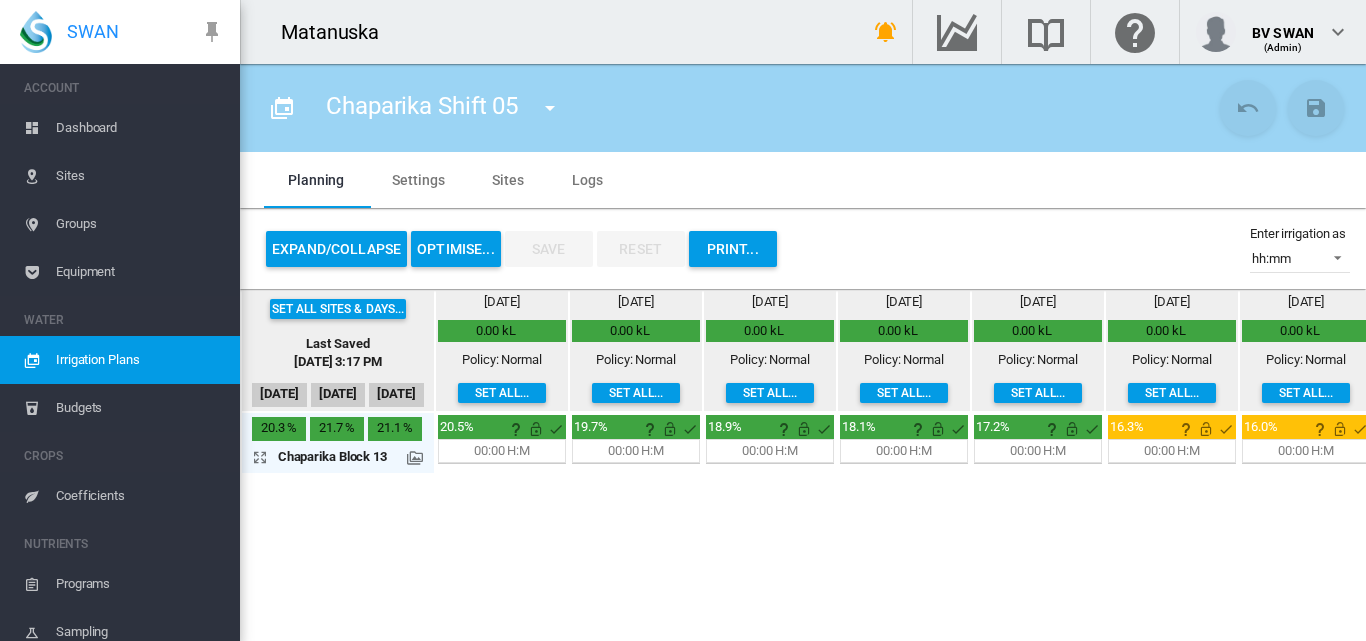 scroll, scrollTop: 0, scrollLeft: 0, axis: both 